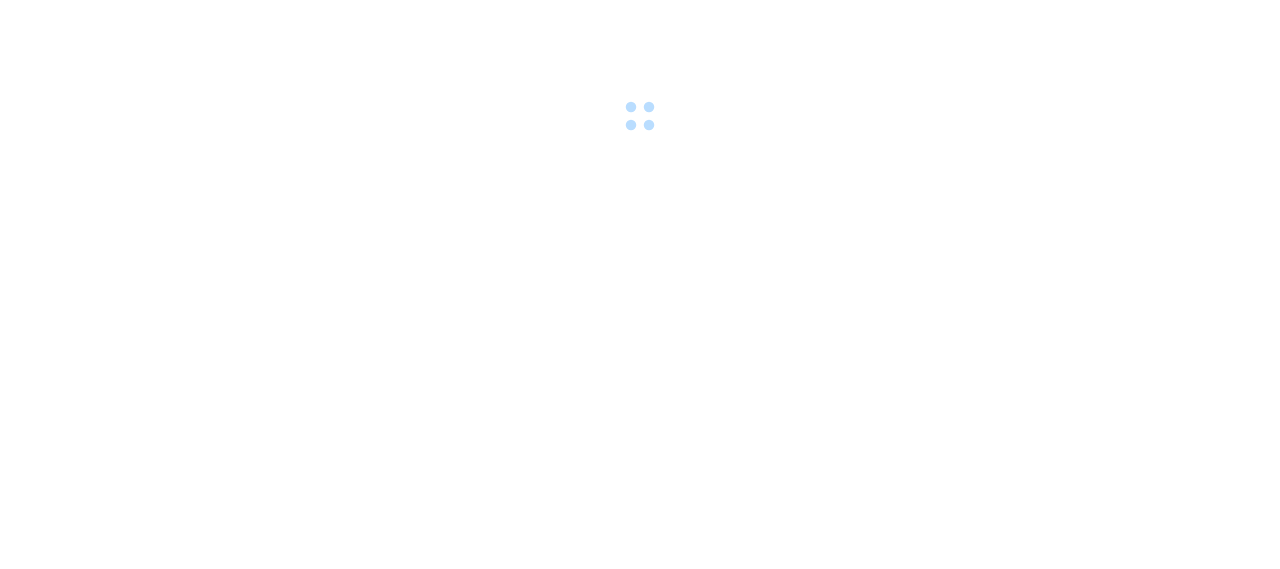 scroll, scrollTop: 0, scrollLeft: 0, axis: both 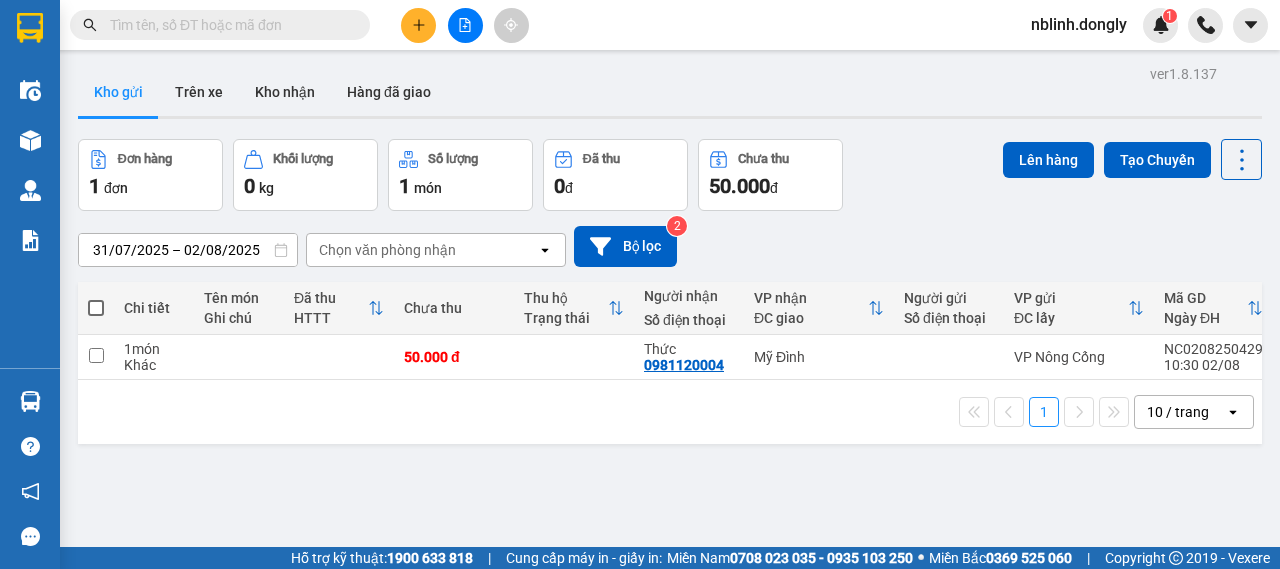 click at bounding box center [96, 308] 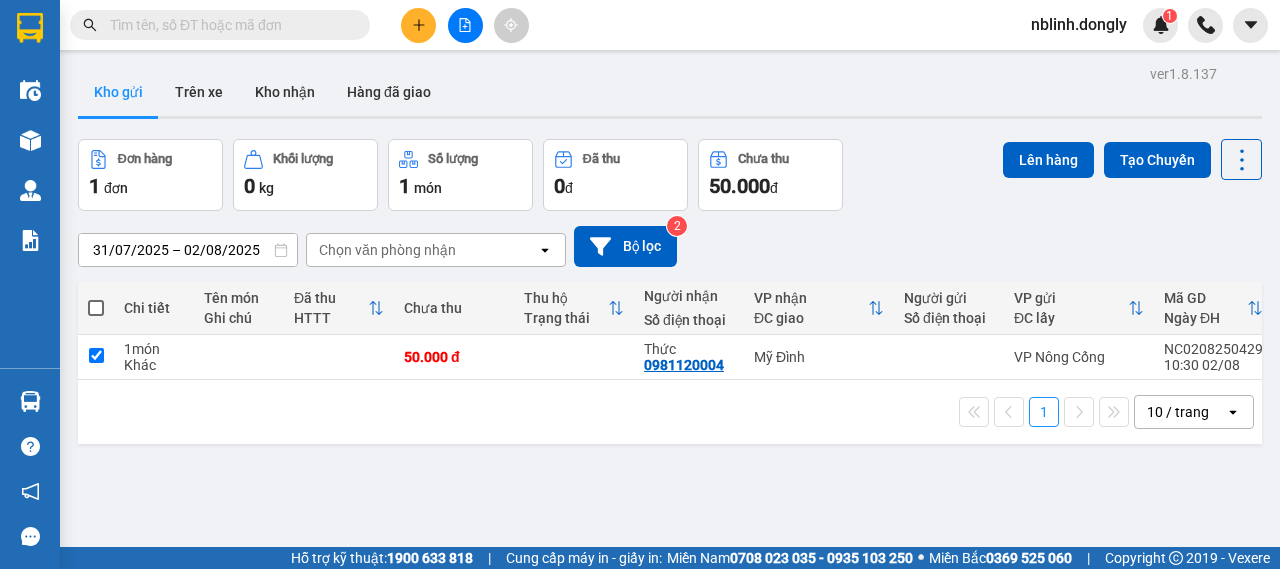checkbox on "true" 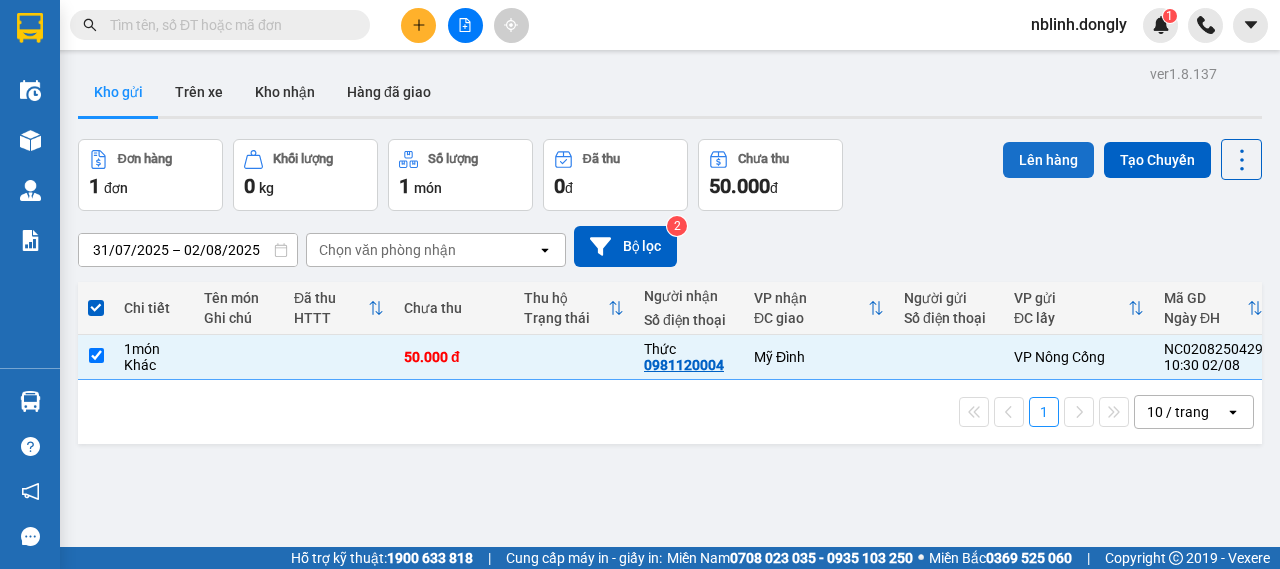 click on "Lên hàng" at bounding box center (1048, 160) 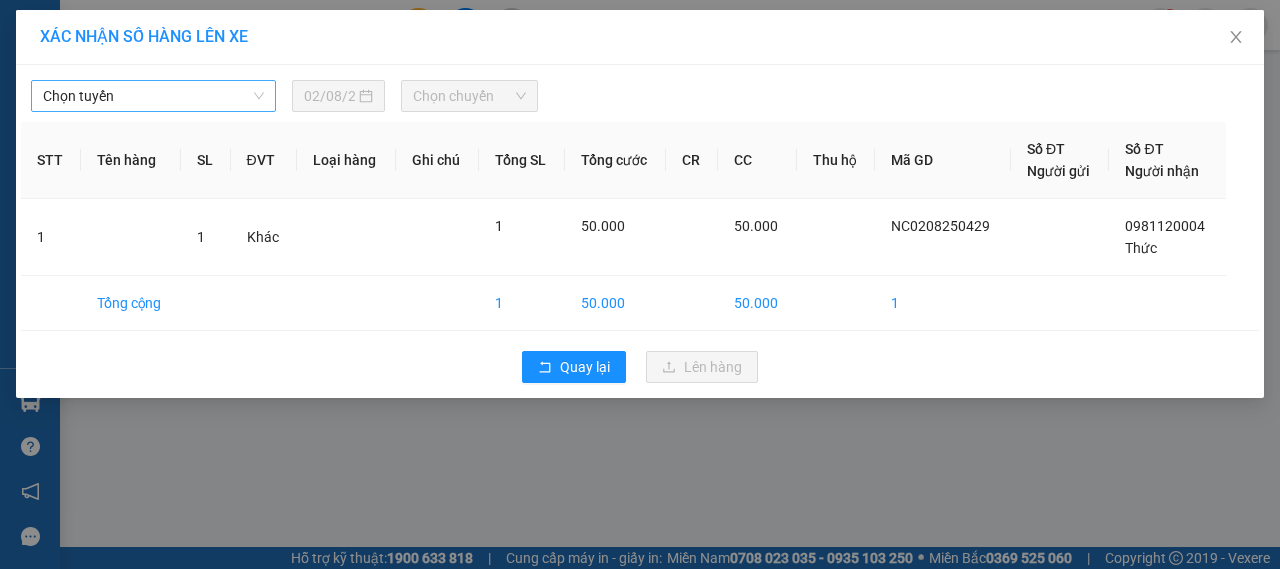 click on "Chọn tuyến" at bounding box center (153, 96) 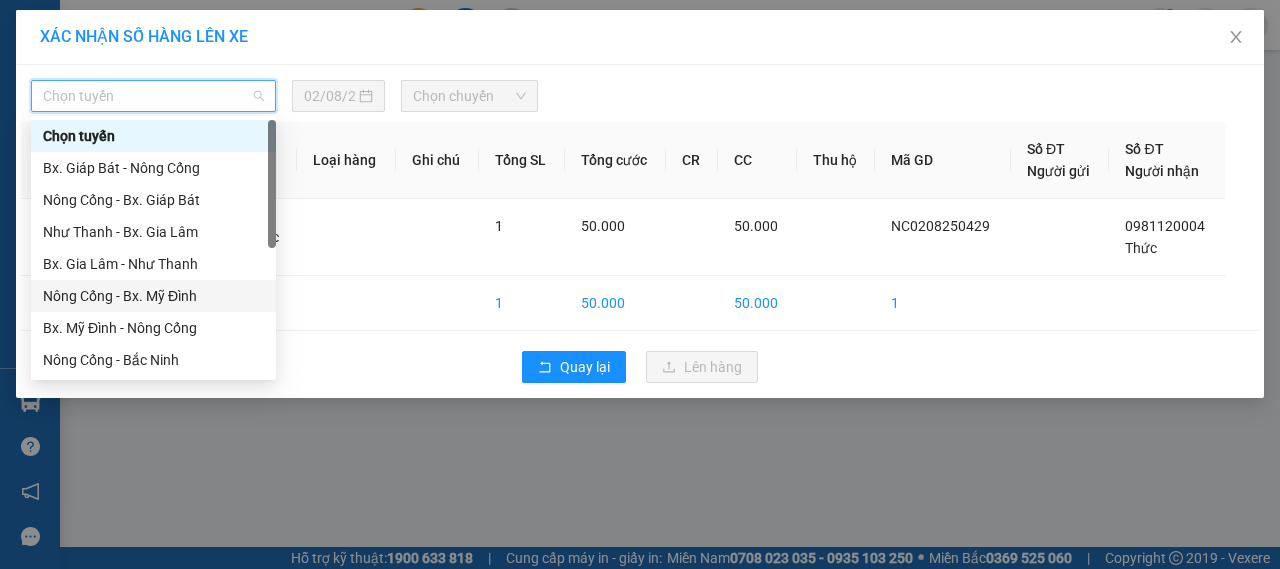 drag, startPoint x: 183, startPoint y: 299, endPoint x: 191, endPoint y: 291, distance: 11.313708 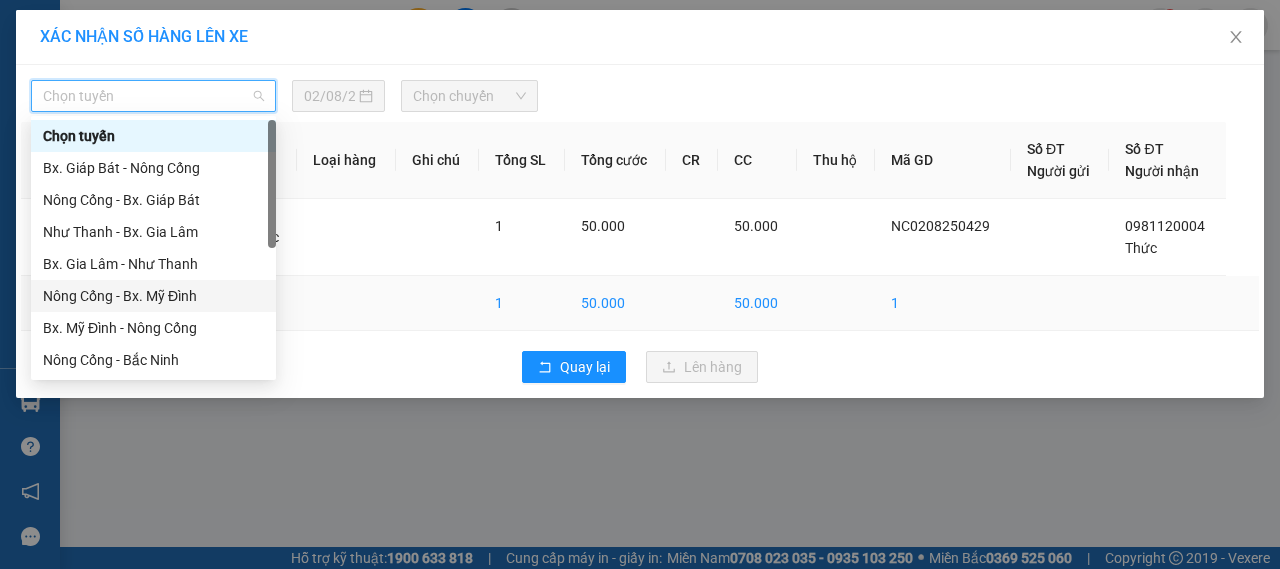 click on "Nông Cống - Bx. Mỹ Đình" at bounding box center [153, 296] 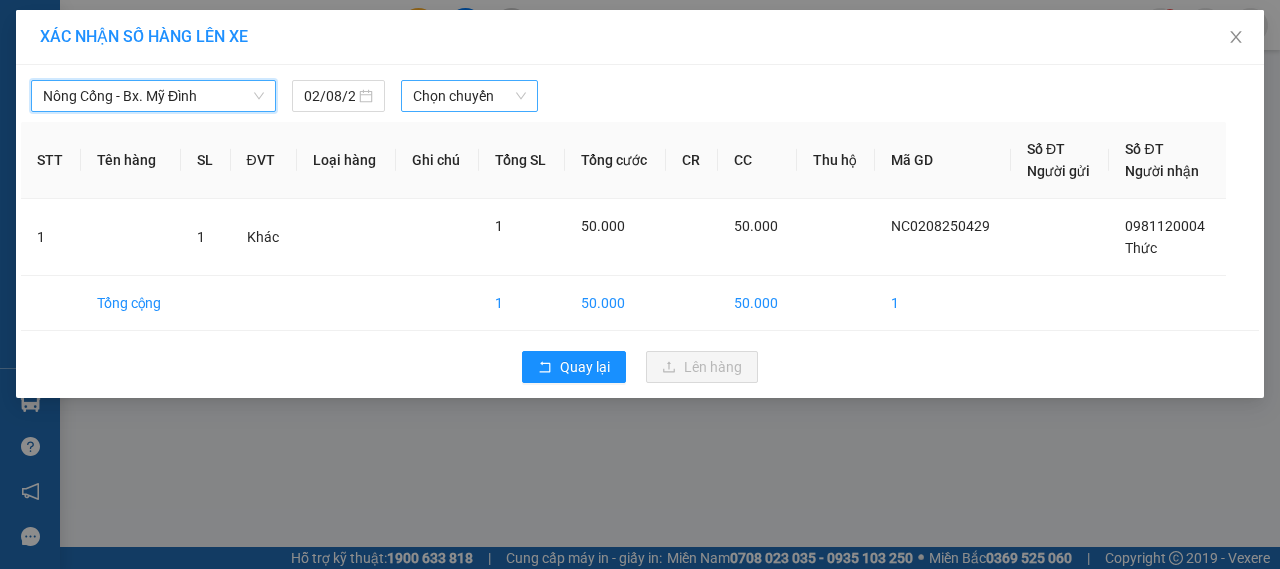 click on "Chọn chuyến" at bounding box center (469, 96) 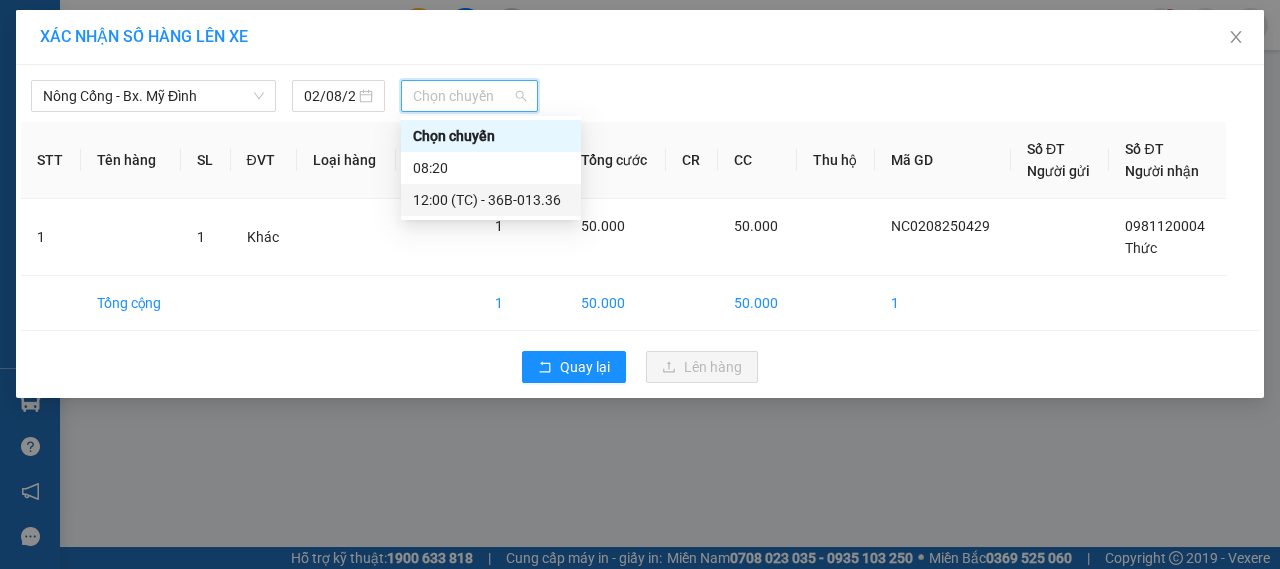 click on "[TIME] (TC) - 36B-013.36" at bounding box center (491, 200) 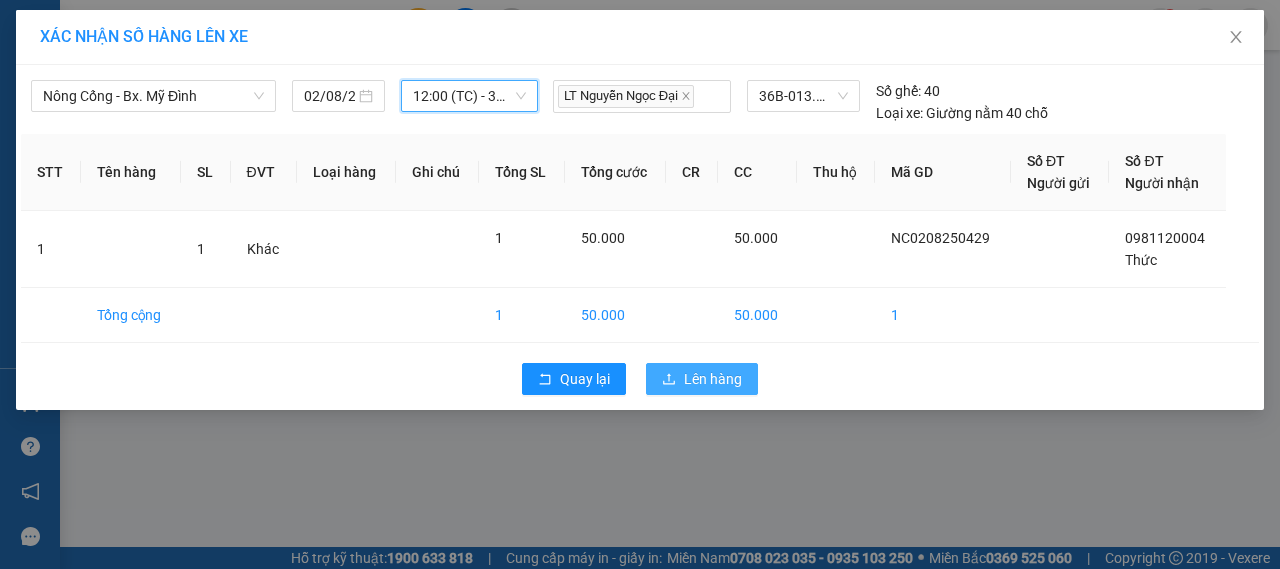 click on "Lên hàng" at bounding box center (702, 379) 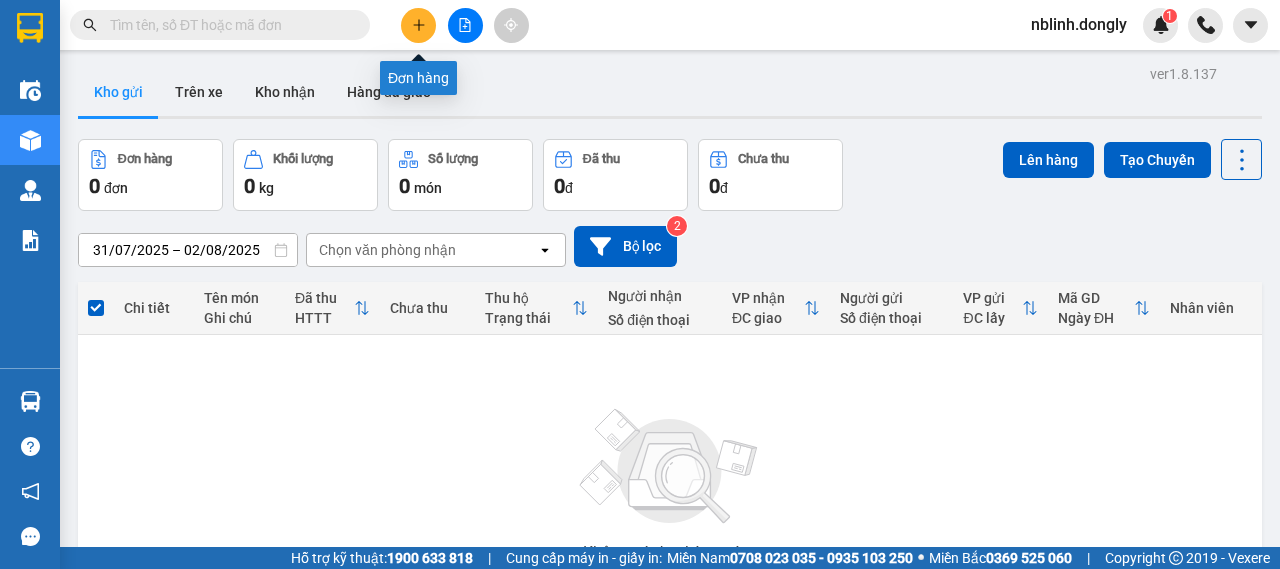 click at bounding box center (418, 25) 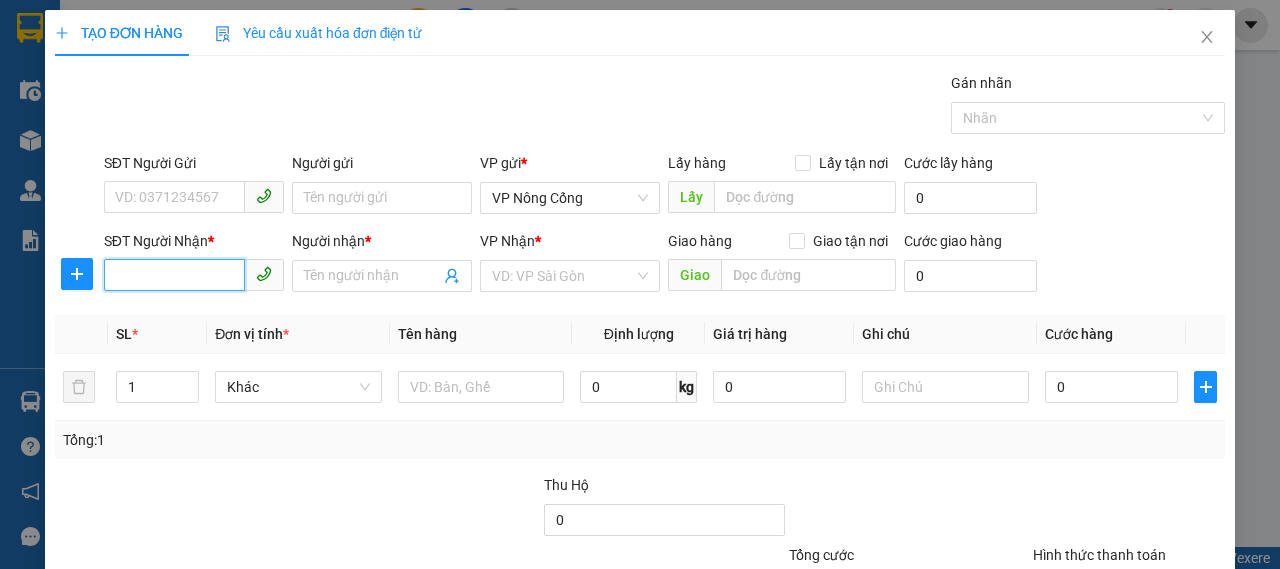click on "SĐT Người Nhận  *" at bounding box center [174, 275] 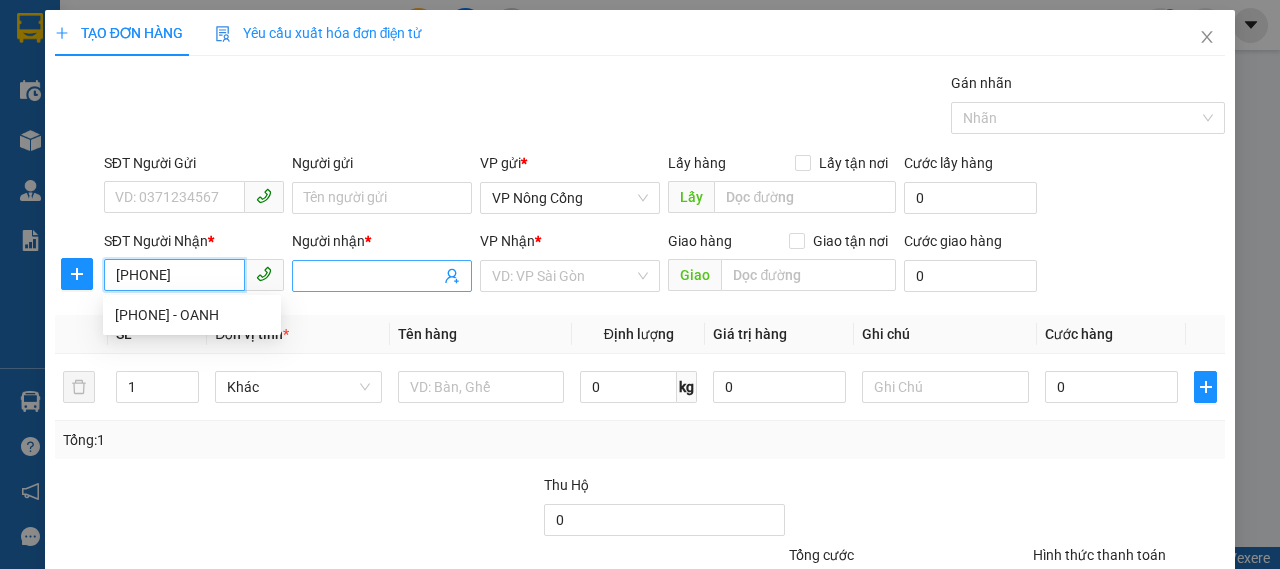 type on "[PHONE]" 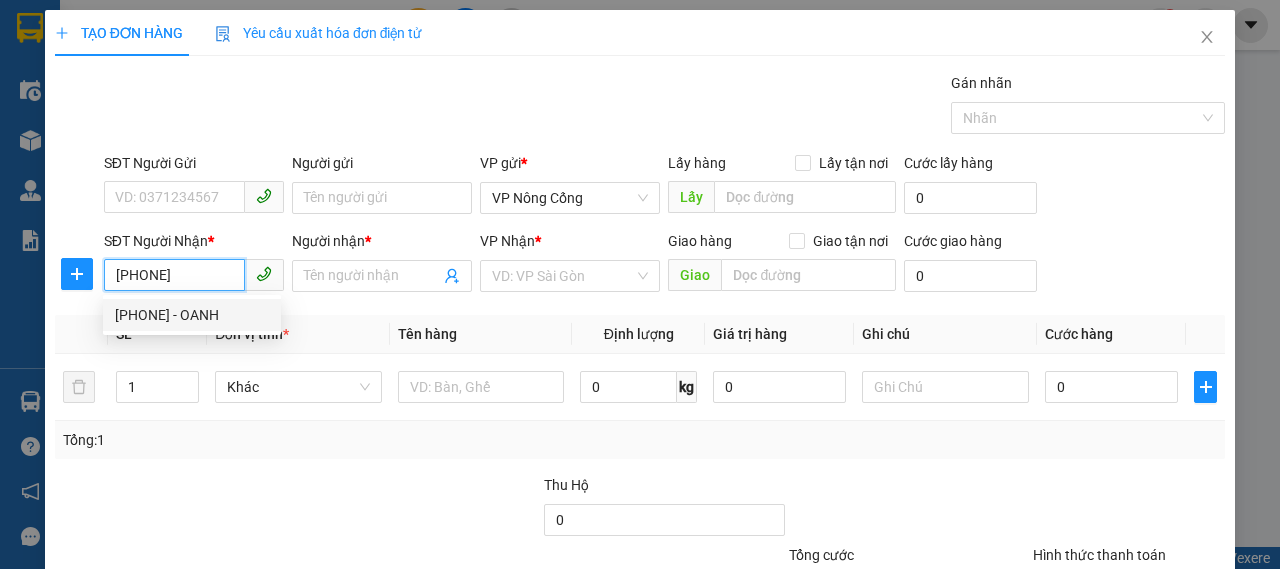 click on "[PHONE] - OANH" at bounding box center [192, 315] 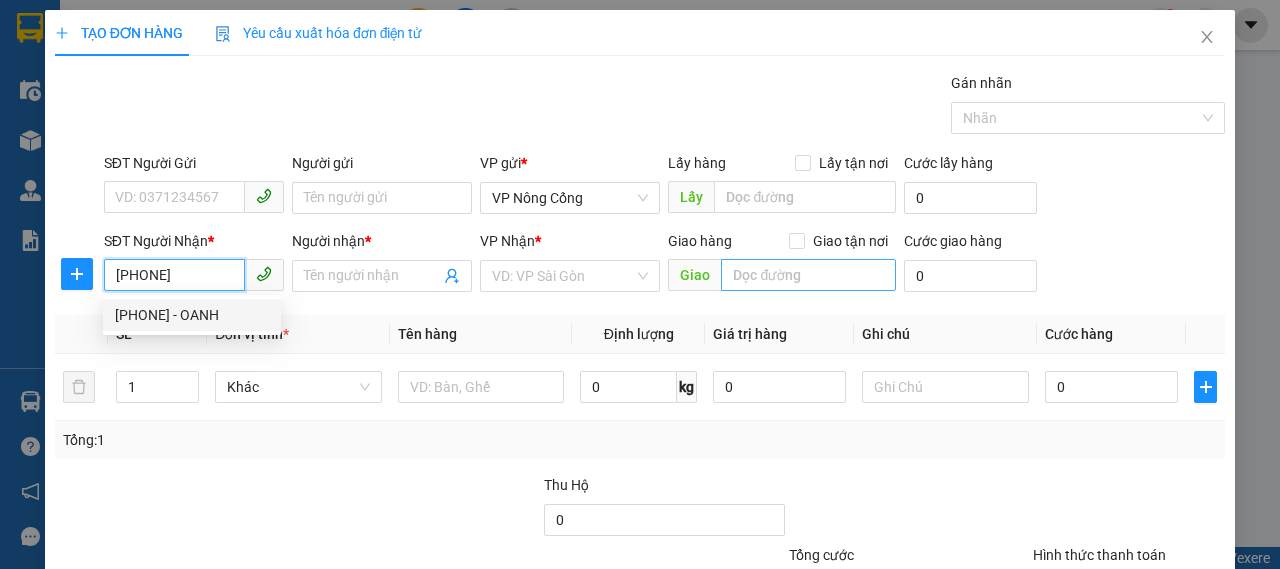 type on "OANH" 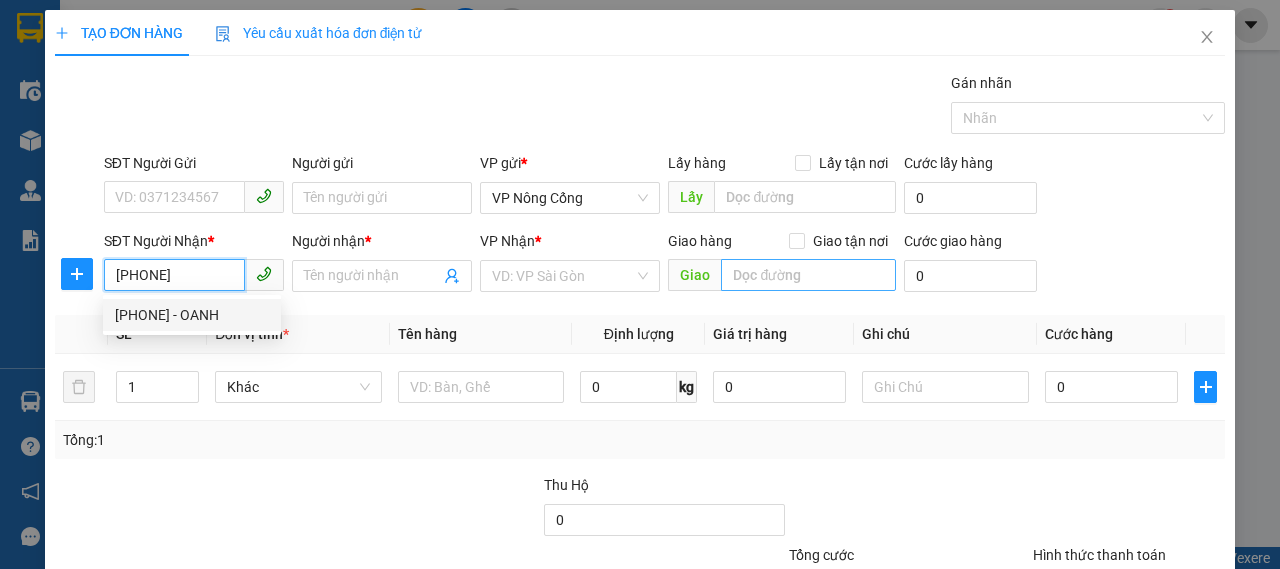checkbox on "true" 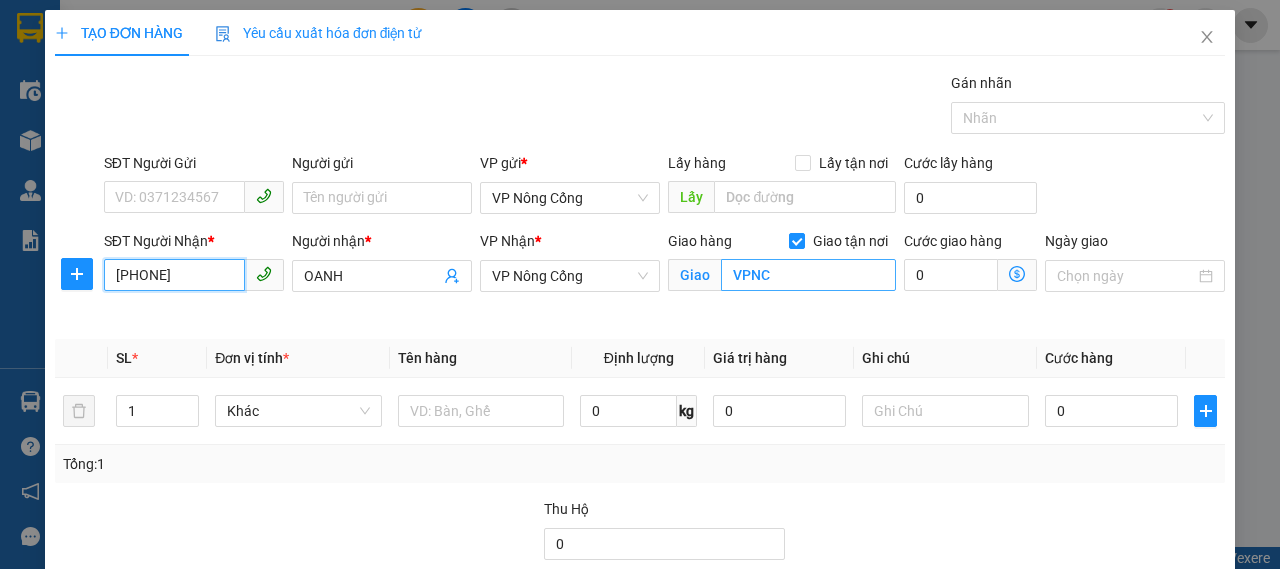 type on "[PHONE]" 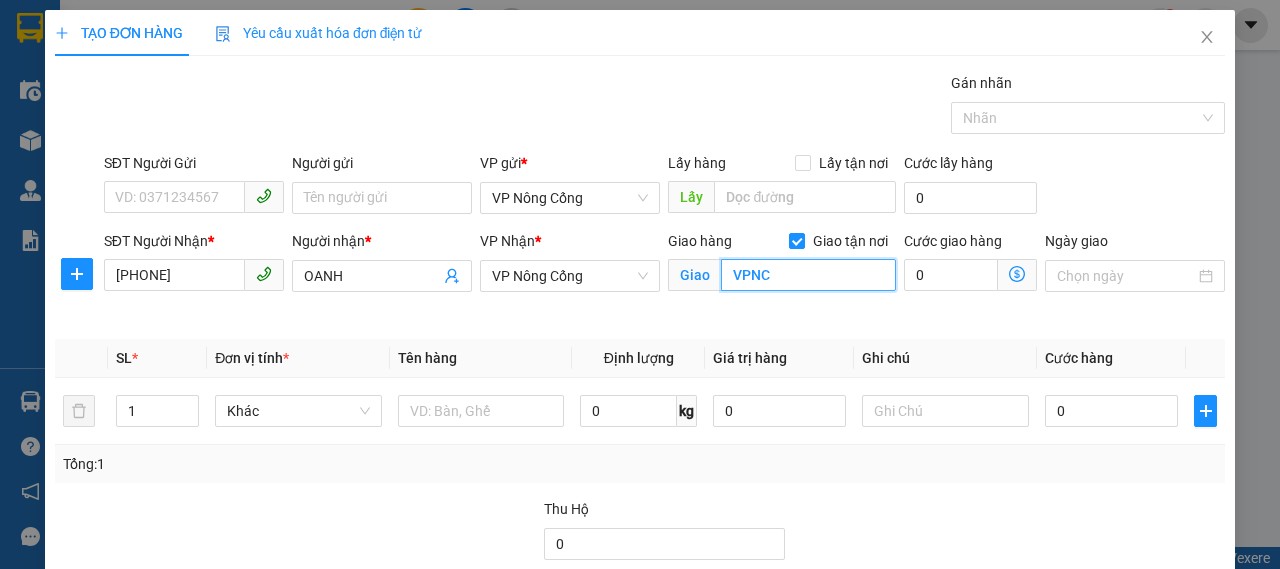 click on "VPNC" at bounding box center [808, 275] 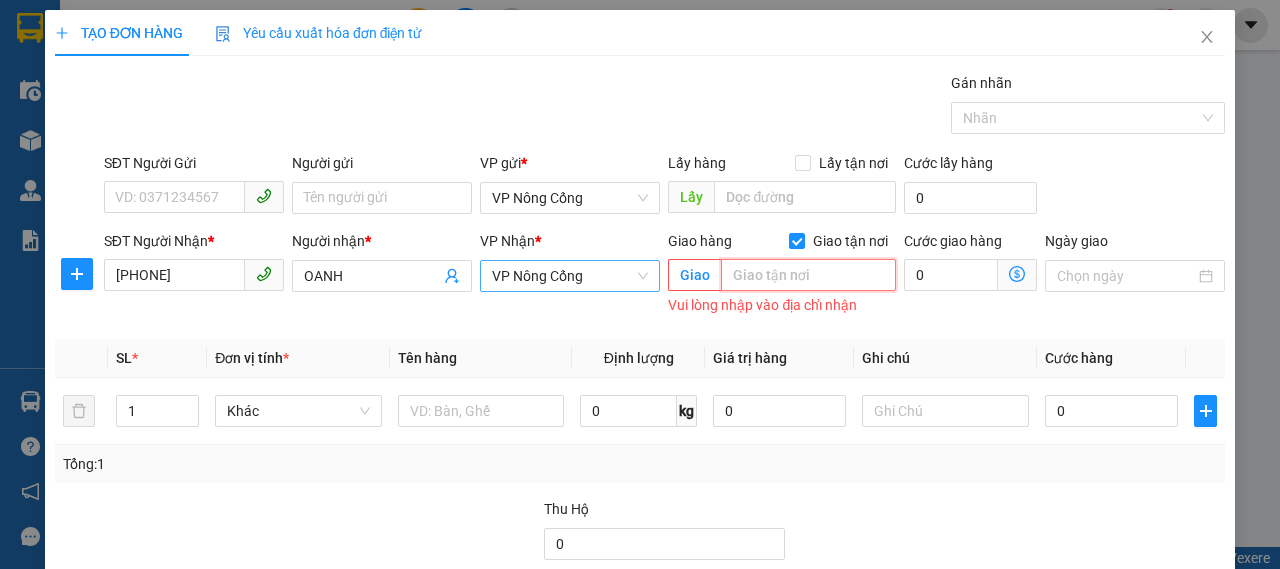 click on "VP Nông Cống" at bounding box center [570, 276] 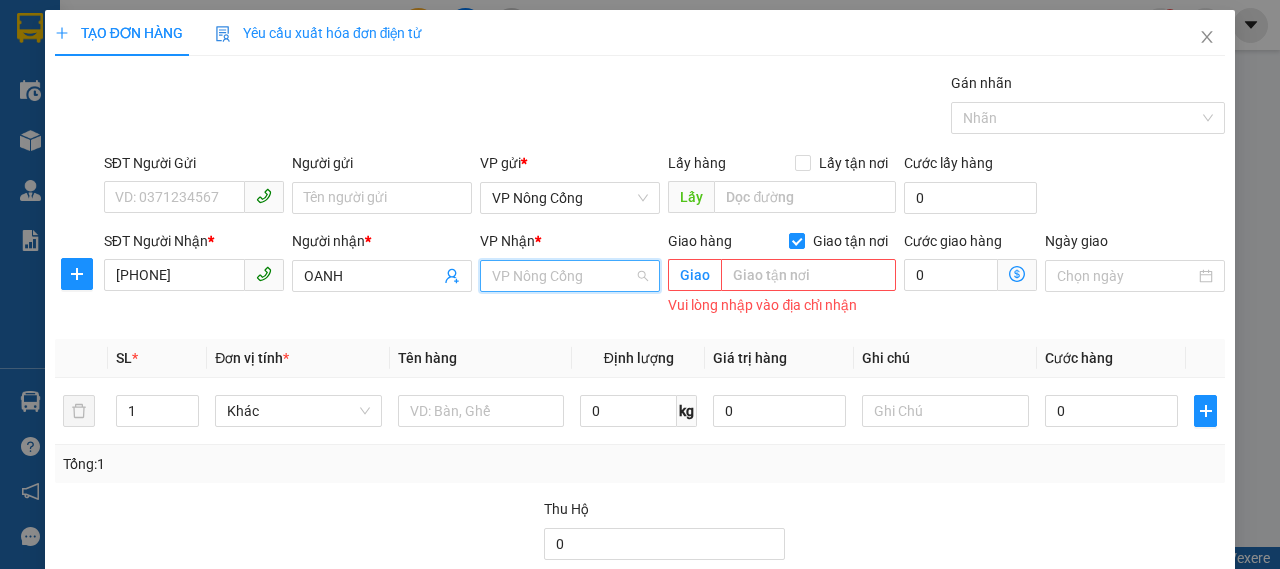 scroll, scrollTop: 288, scrollLeft: 0, axis: vertical 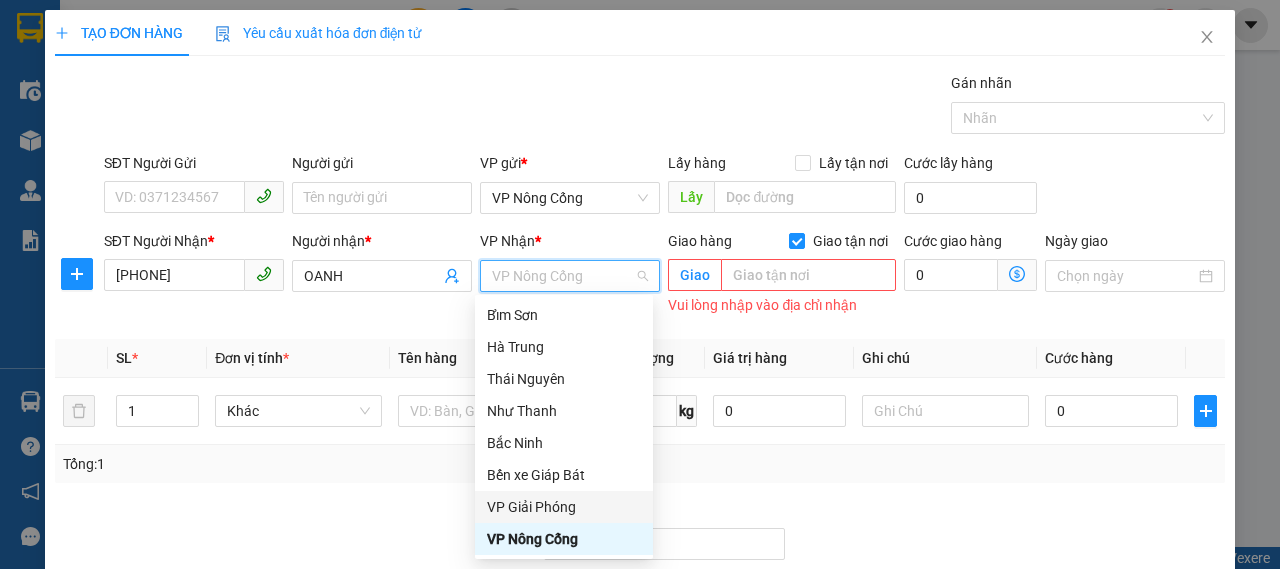 click on "VP Giải Phóng" at bounding box center [564, 507] 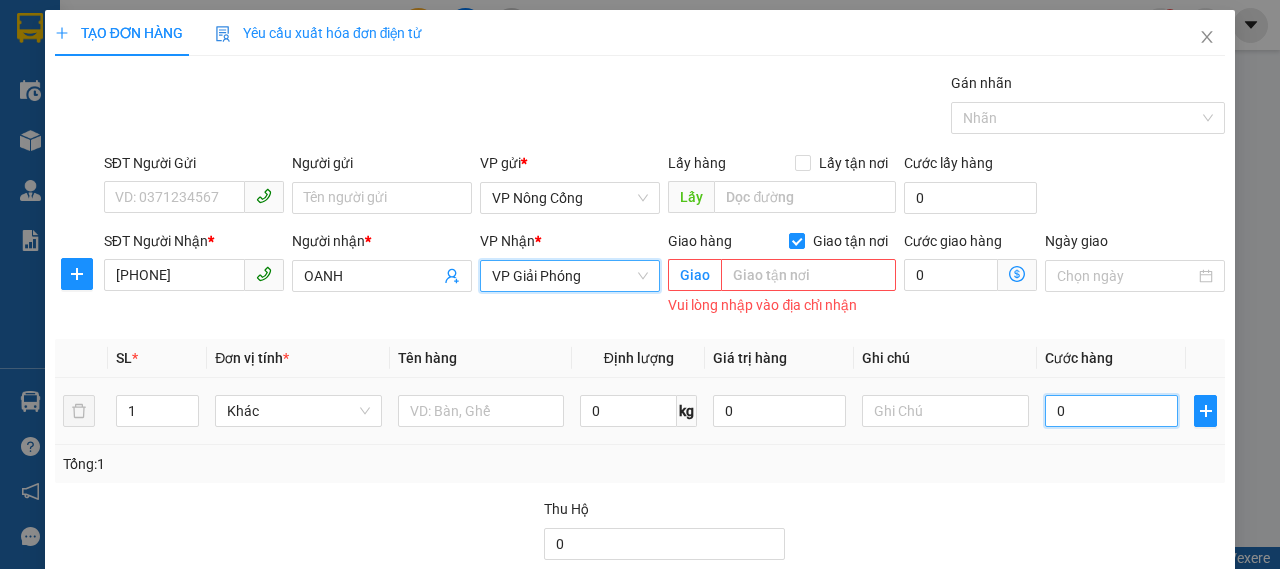 click on "0" at bounding box center [1111, 411] 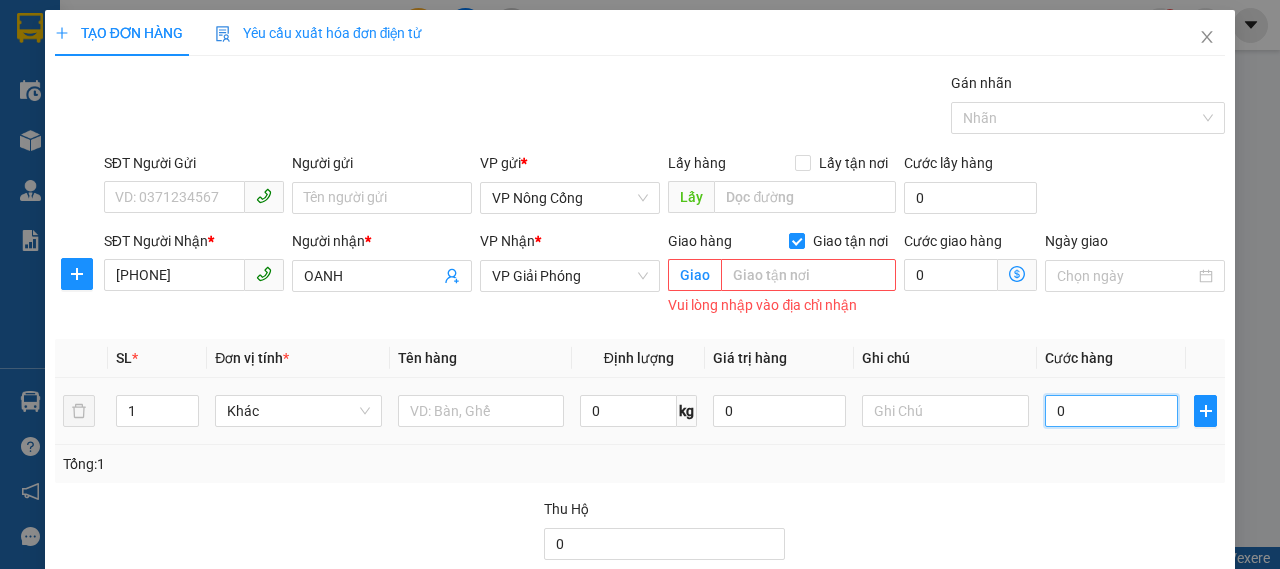 type on "3" 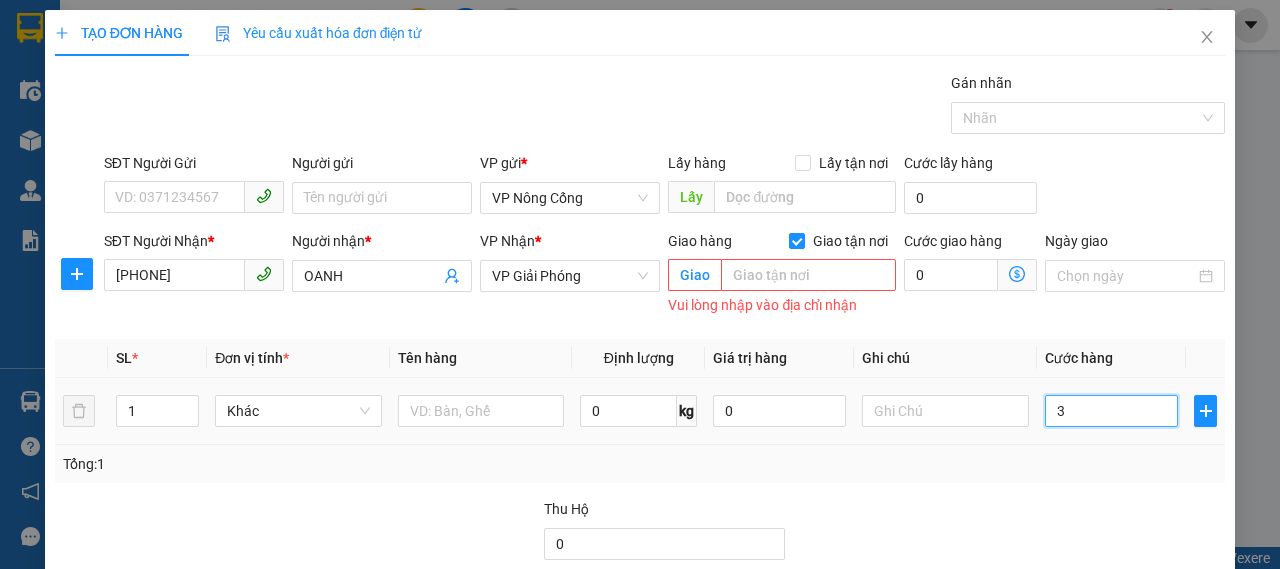 type on "30" 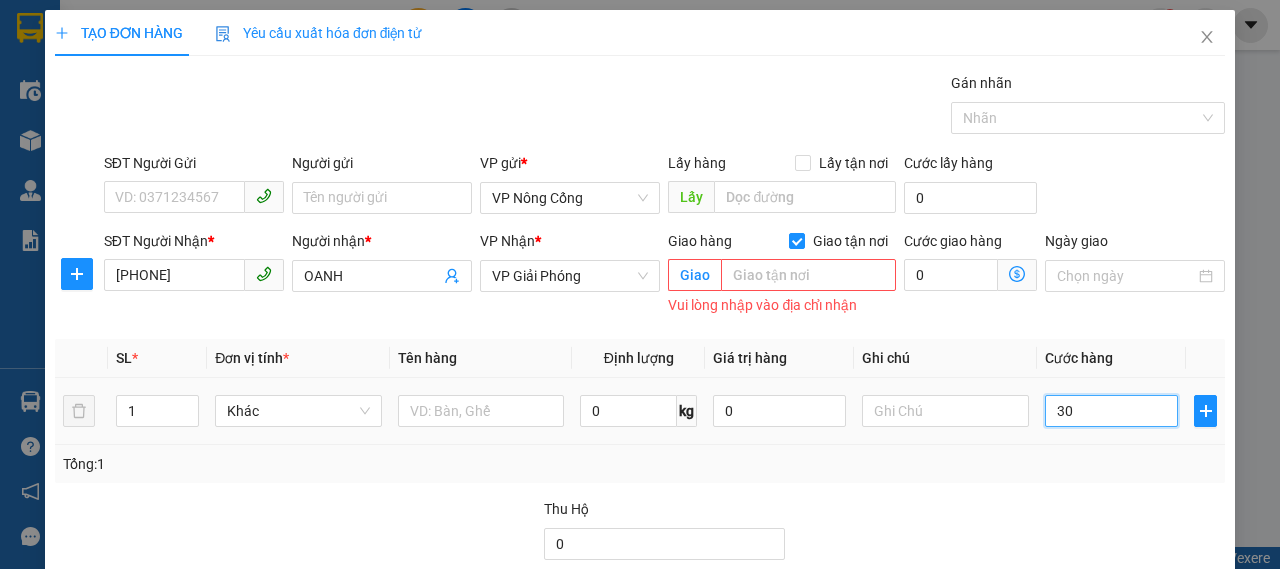 type on "300" 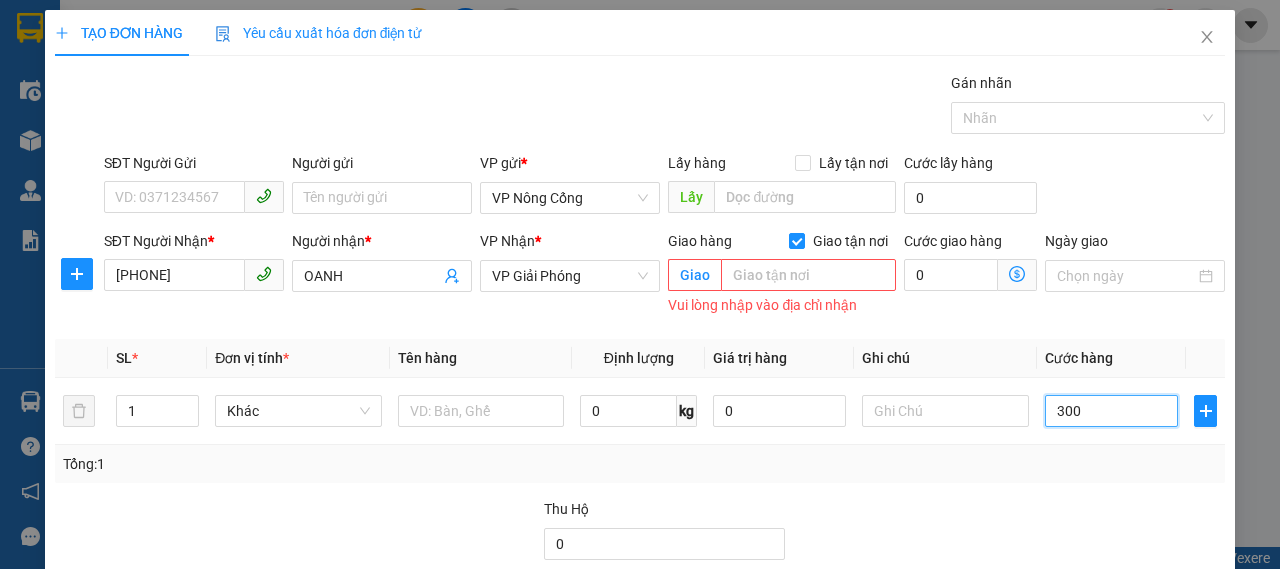 scroll, scrollTop: 191, scrollLeft: 0, axis: vertical 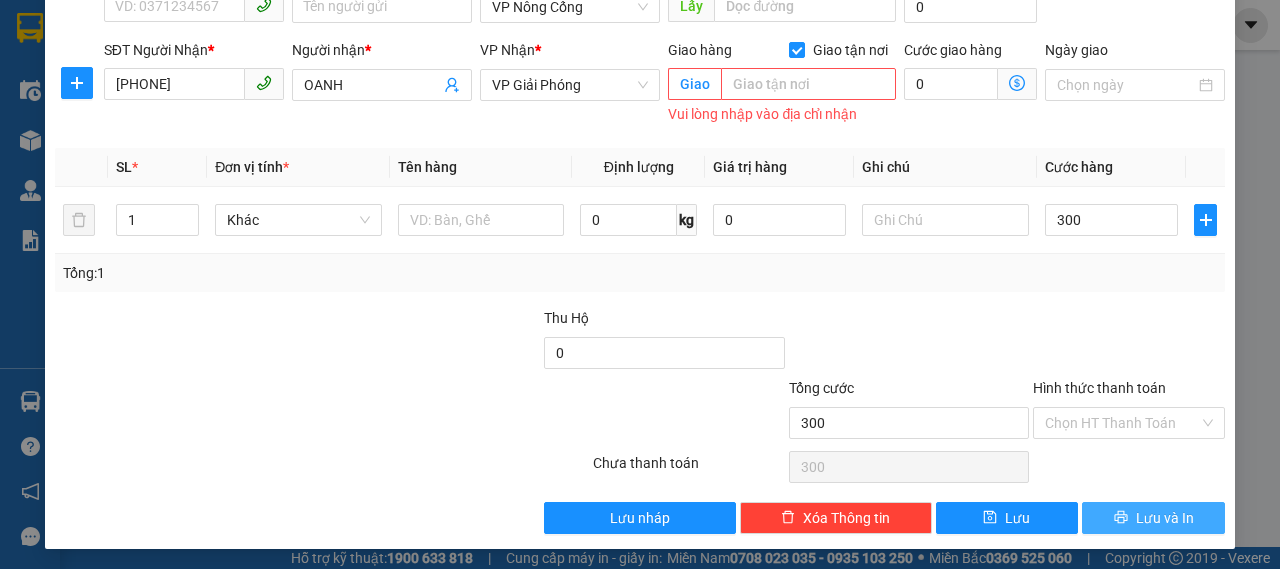 type on "300.000" 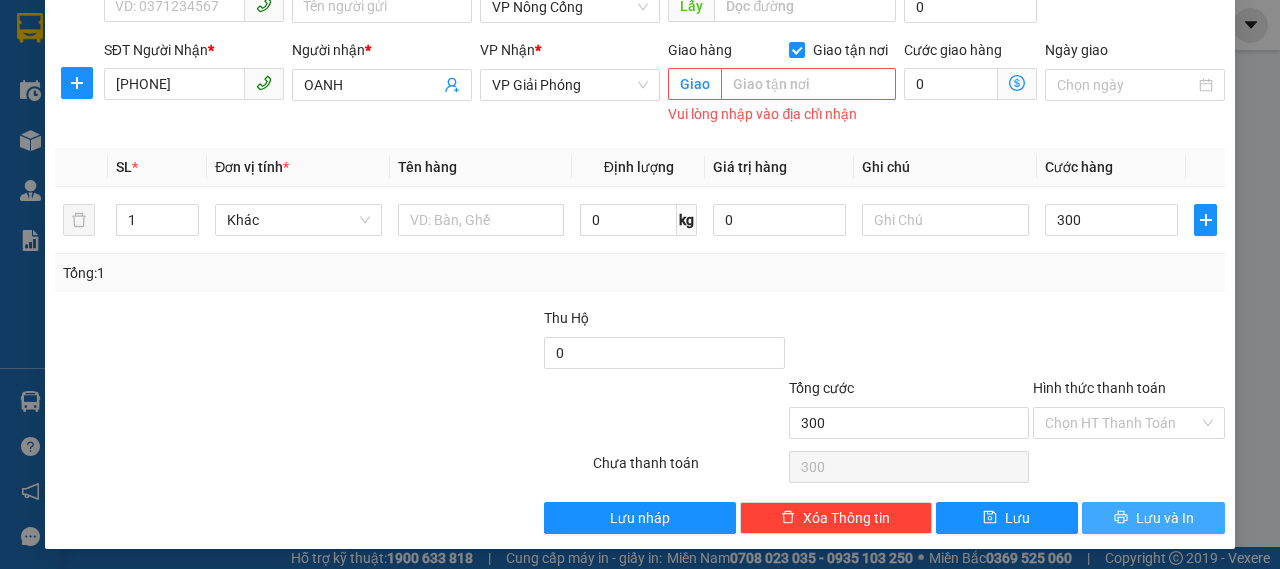 type on "300.000" 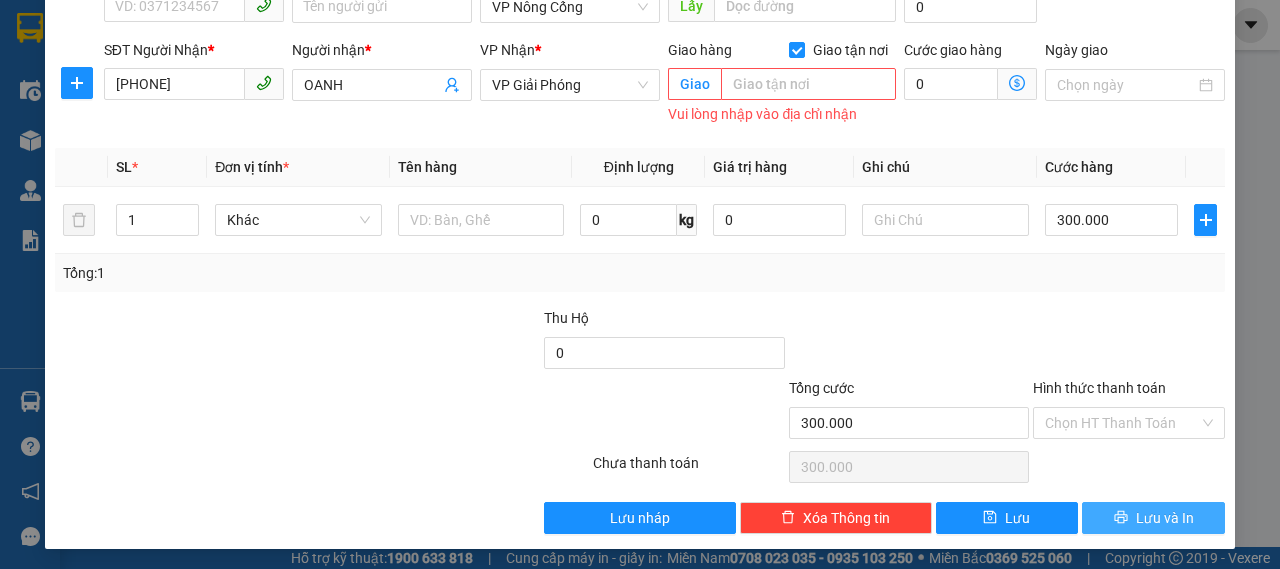 click 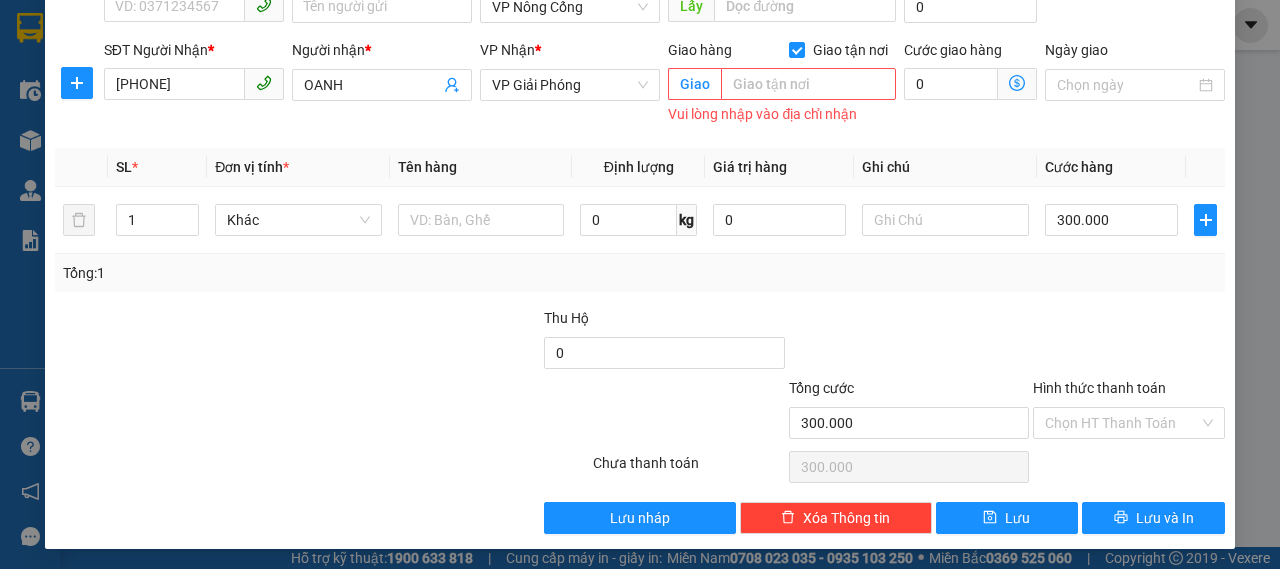 click at bounding box center [419, 342] 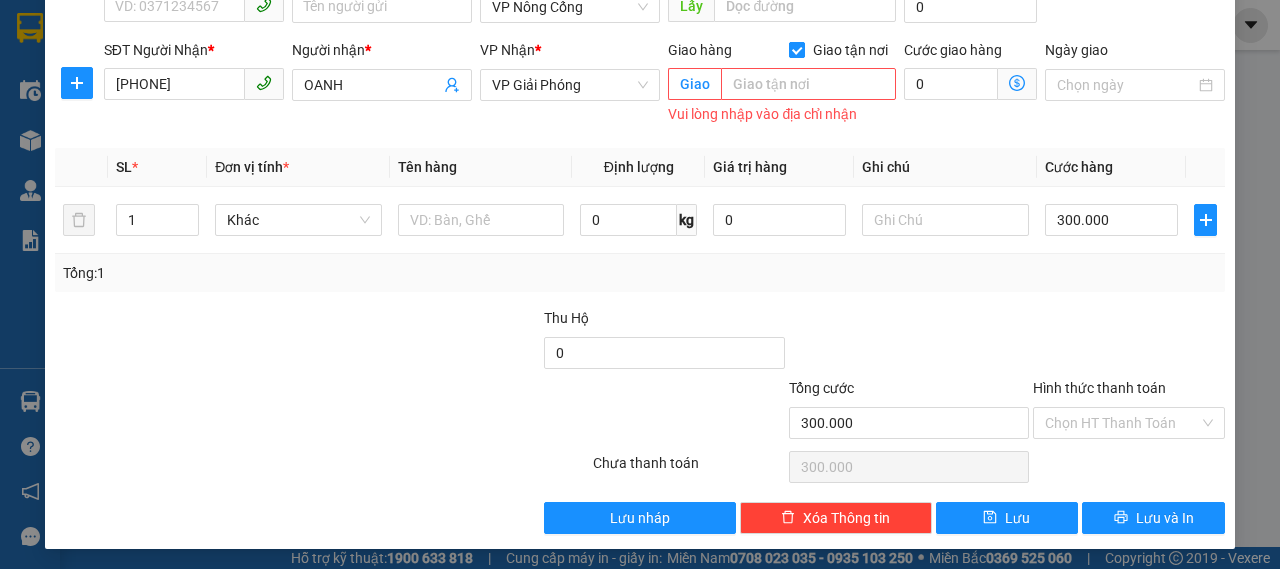 click on "Giao tận nơi" at bounding box center (796, 49) 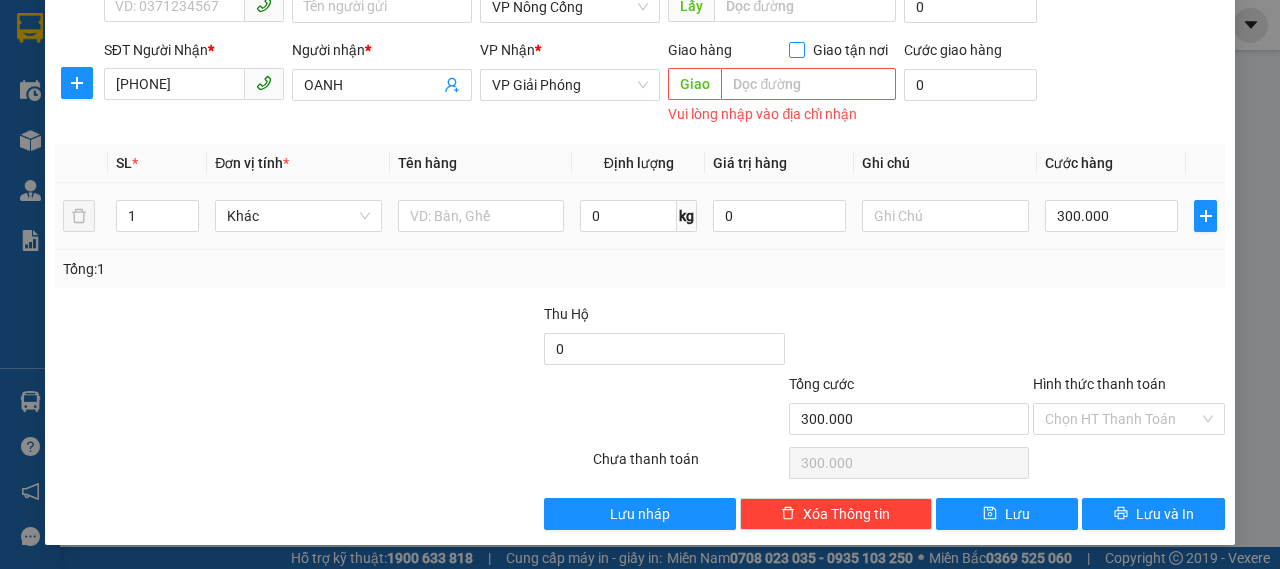 scroll, scrollTop: 187, scrollLeft: 0, axis: vertical 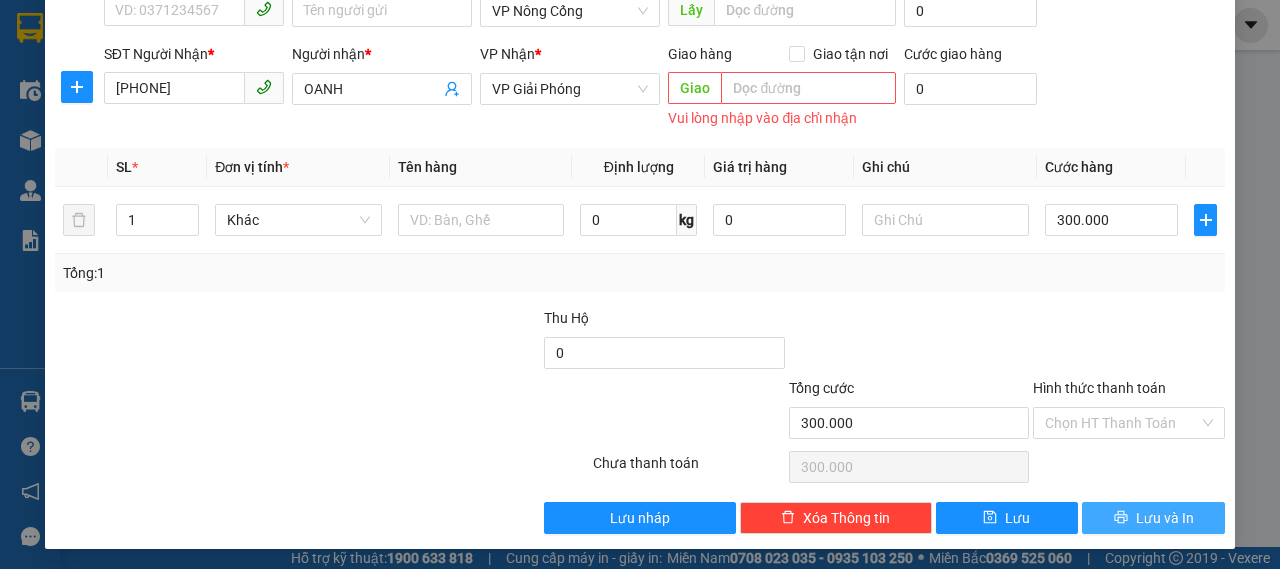 click on "Lưu và In" at bounding box center (1165, 518) 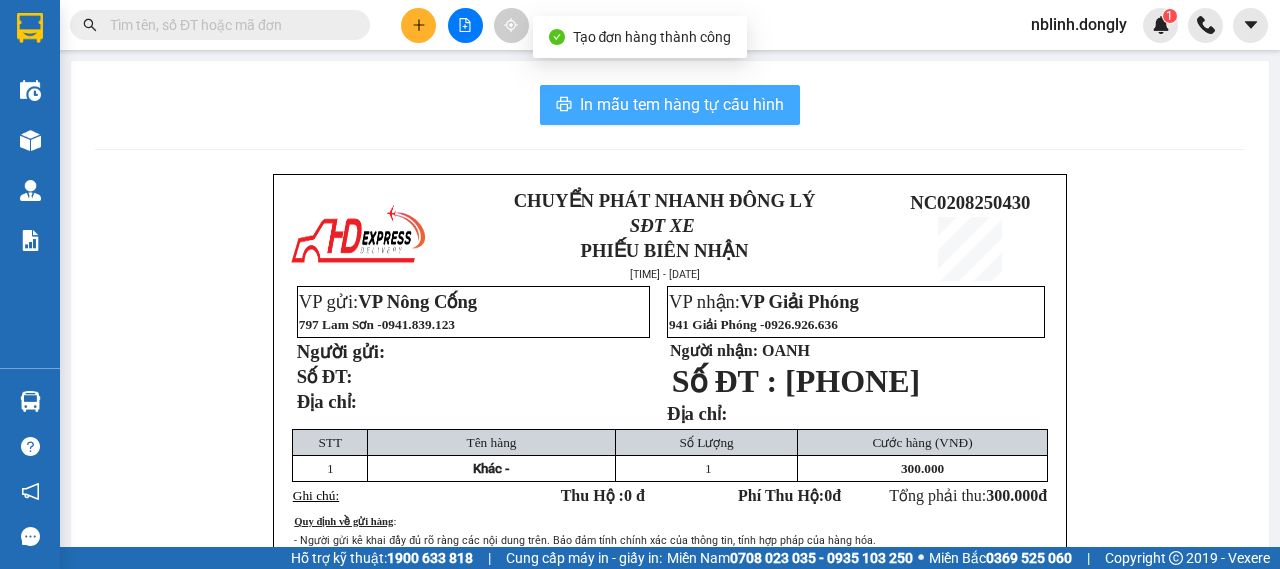 click on "In mẫu tem hàng tự cấu hình" at bounding box center (670, 105) 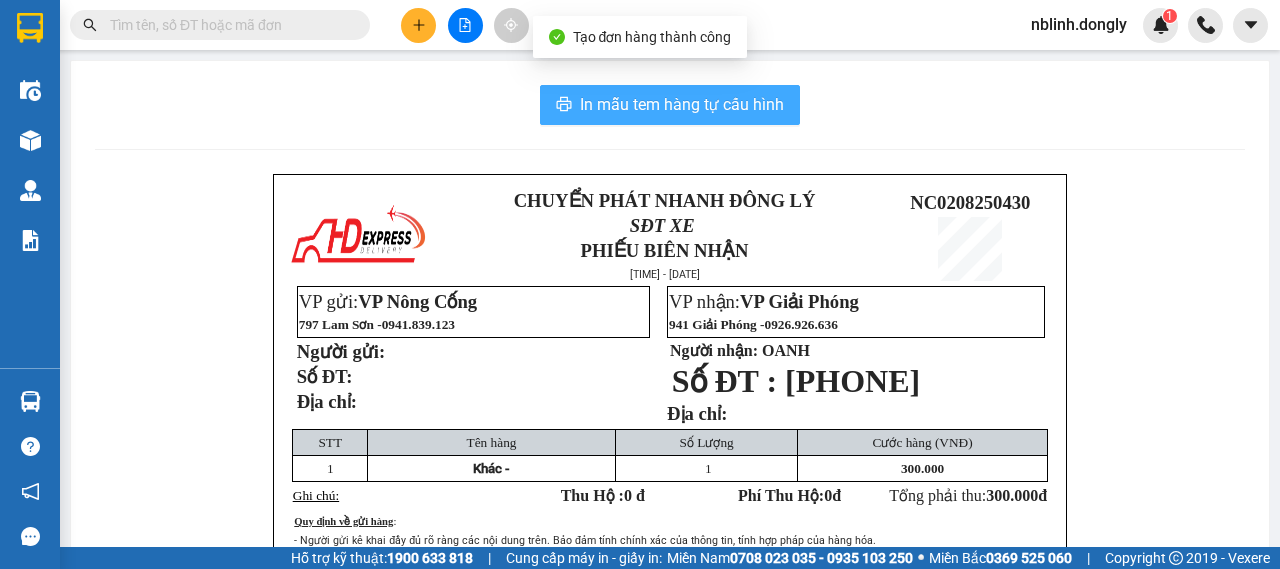 scroll, scrollTop: 0, scrollLeft: 0, axis: both 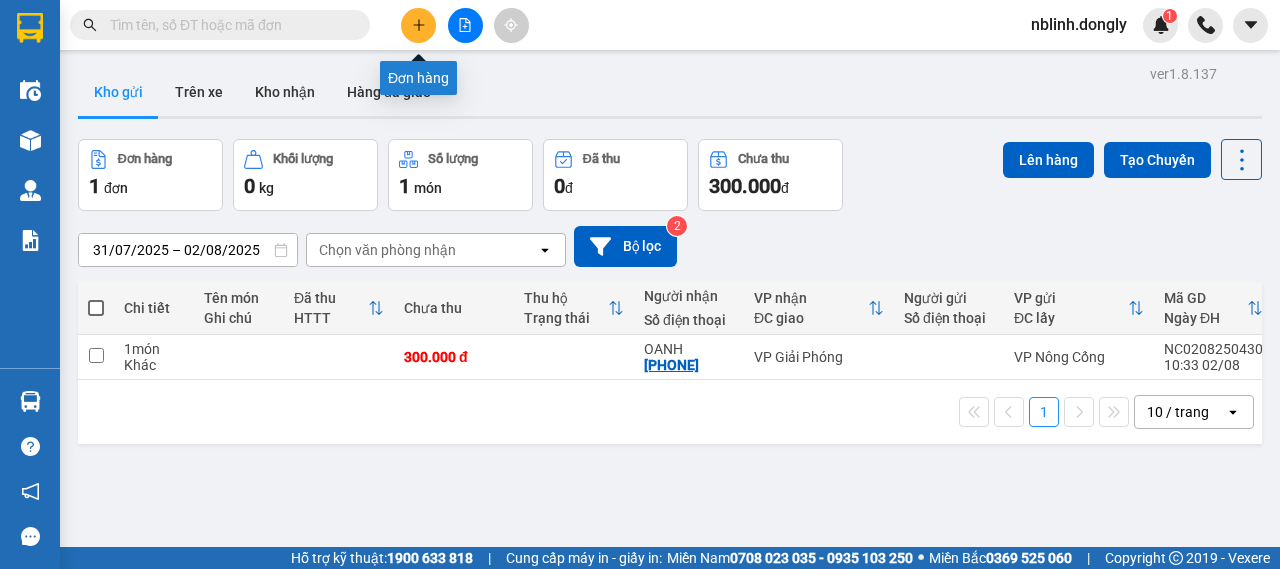 click 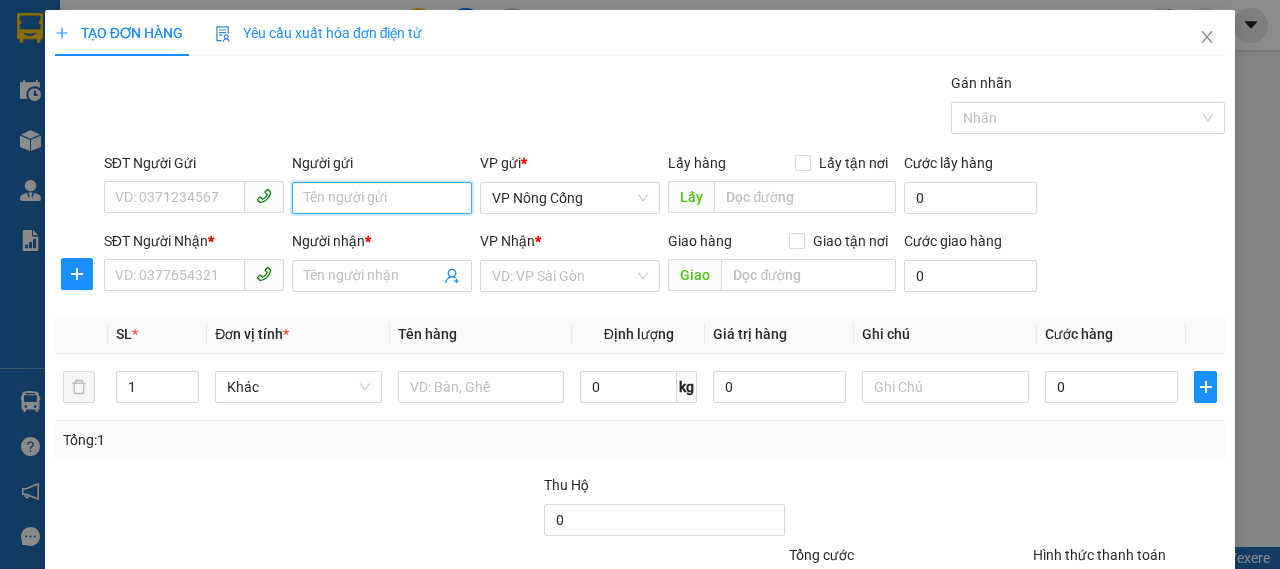 click on "Người gửi" at bounding box center (382, 198) 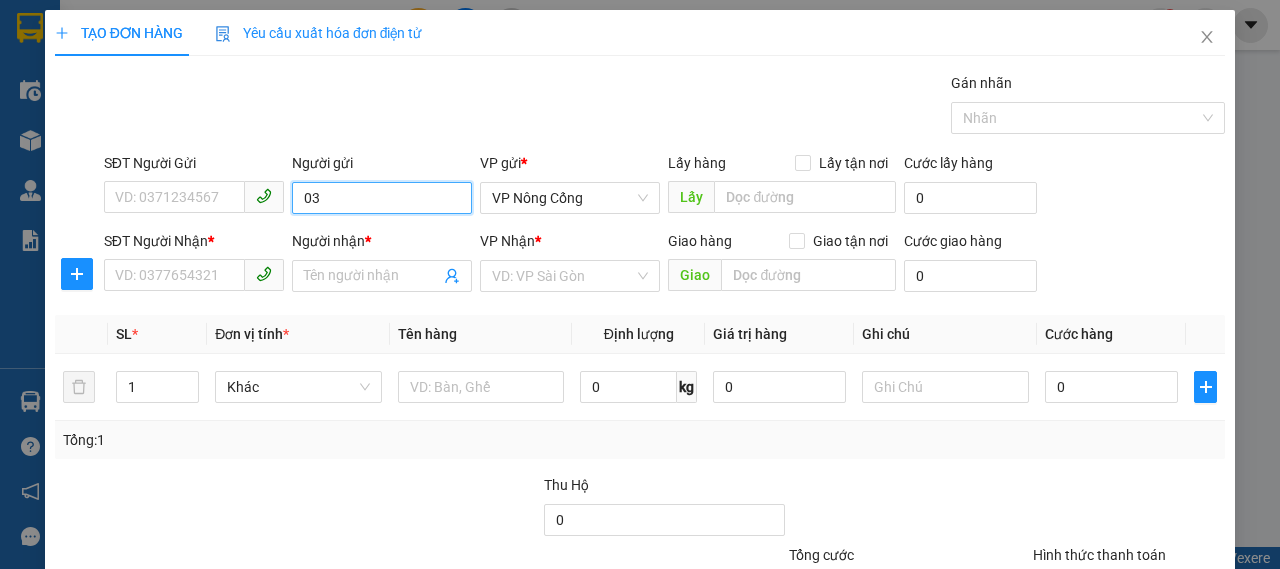 type on "0" 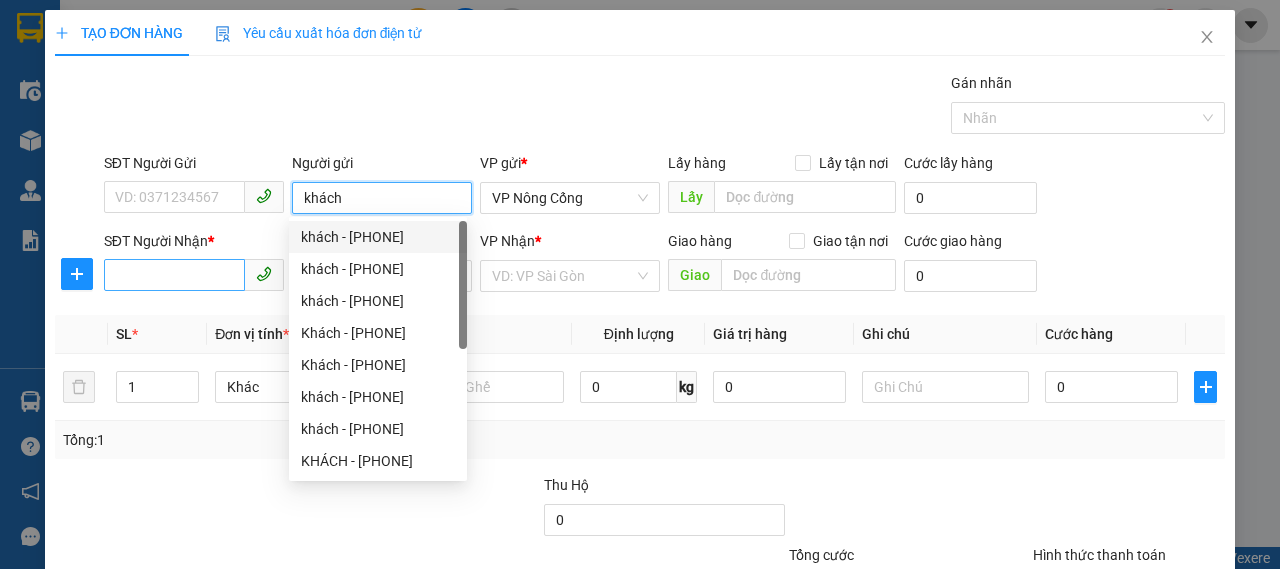 type on "khách" 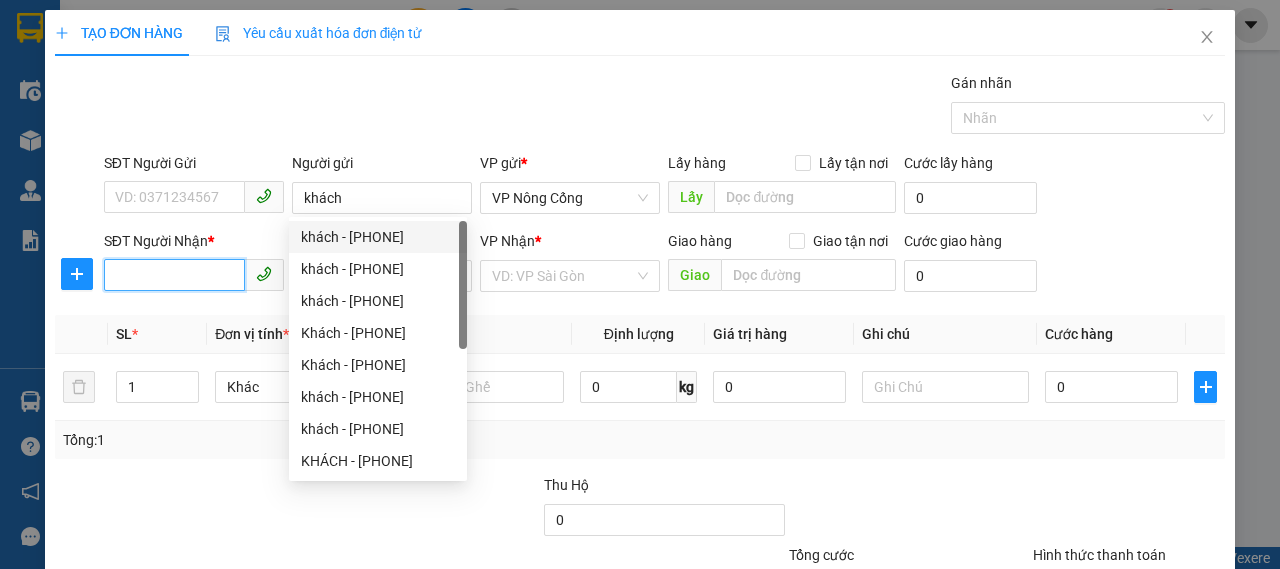 click on "SĐT Người Nhận  *" at bounding box center (174, 275) 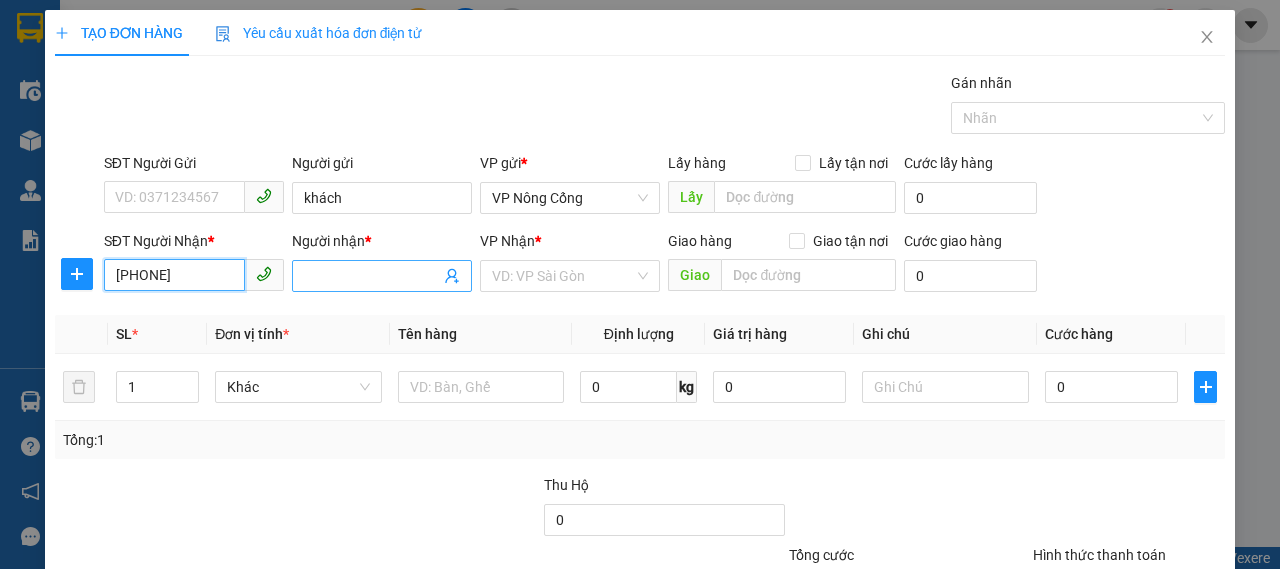 type on "[PHONE]" 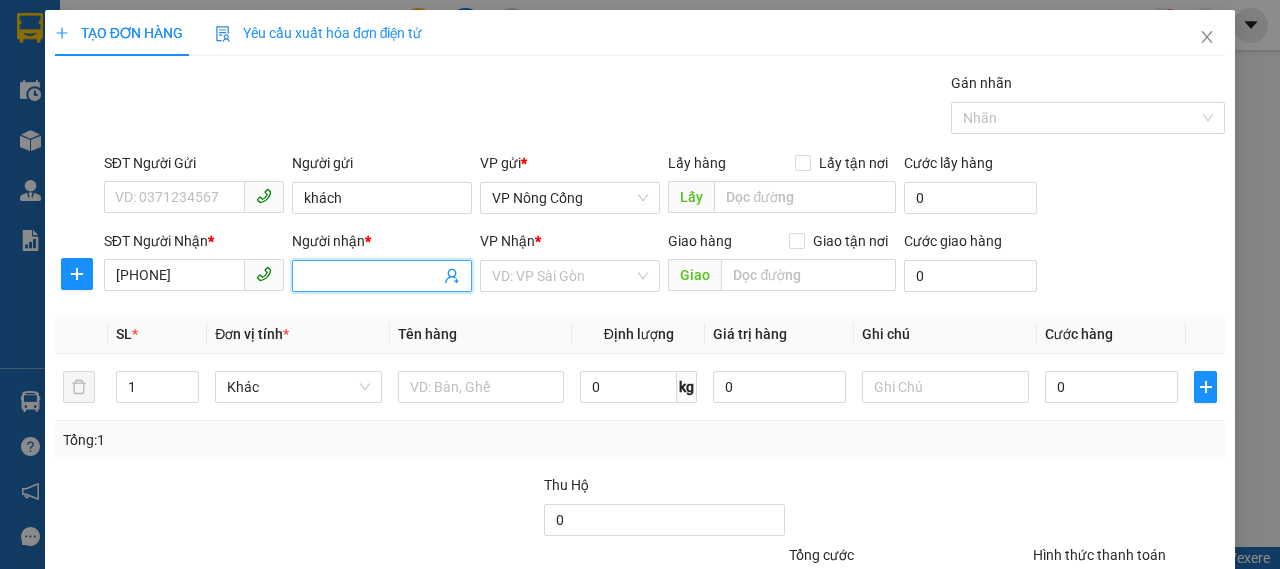 click on "Người nhận  *" at bounding box center (372, 276) 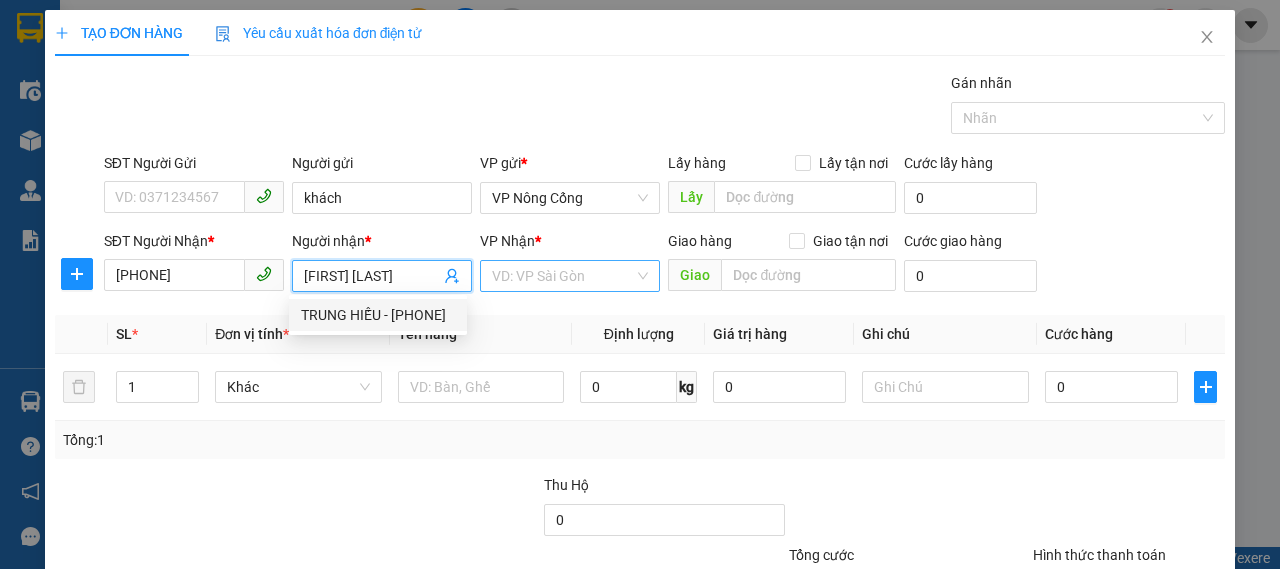 type on "[FIRST] [LAST]" 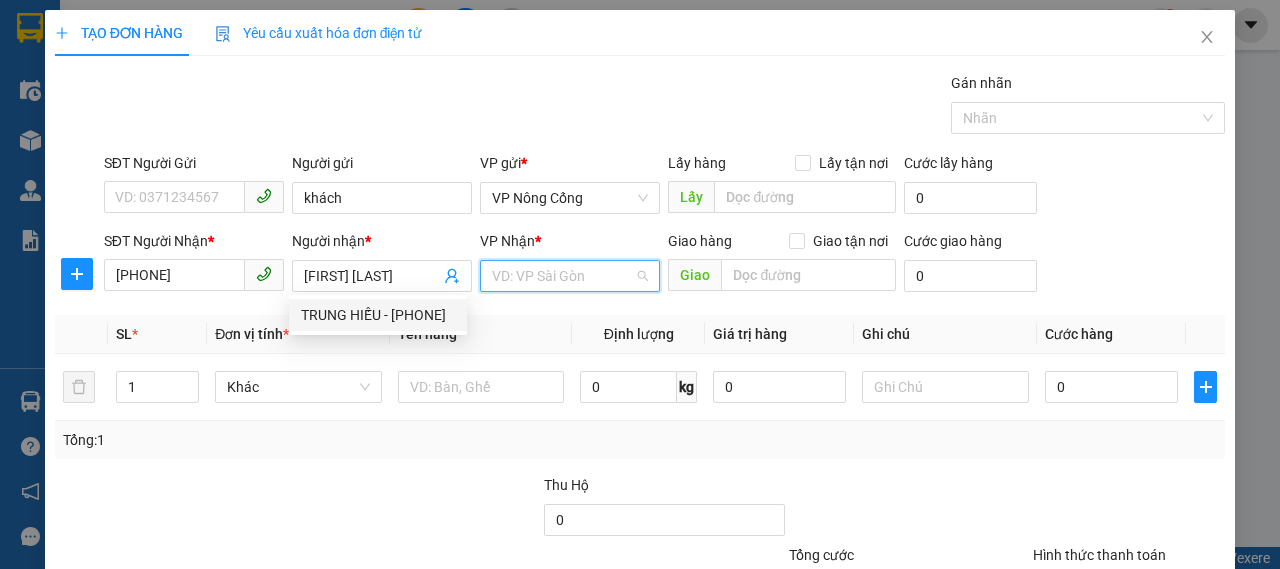 click at bounding box center [563, 276] 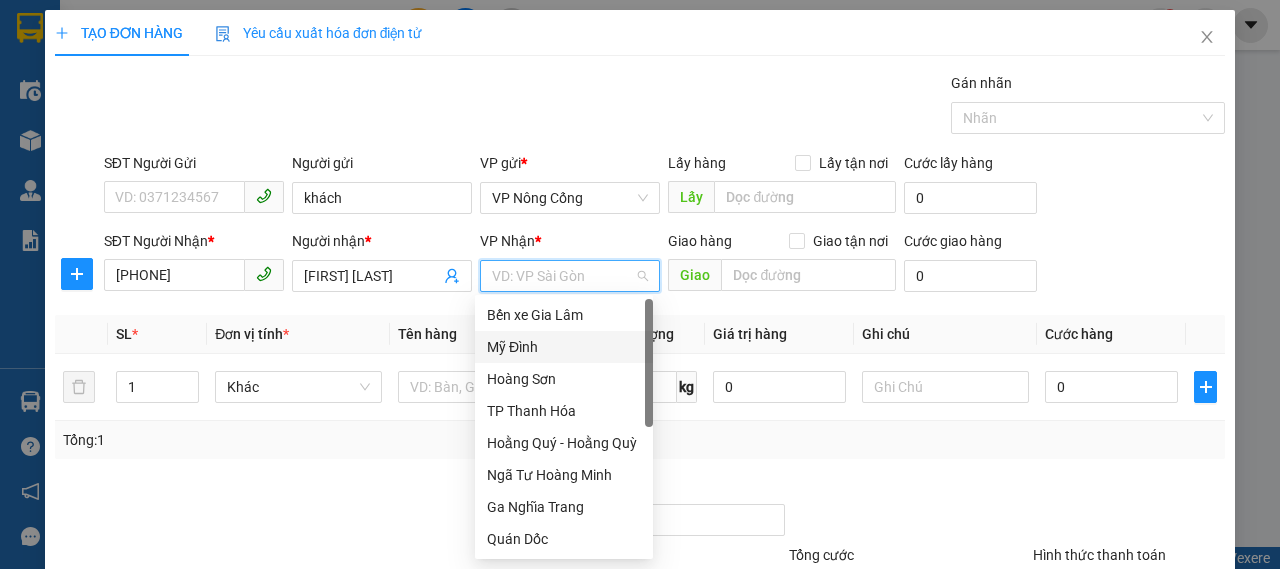 click on "Mỹ Đình" at bounding box center (564, 347) 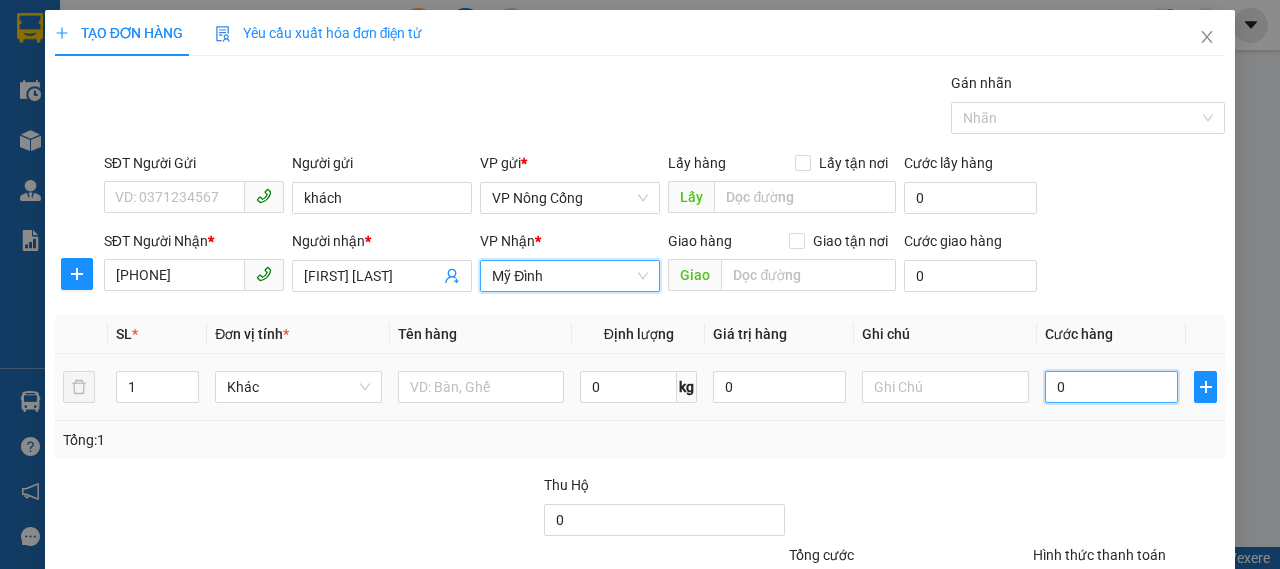 click on "0" at bounding box center [1111, 387] 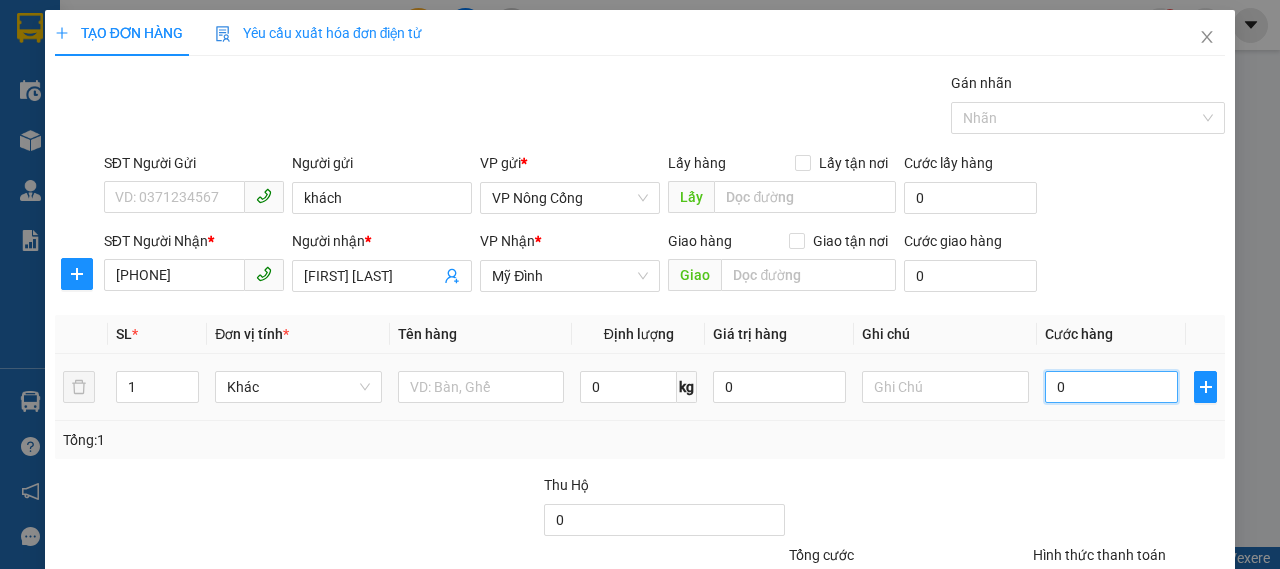 type on "5" 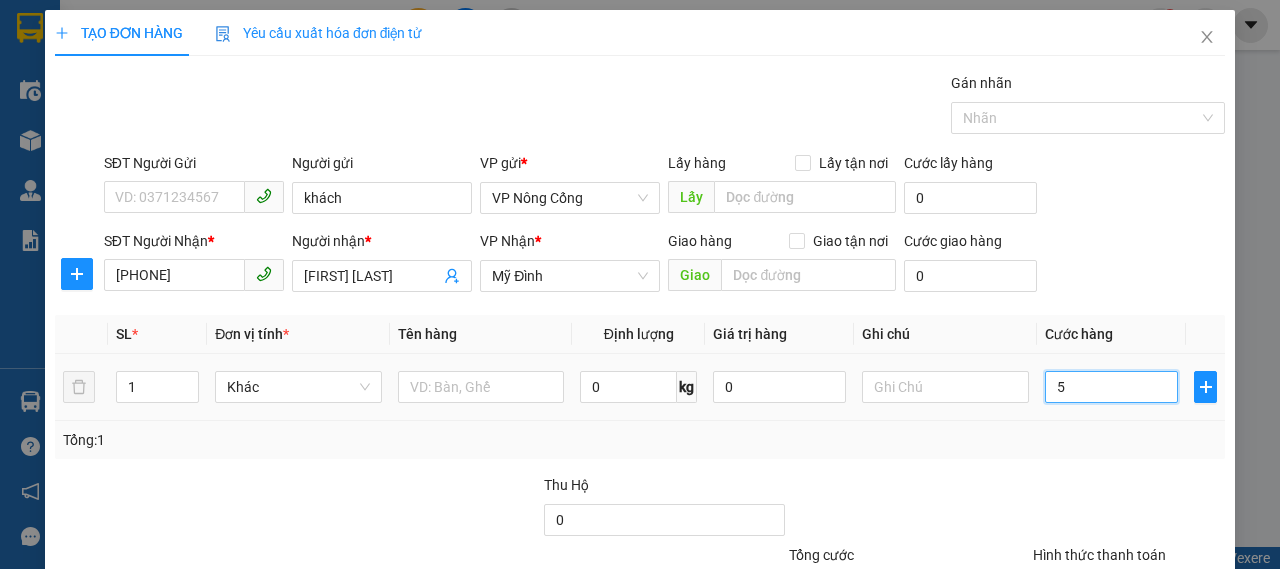 type on "50" 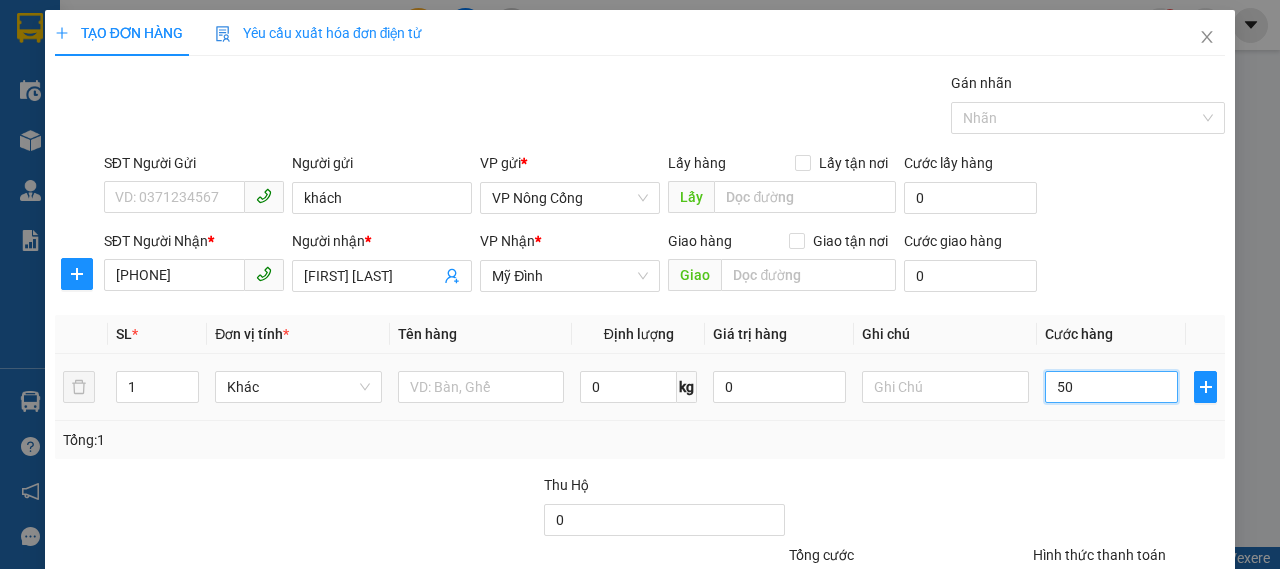 type on "500" 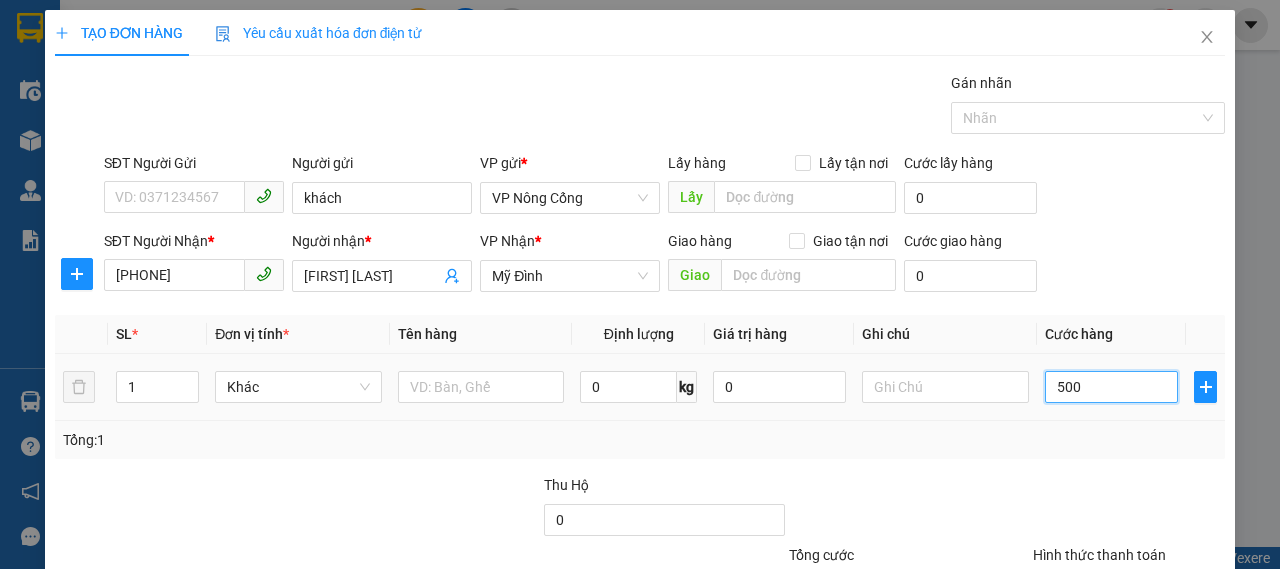 type on "5.000" 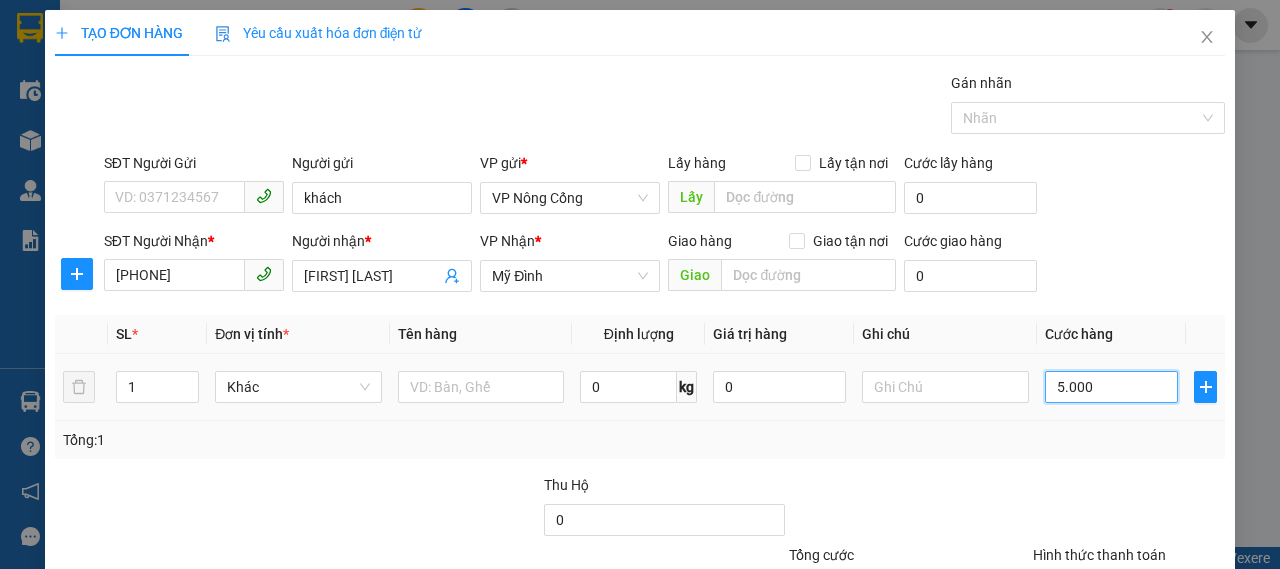 type on "50.000" 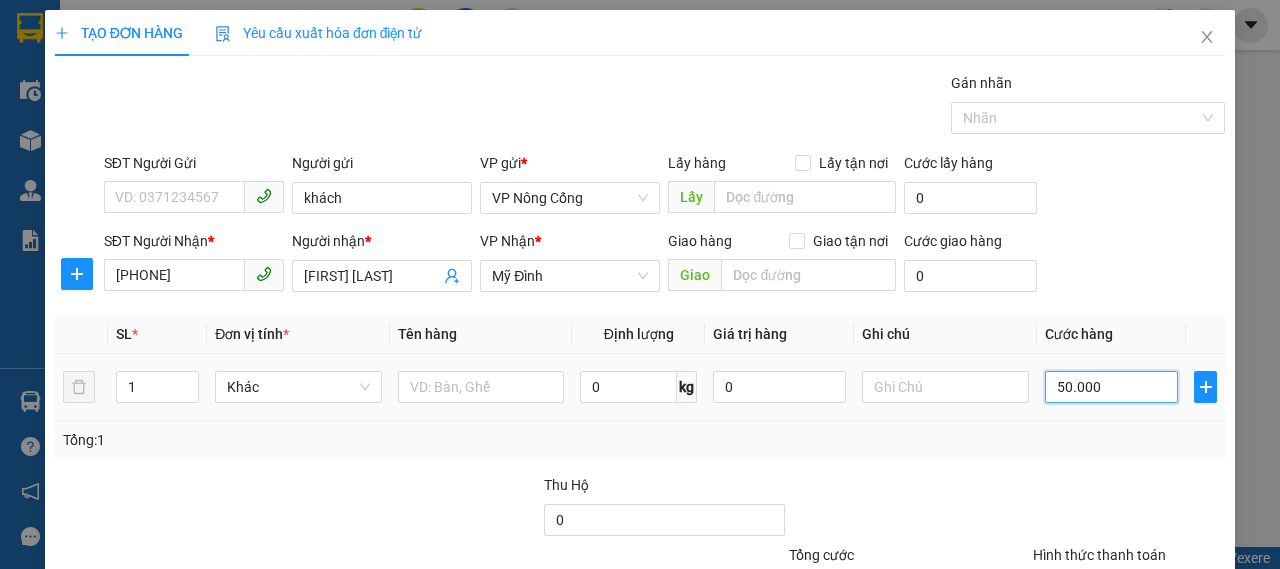 scroll, scrollTop: 168, scrollLeft: 0, axis: vertical 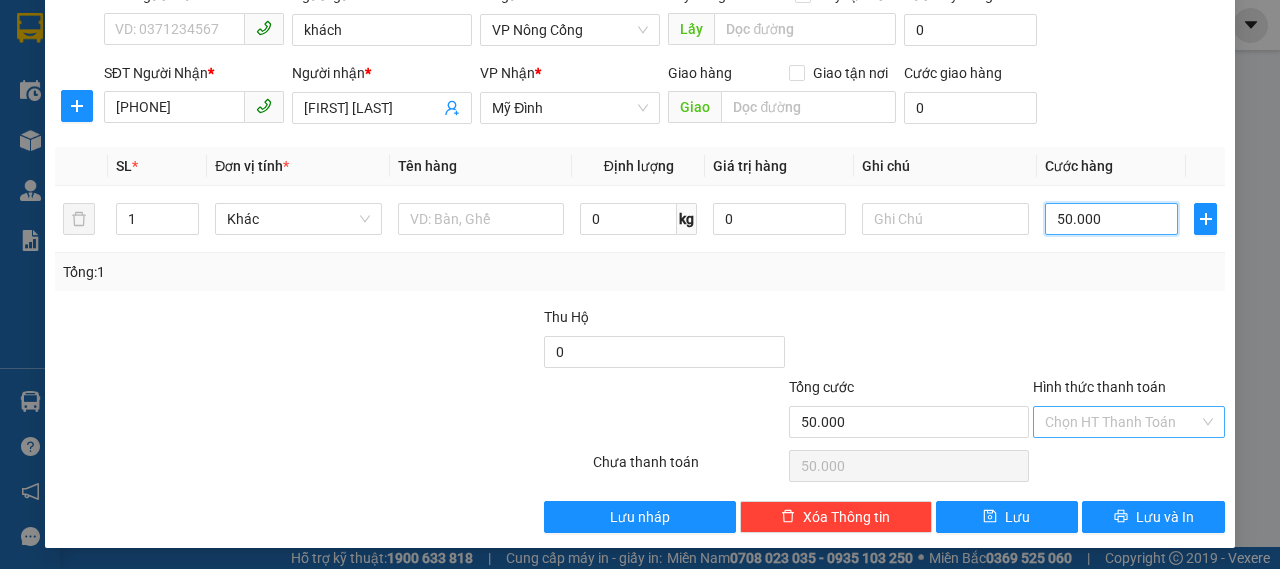 type on "50.000" 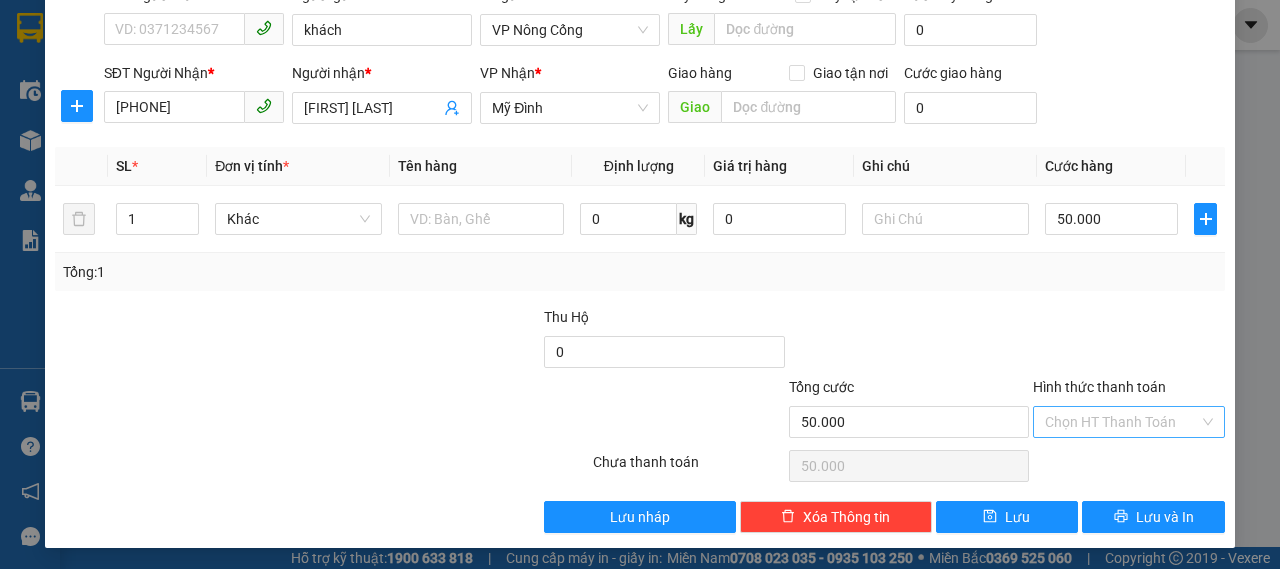 click on "Hình thức thanh toán" at bounding box center (1122, 422) 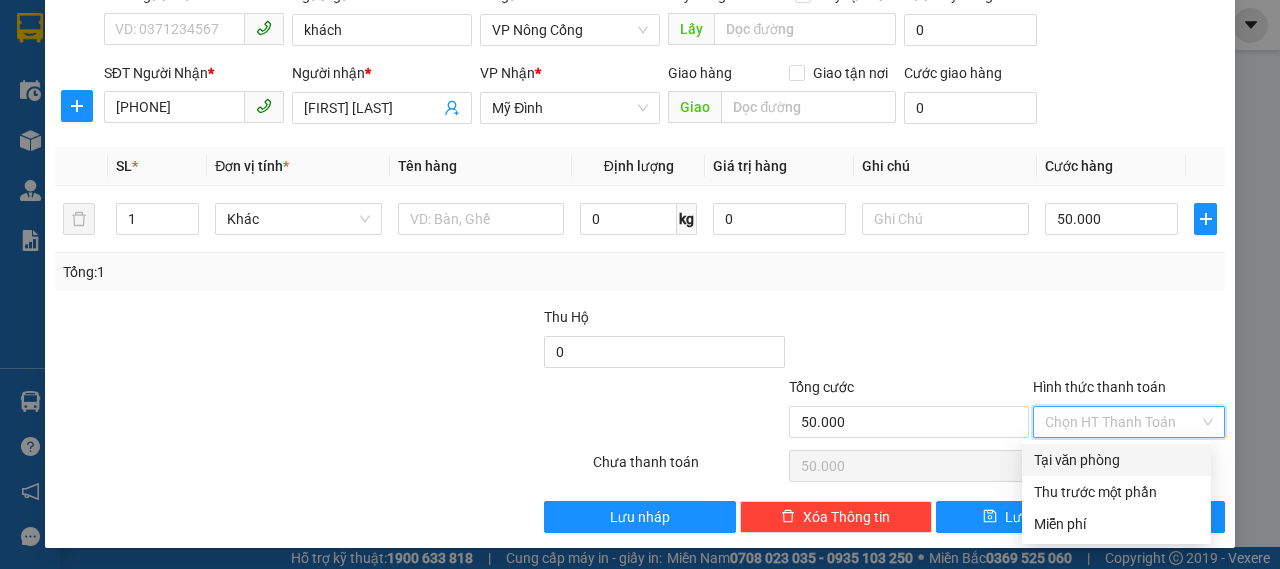 click on "Tại văn phòng" at bounding box center [1116, 460] 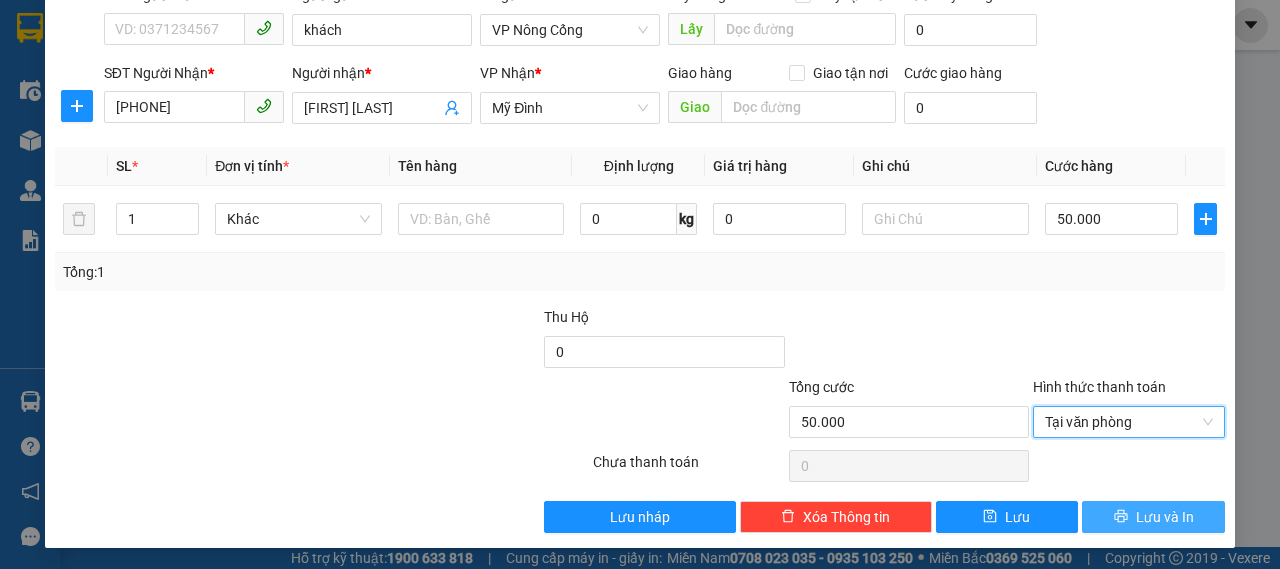 click on "Lưu và In" at bounding box center (1165, 517) 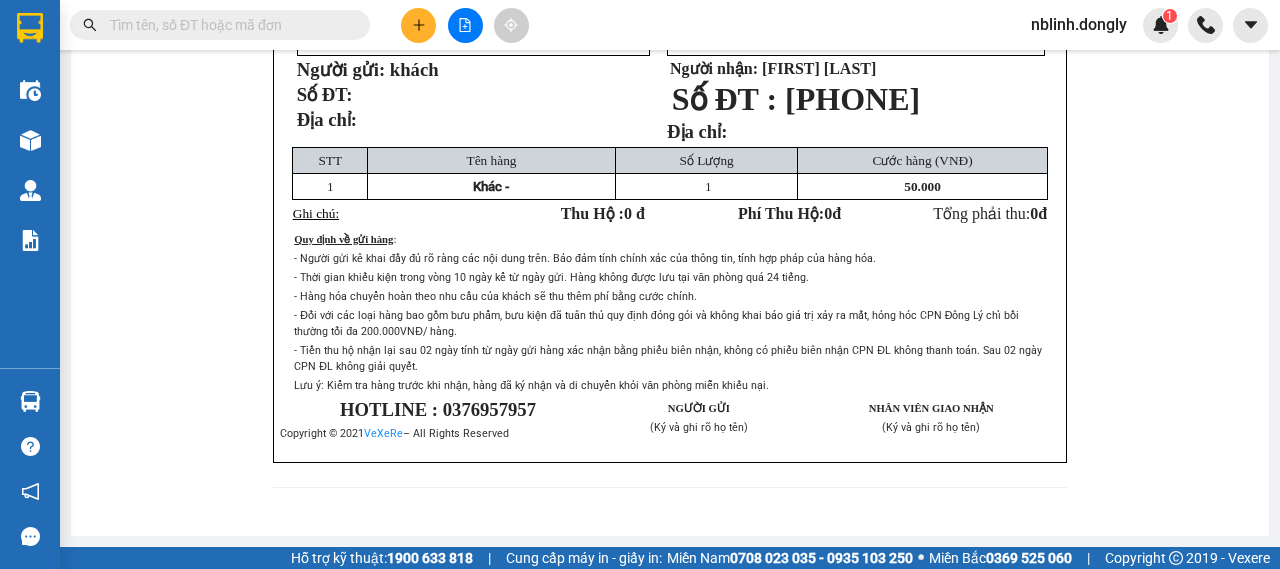scroll, scrollTop: 0, scrollLeft: 0, axis: both 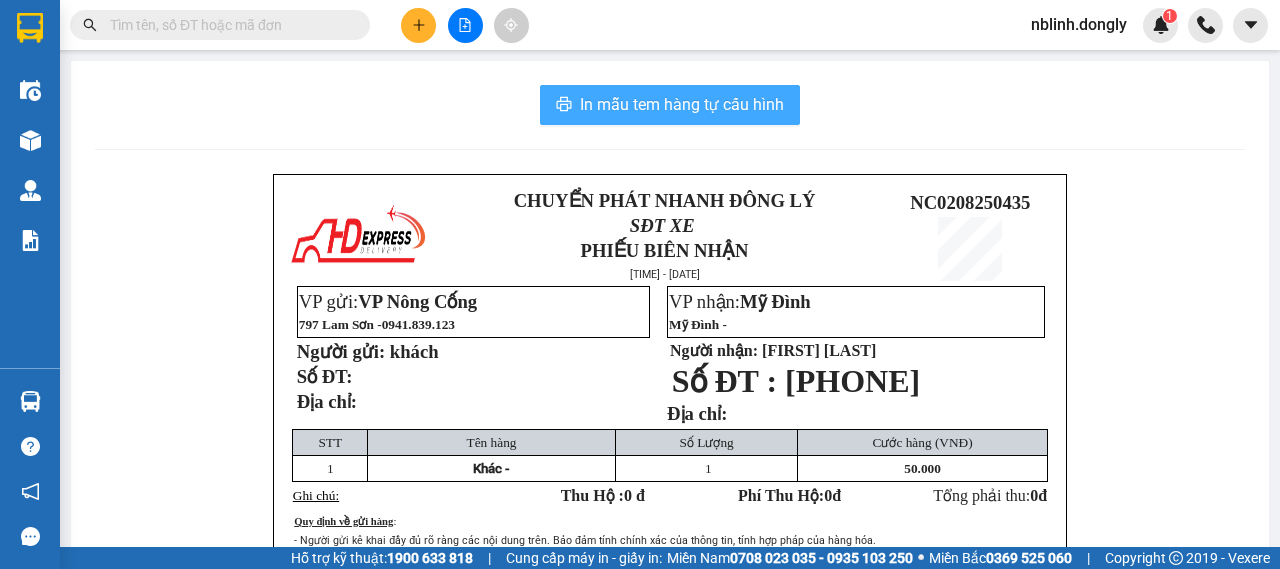 click on "In mẫu tem hàng tự cấu hình" at bounding box center (682, 104) 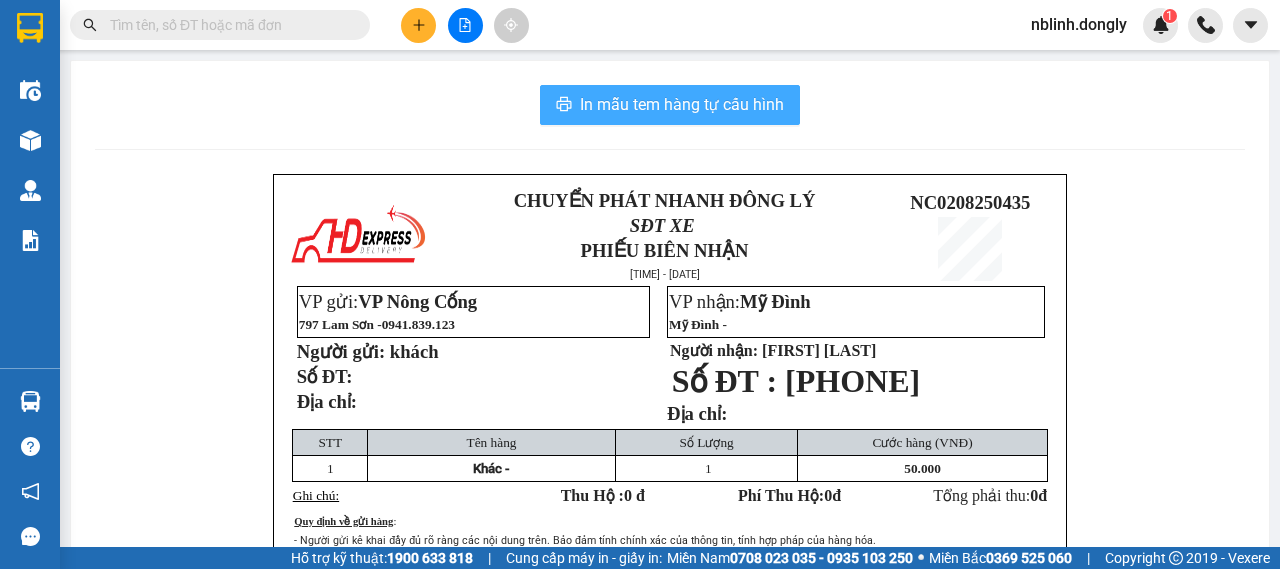 scroll, scrollTop: 0, scrollLeft: 0, axis: both 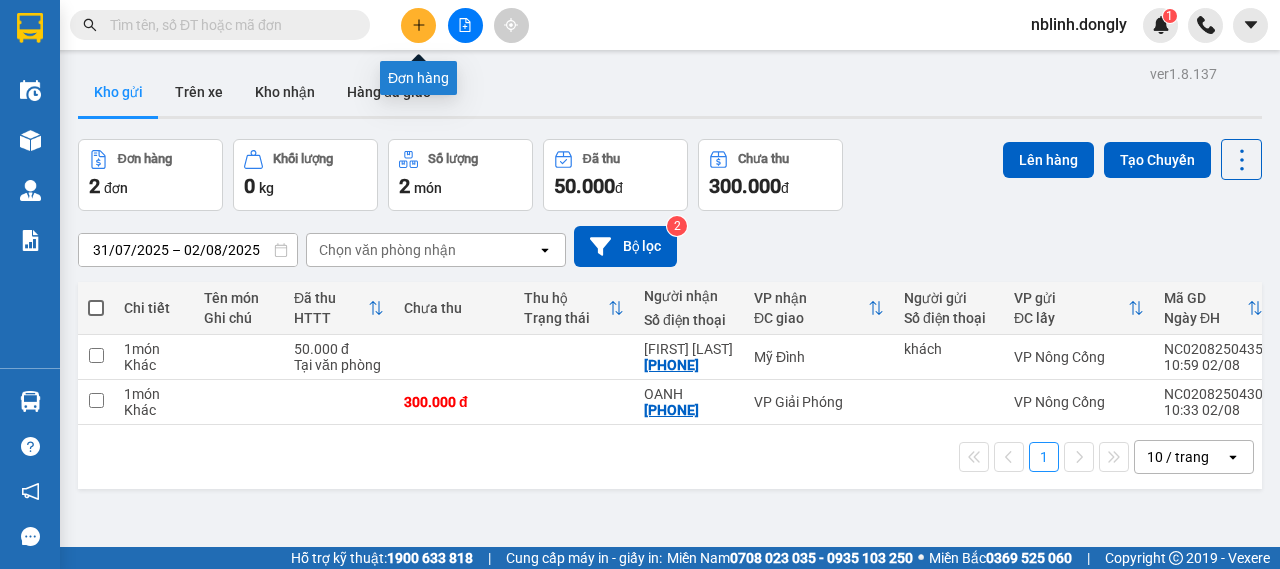 click at bounding box center [418, 25] 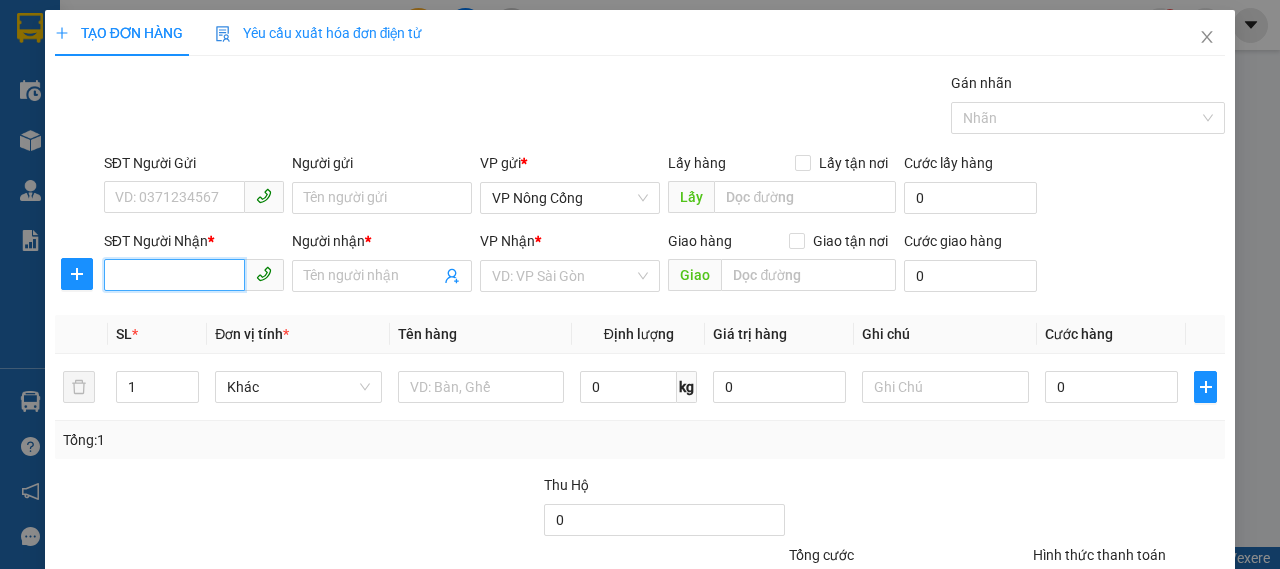 click on "SĐT Người Nhận  *" at bounding box center [174, 275] 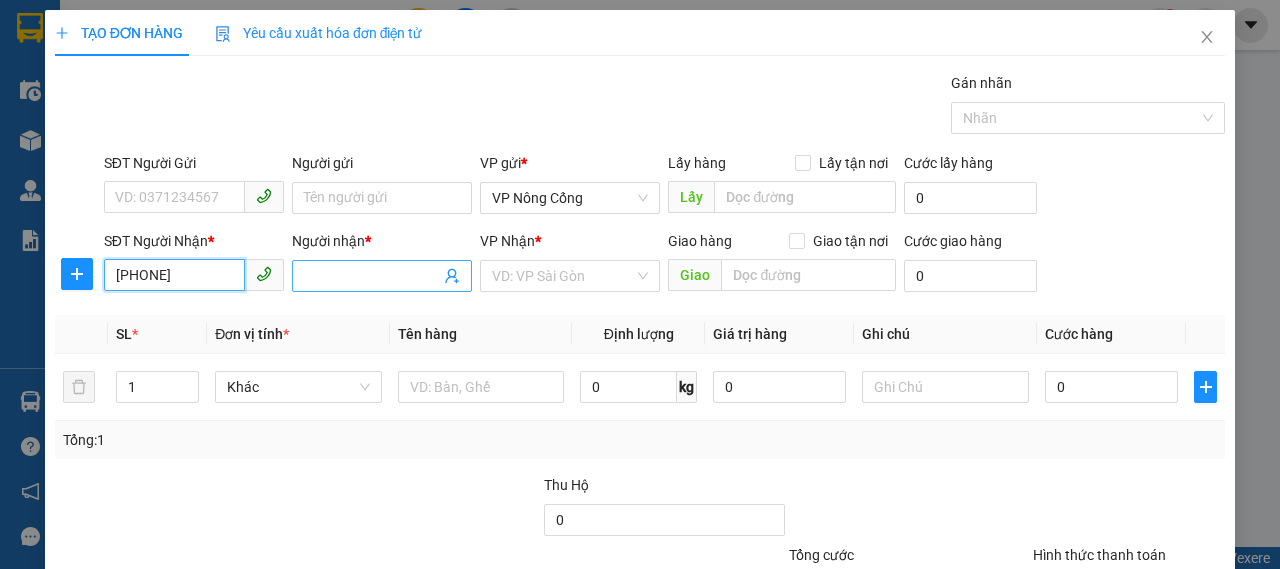 type on "[PHONE]" 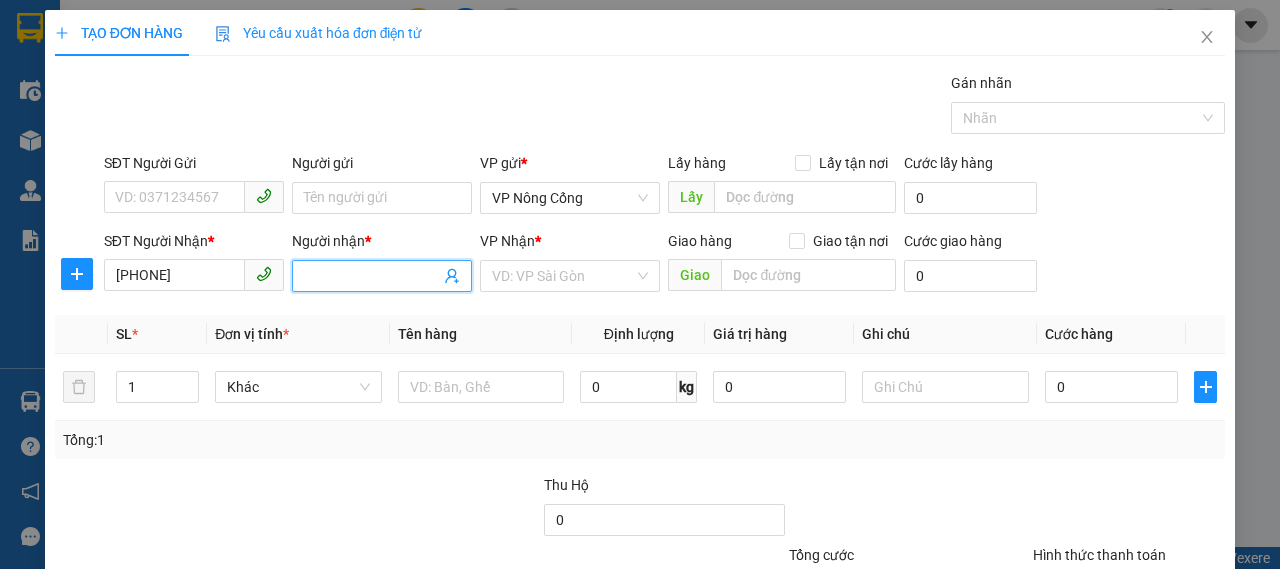 click on "Người nhận  *" at bounding box center (372, 276) 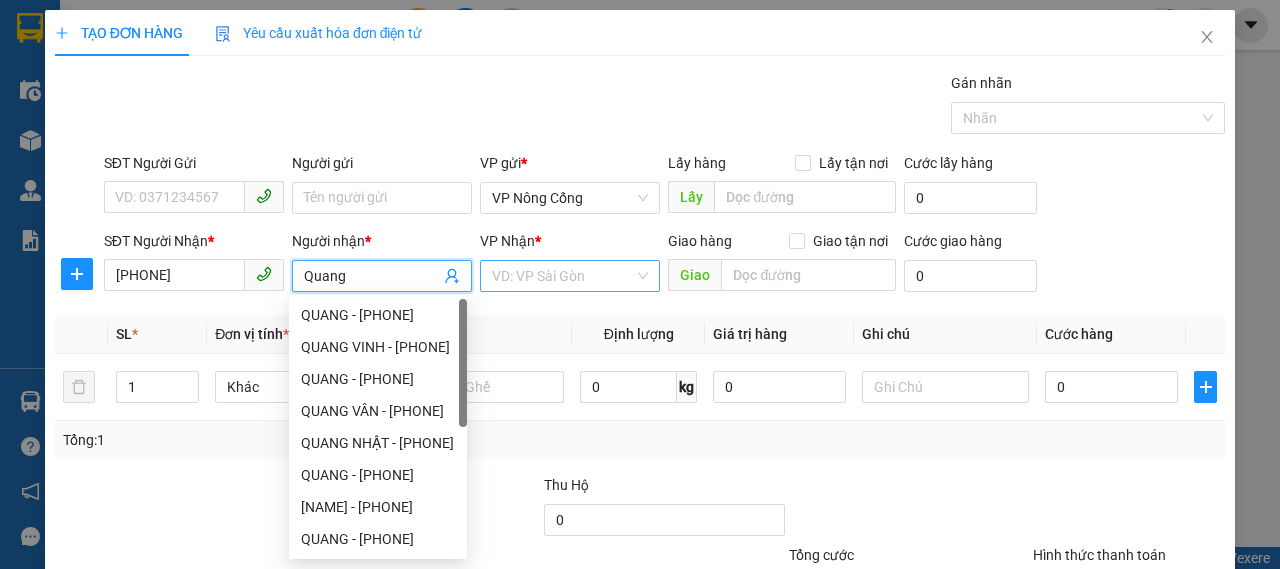 type on "Quang" 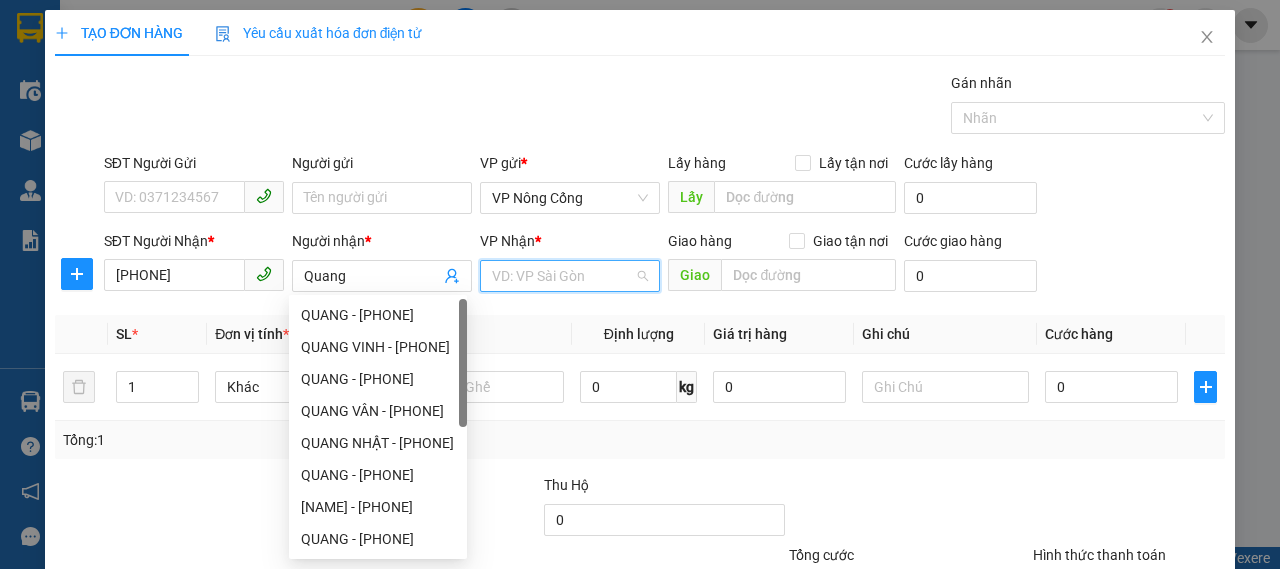 click at bounding box center (563, 276) 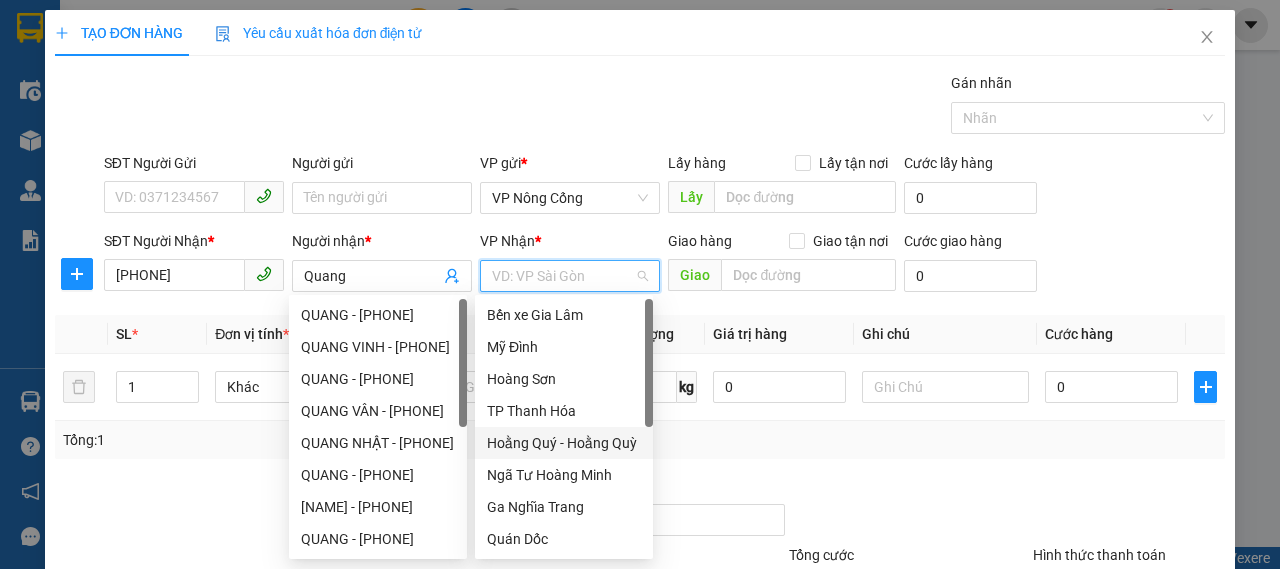 scroll, scrollTop: 288, scrollLeft: 0, axis: vertical 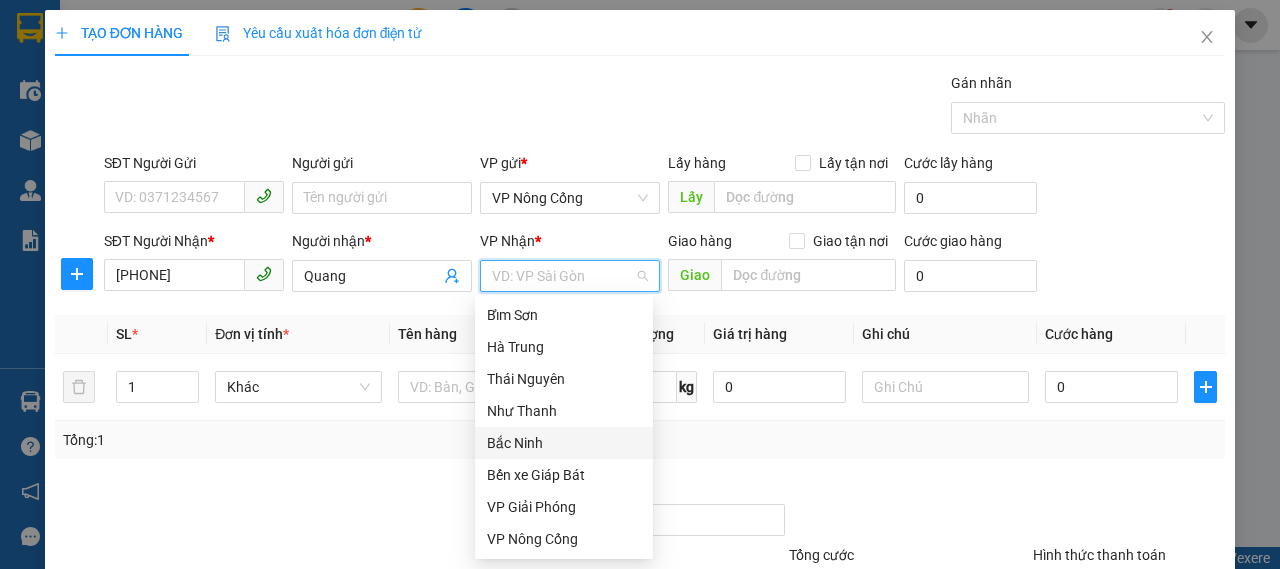 click on "Bắc Ninh" at bounding box center [564, 443] 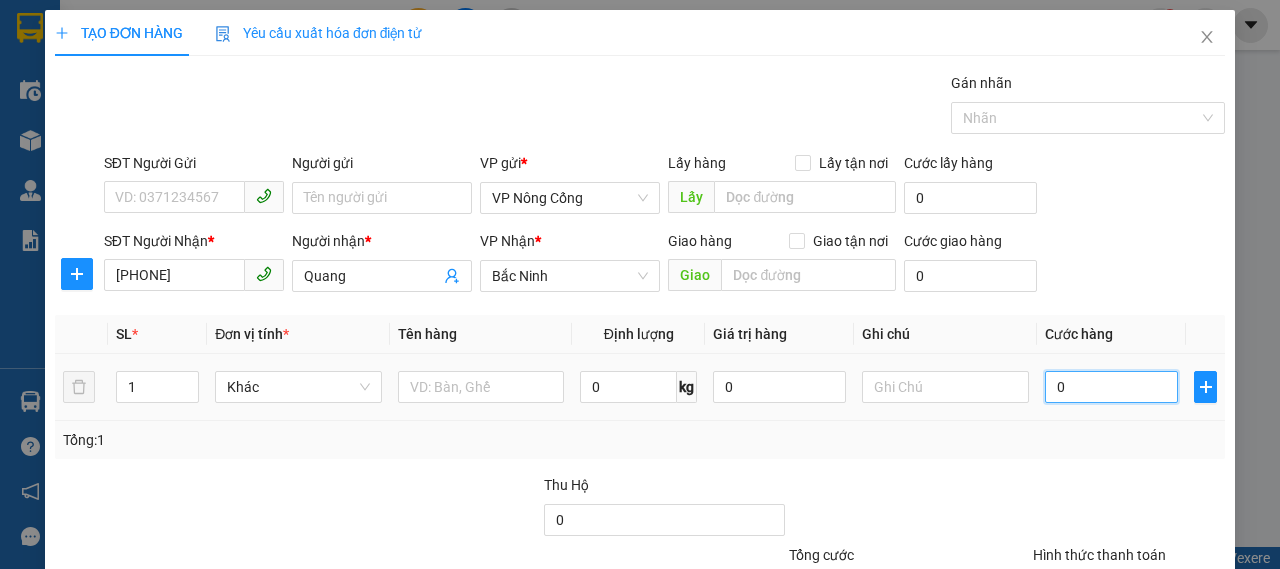 click on "0" at bounding box center (1111, 387) 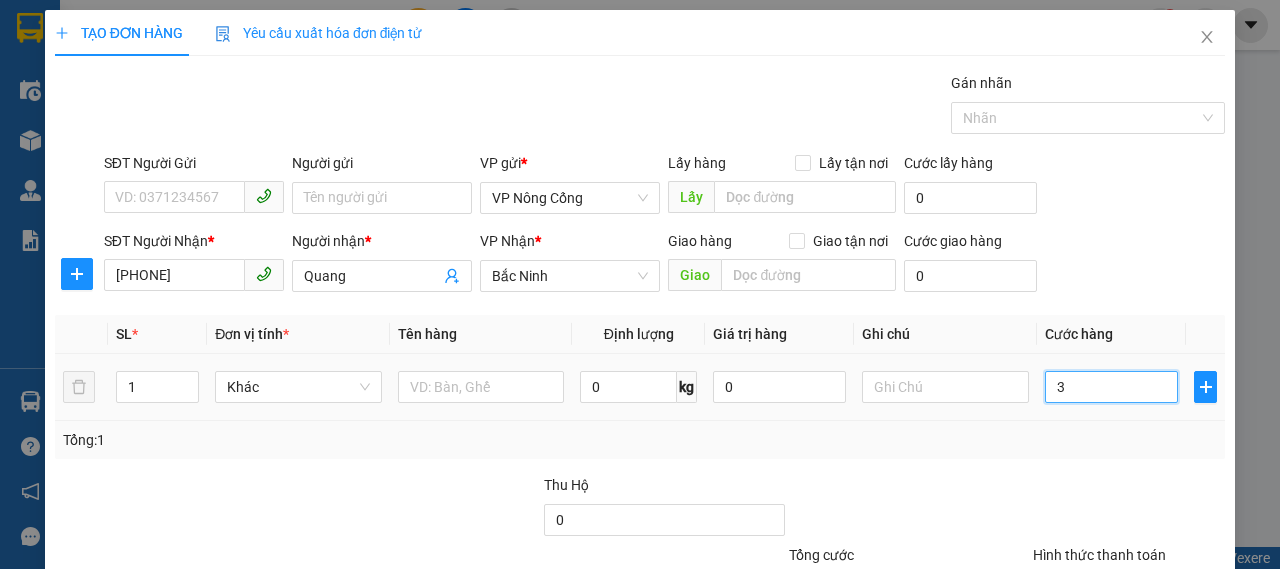 type on "30" 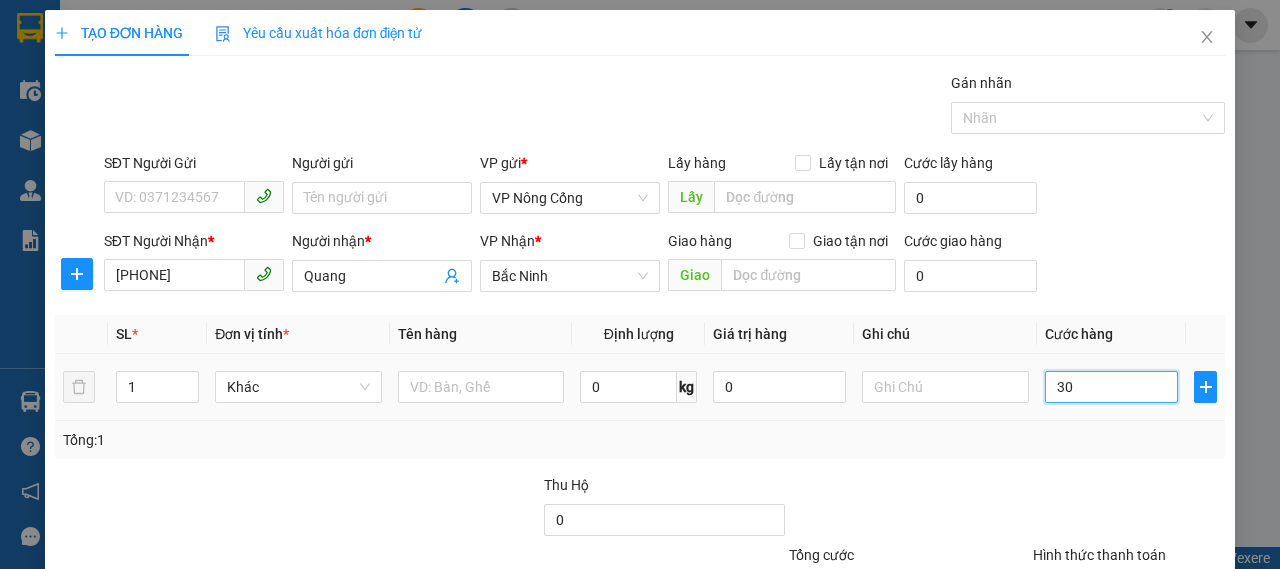 type on "300" 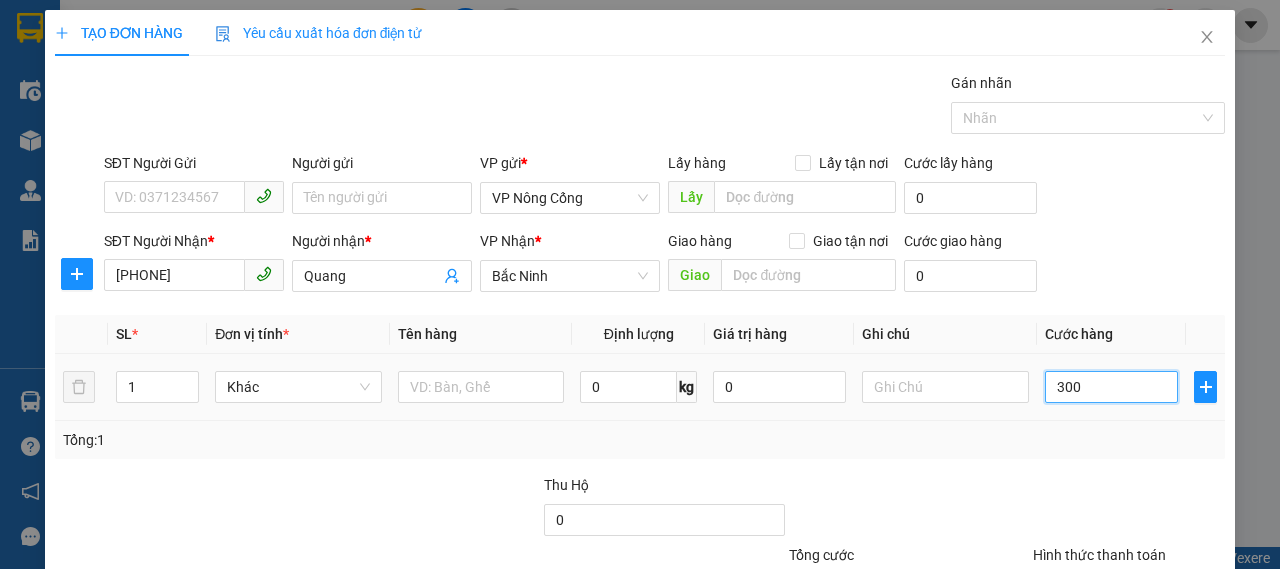 scroll, scrollTop: 168, scrollLeft: 0, axis: vertical 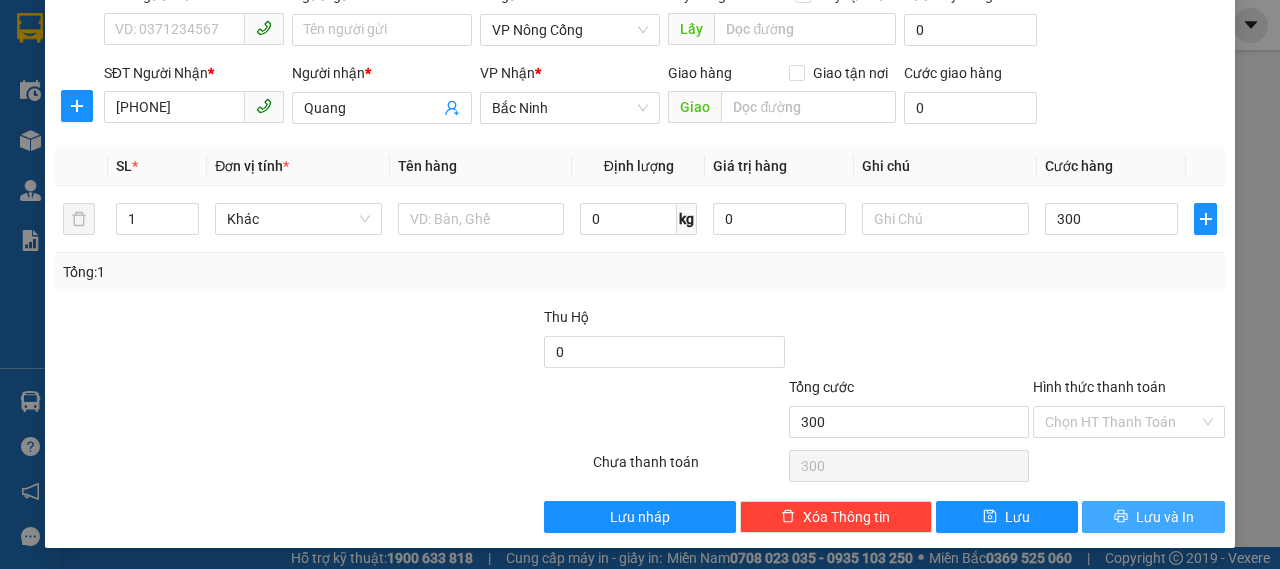 type on "300.000" 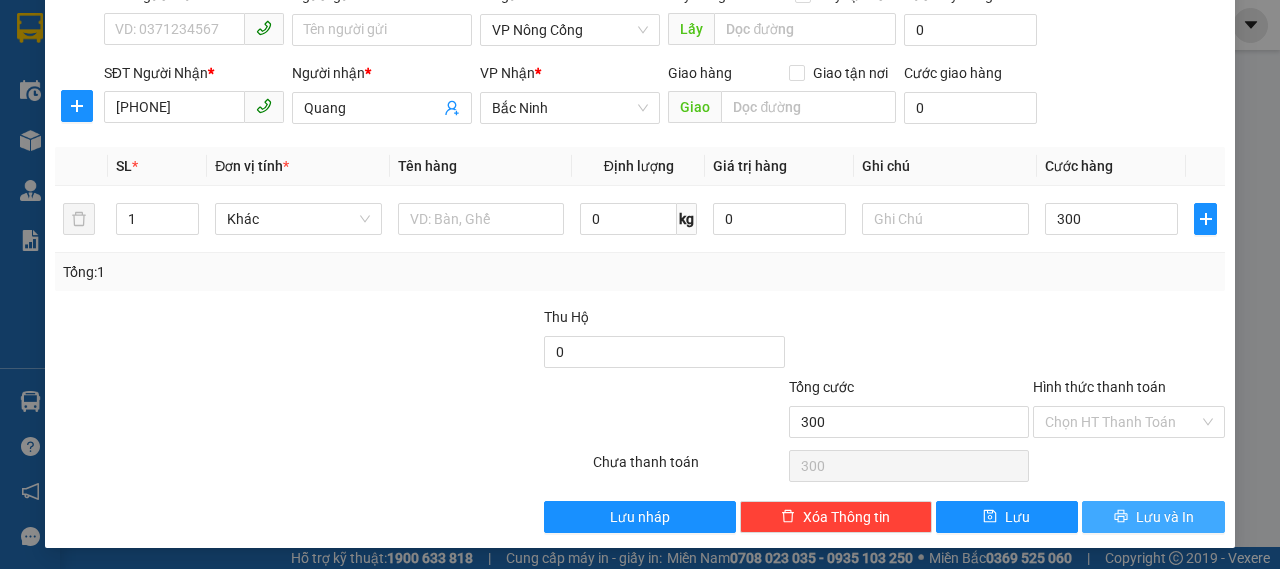 type on "300.000" 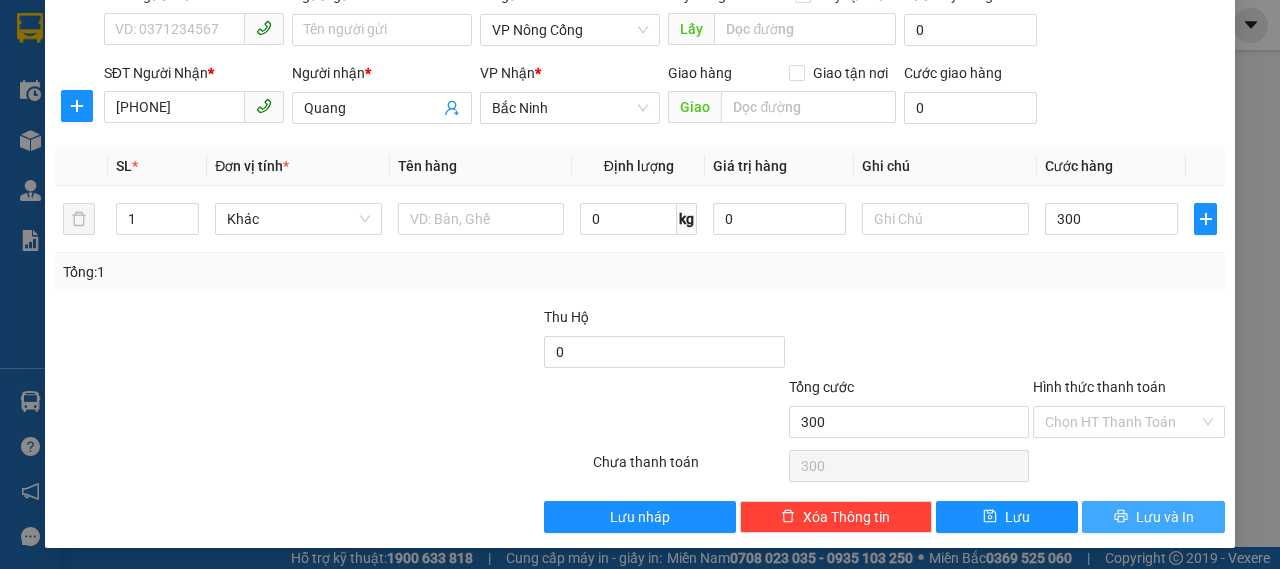 type on "300.000" 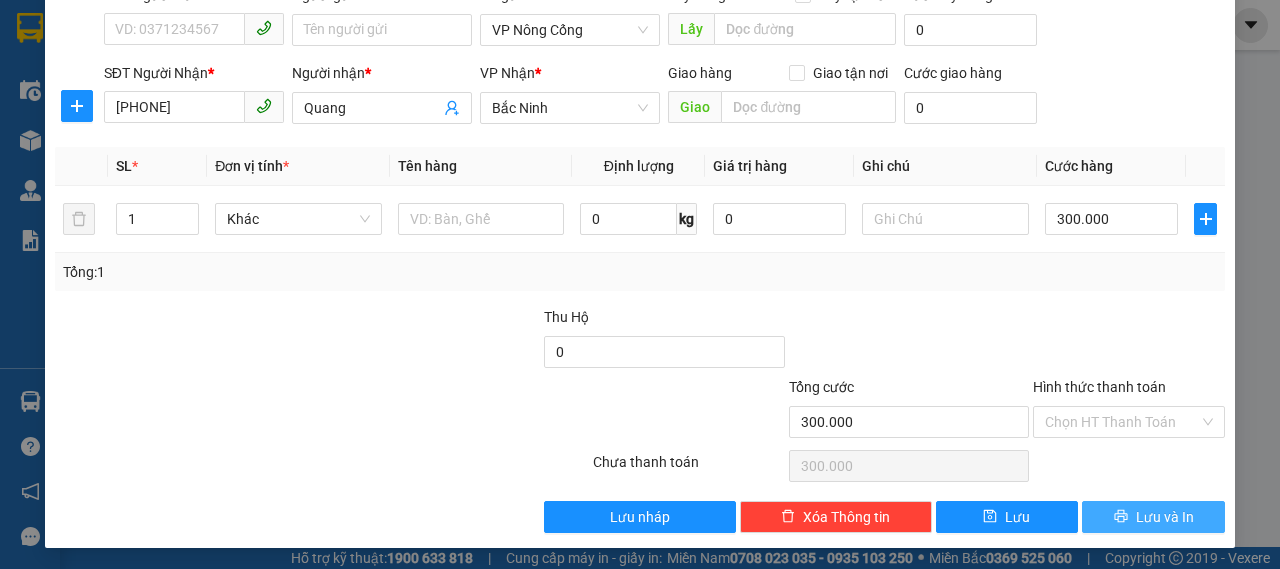 click on "Lưu và In" at bounding box center (1165, 517) 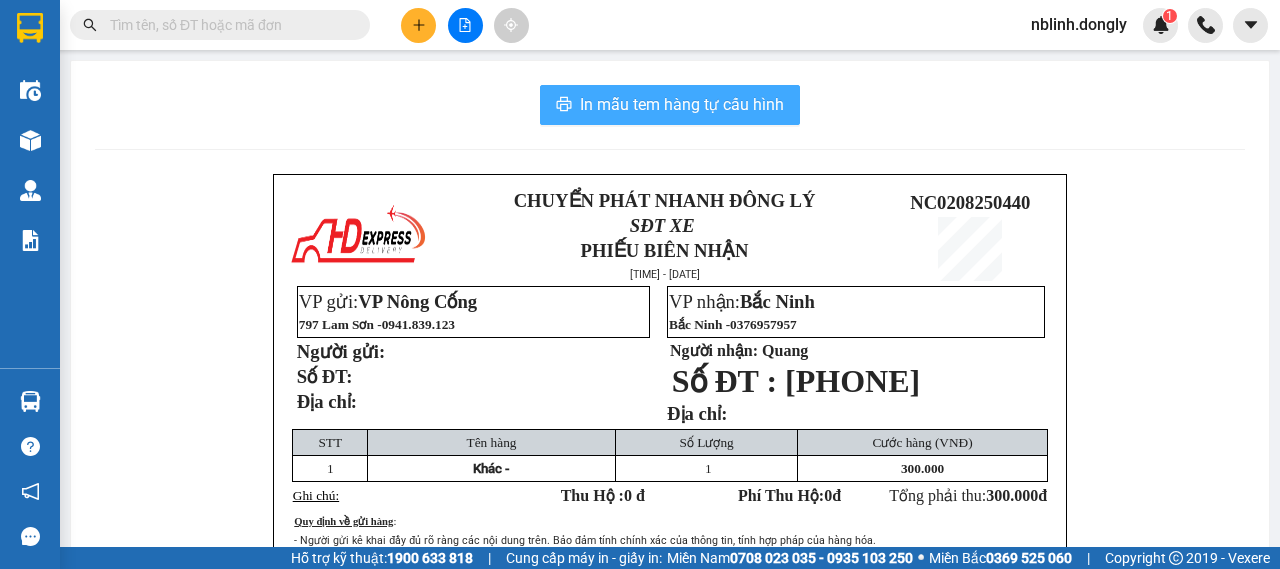 click on "In mẫu tem hàng tự cấu hình" at bounding box center (682, 104) 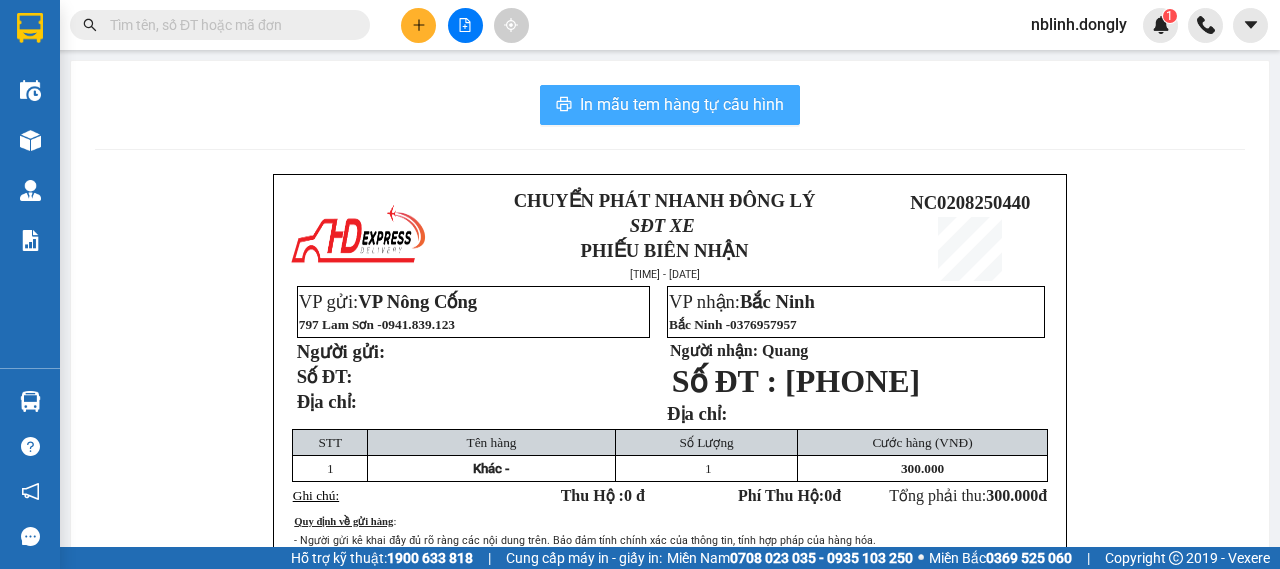 scroll, scrollTop: 0, scrollLeft: 0, axis: both 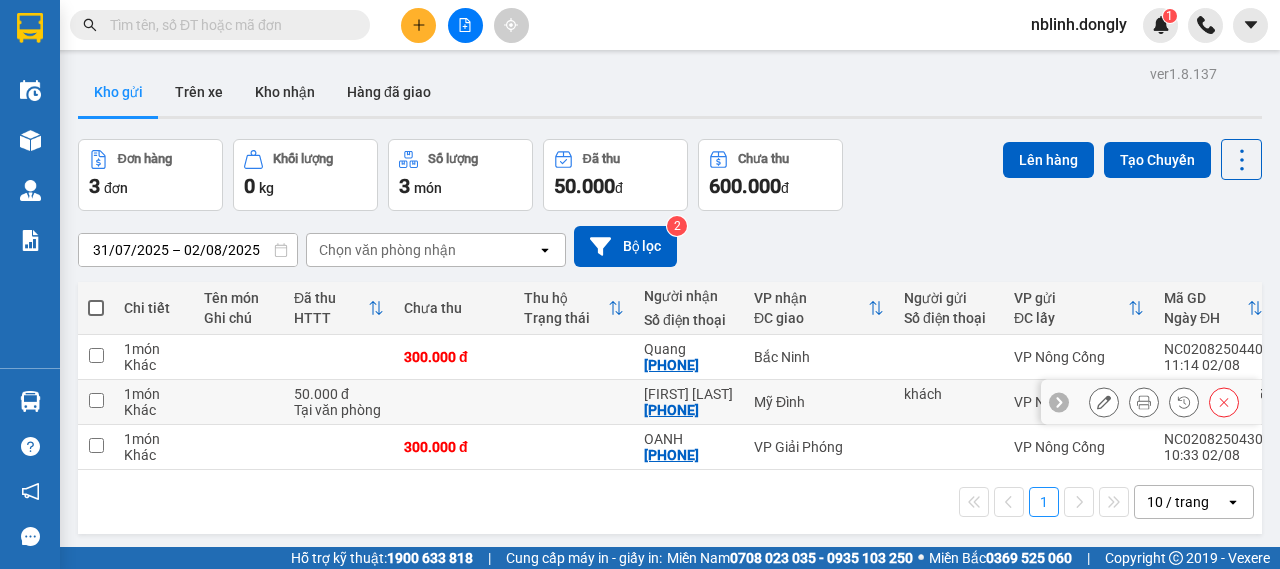 click at bounding box center (96, 400) 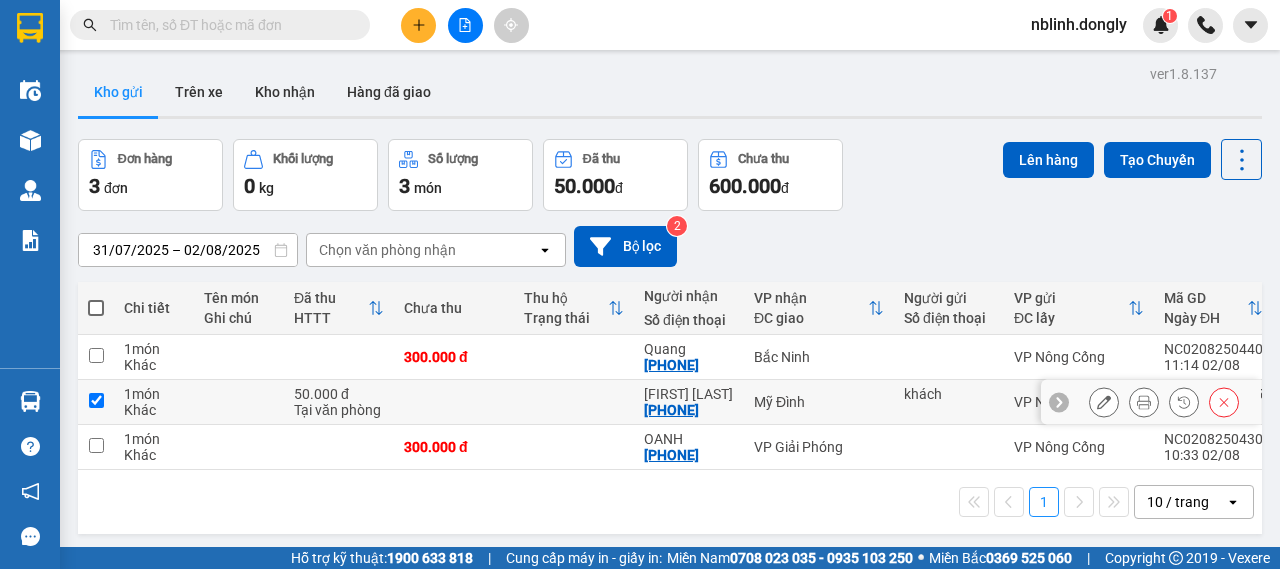 checkbox on "true" 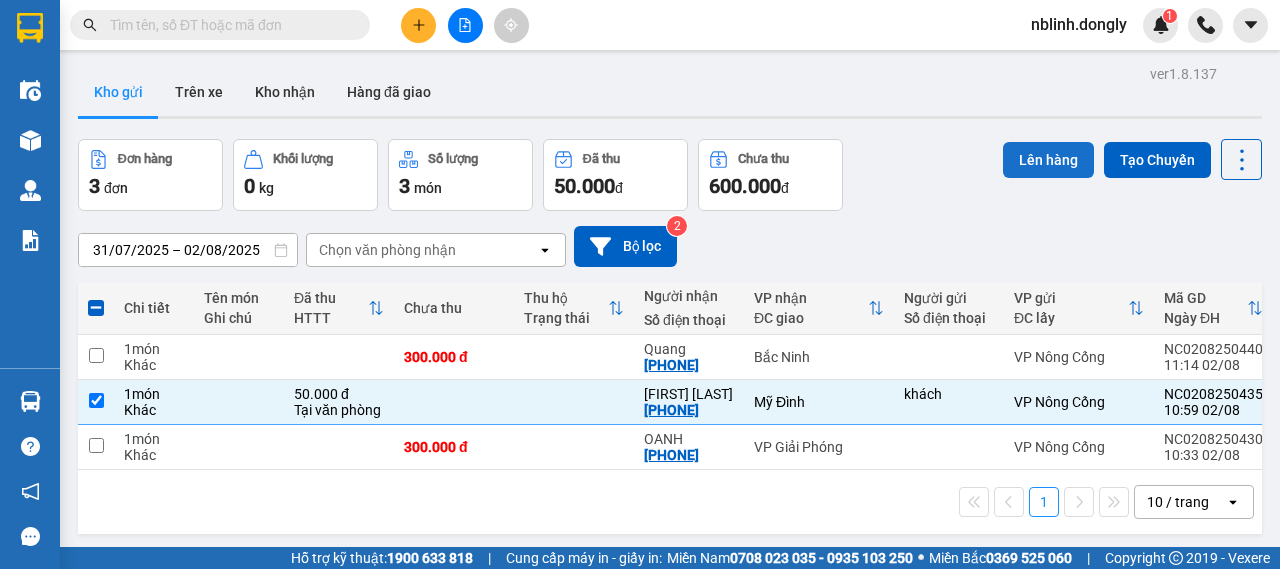 click on "Lên hàng" at bounding box center [1048, 160] 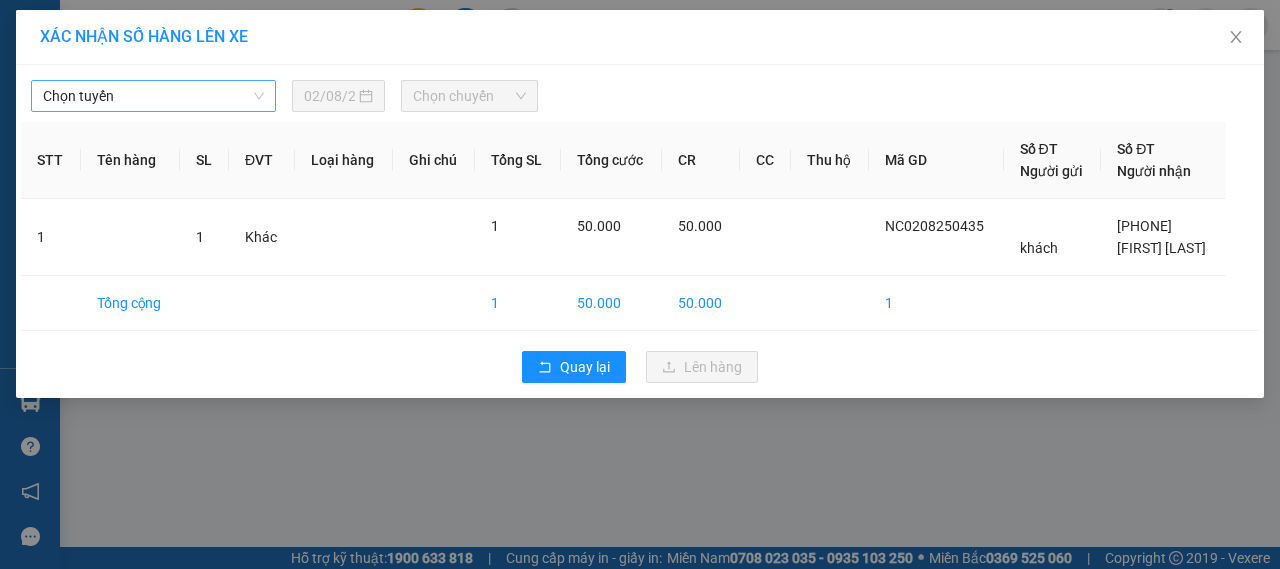 click on "Chọn tuyến" at bounding box center (153, 96) 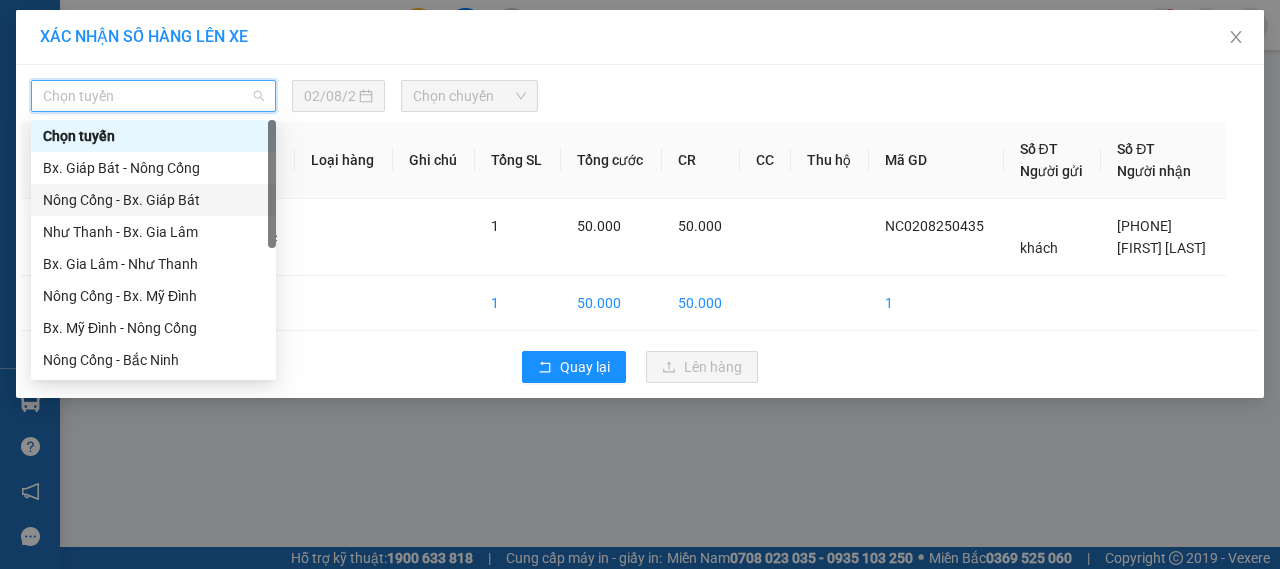 click on "Nông Cống - Bx. Giáp Bát" at bounding box center (153, 200) 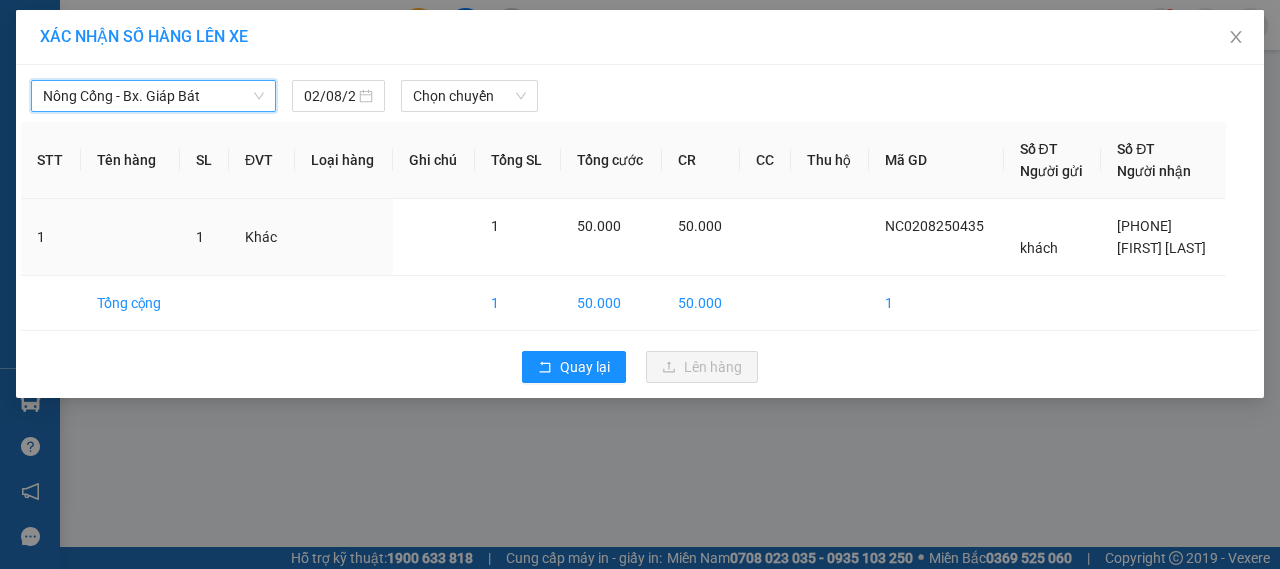 click on "Nông Cống - Bx. Giáp Bát Nông Cống - Bx. Giáp Bát [DATE] Chọn chuyến STT Tên hàng SL ĐVT Loại hàng Ghi chú Tổng SL Tổng cước CR CC Thu hộ Mã GD Số ĐT Người gửi Số ĐT Người nhận 1 1 Khác 1 50.000 50.000 NC0208250435 khách Trung hiếu Tổng cộng 1 50.000 50.000 1 Quay lại Lên hàng" at bounding box center [640, 231] 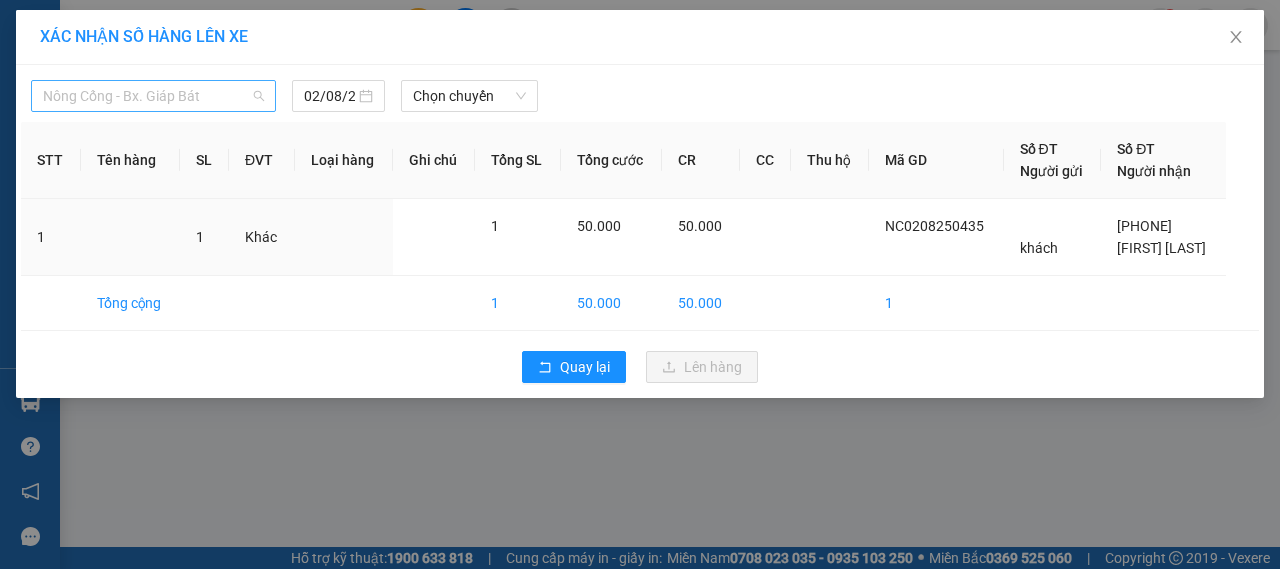 click on "Nông Cống - Bx. Giáp Bát" at bounding box center [153, 96] 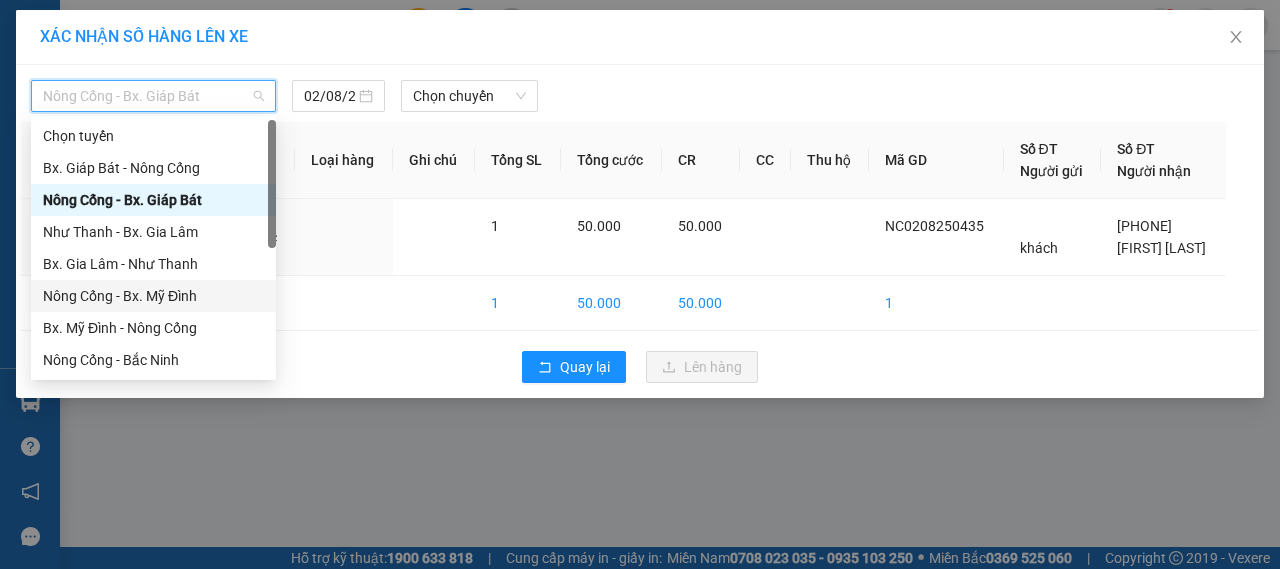 click on "Nông Cống - Bx. Mỹ Đình" at bounding box center [153, 296] 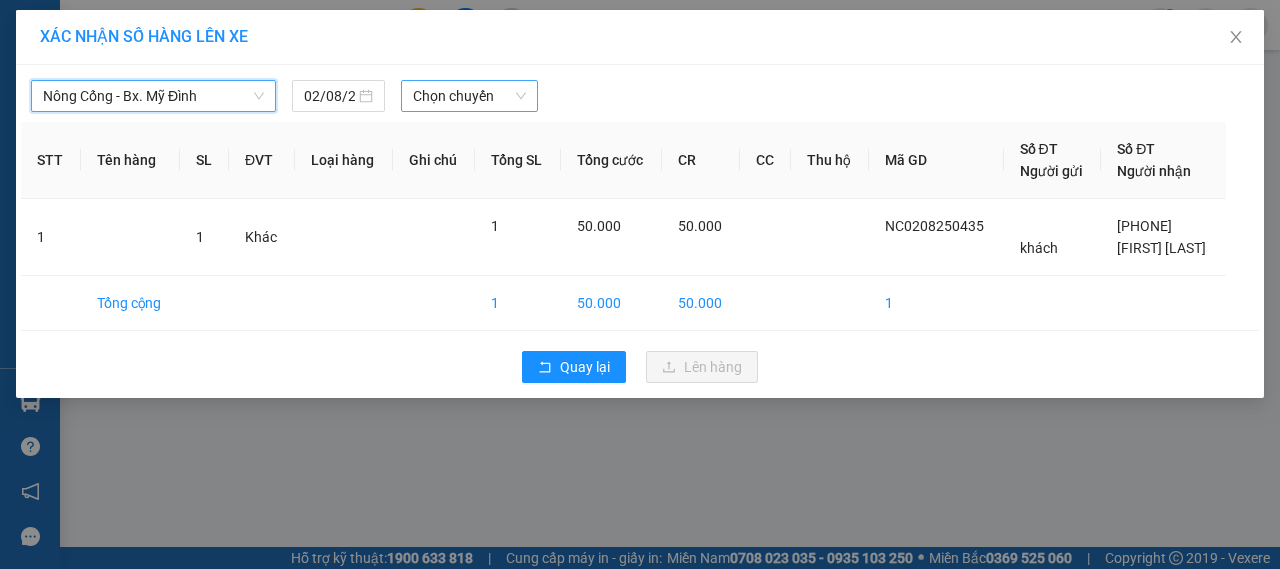 click on "Chọn chuyến" at bounding box center [469, 96] 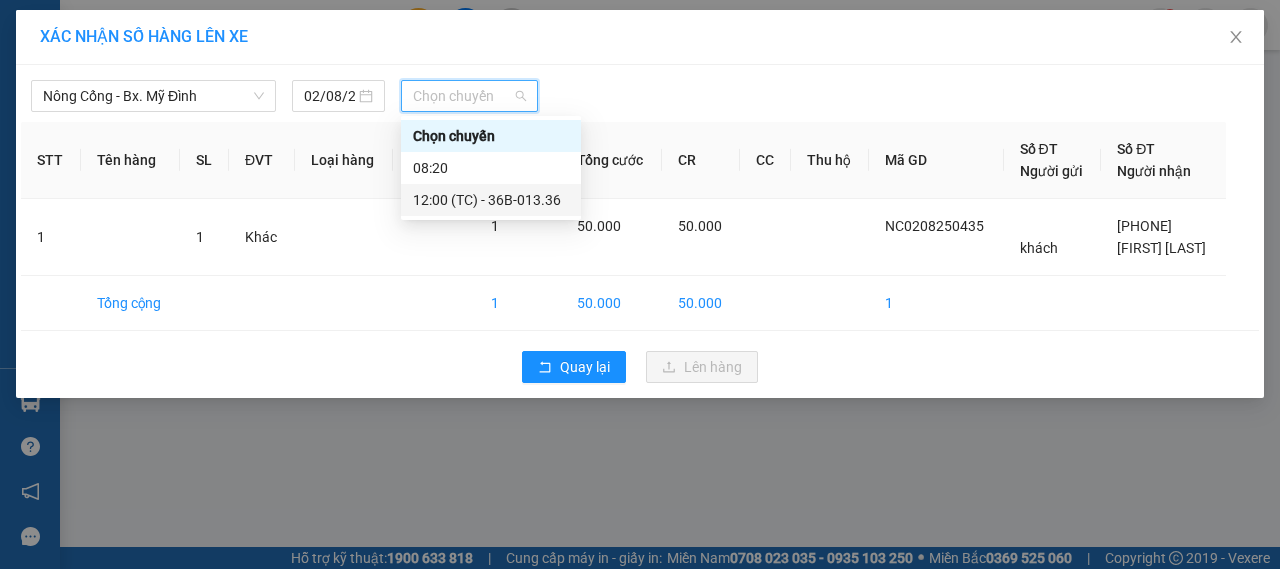click on "[TIME] (TC) - 36B-013.36" at bounding box center [491, 200] 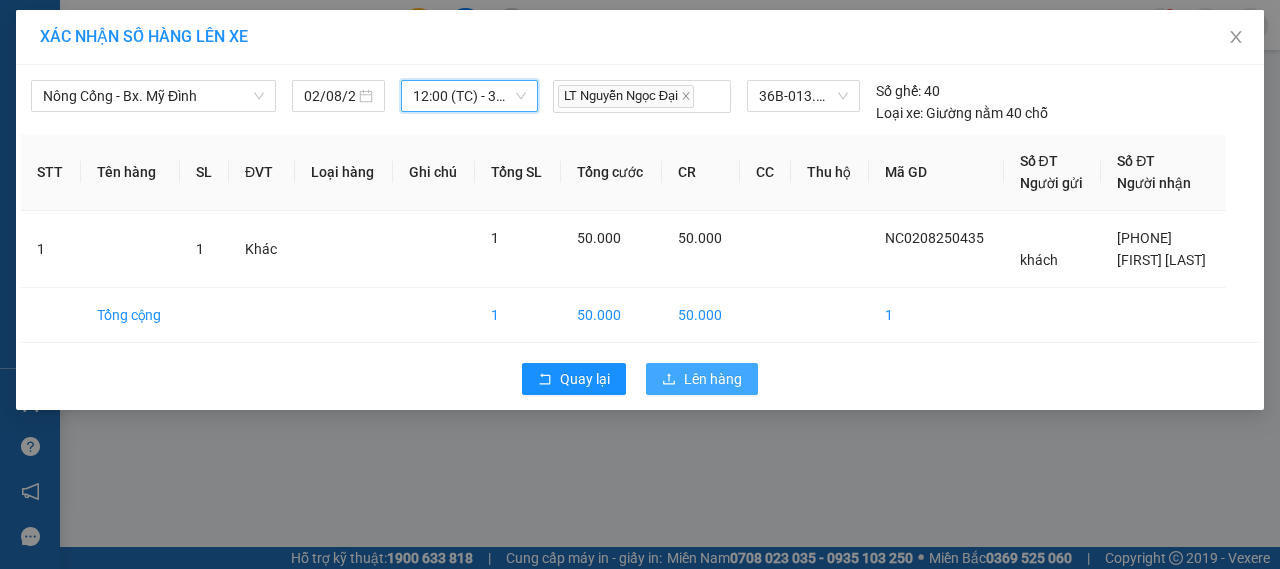 drag, startPoint x: 712, startPoint y: 378, endPoint x: 628, endPoint y: 345, distance: 90.24966 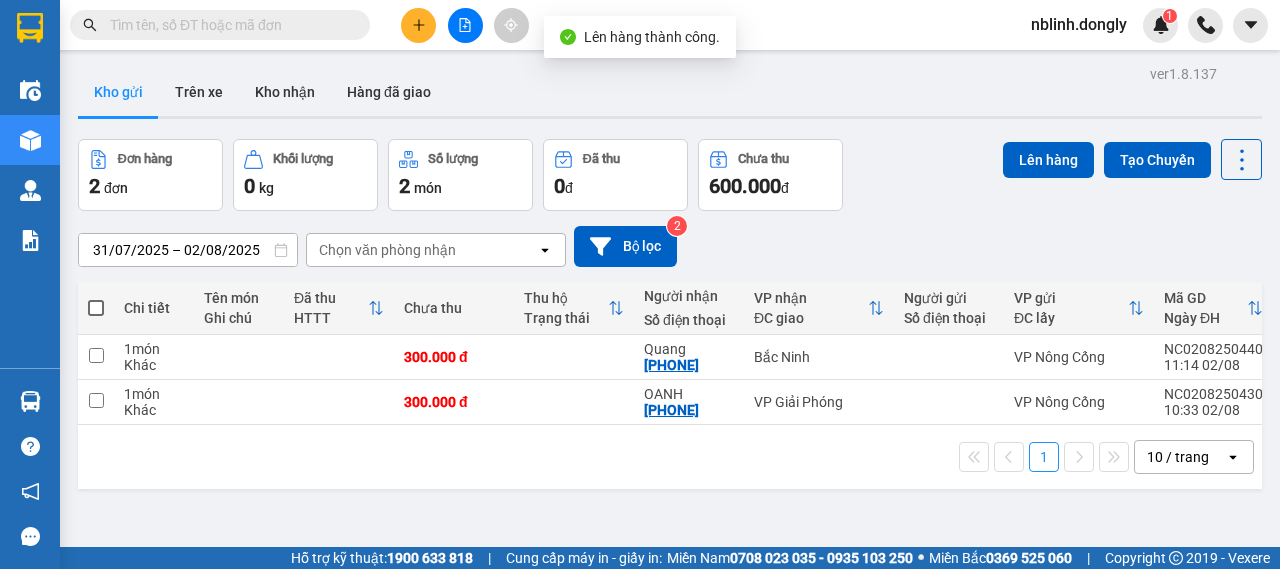 scroll, scrollTop: 92, scrollLeft: 0, axis: vertical 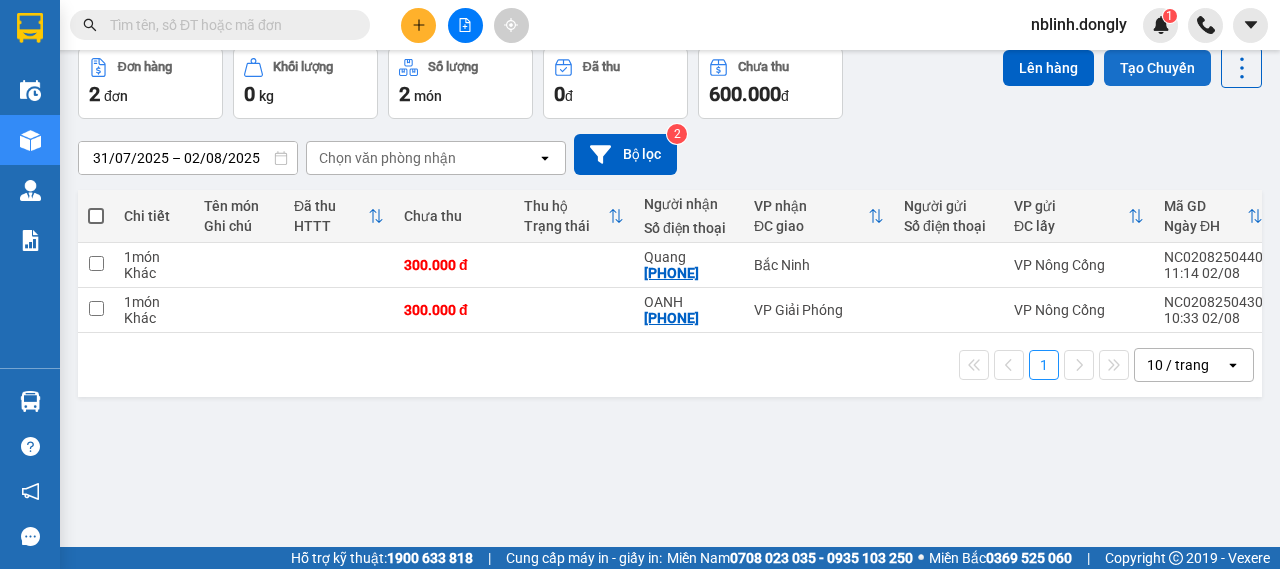drag, startPoint x: 1168, startPoint y: 60, endPoint x: 1129, endPoint y: 67, distance: 39.623226 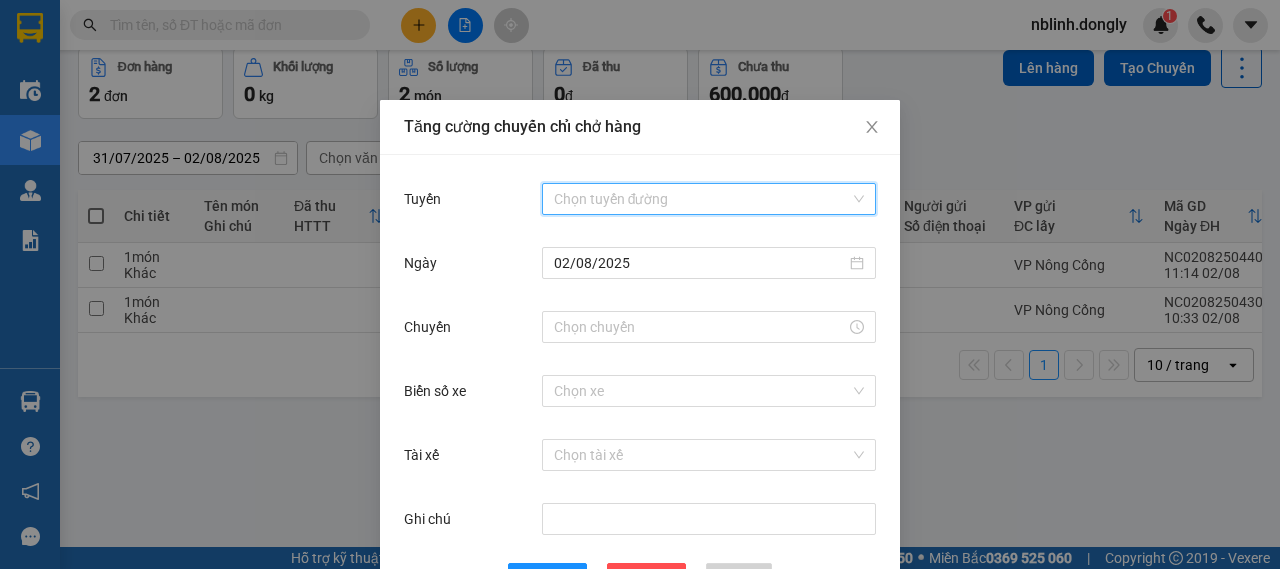 click on "Tuyến" at bounding box center (702, 199) 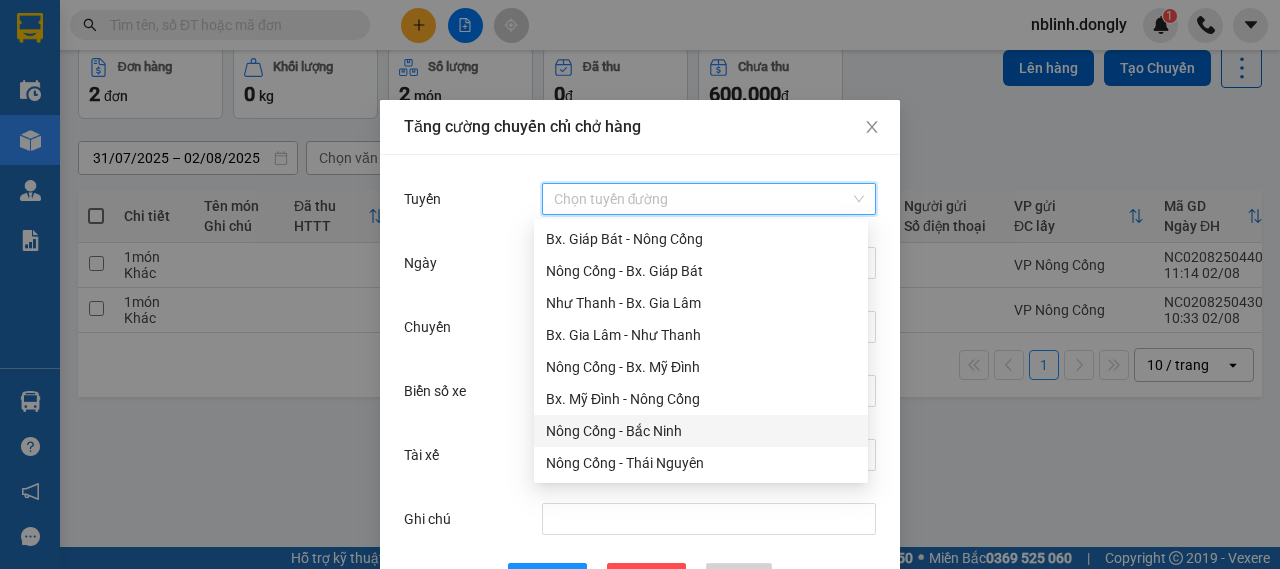 click on "Nông Cống - Bắc Ninh" at bounding box center [701, 431] 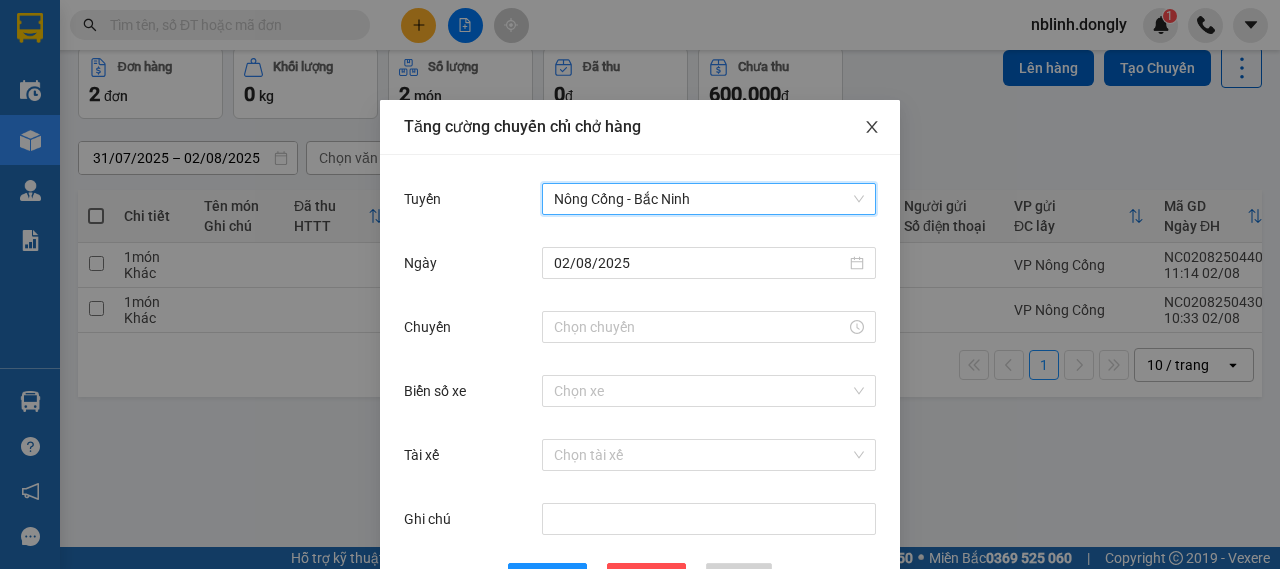 click 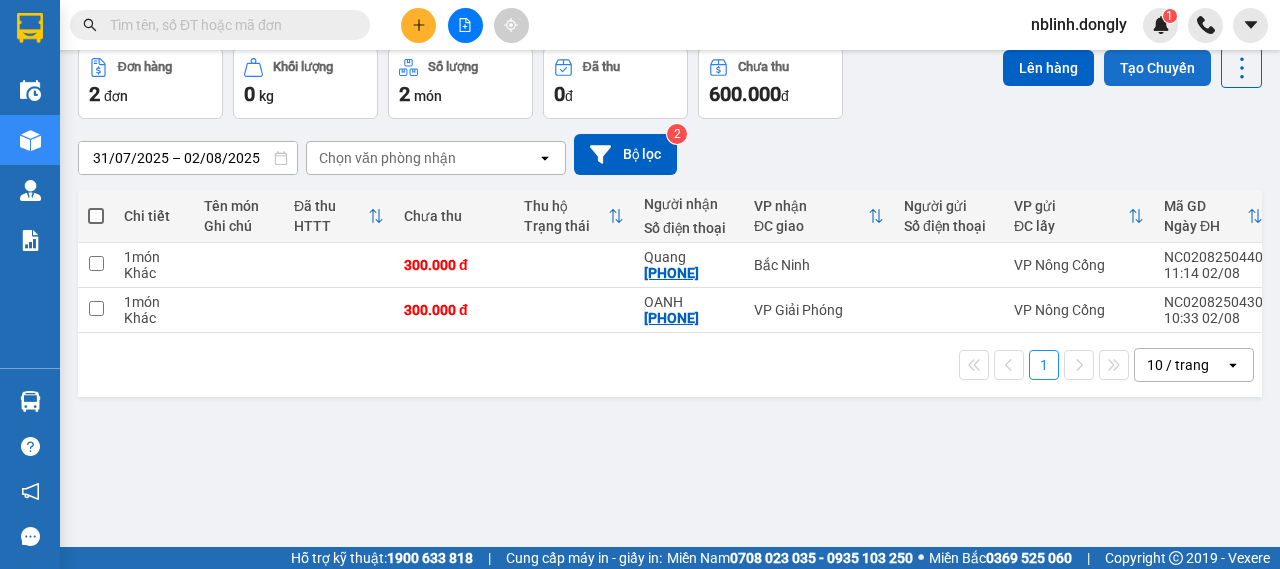 click on "Tạo Chuyến" at bounding box center [1157, 68] 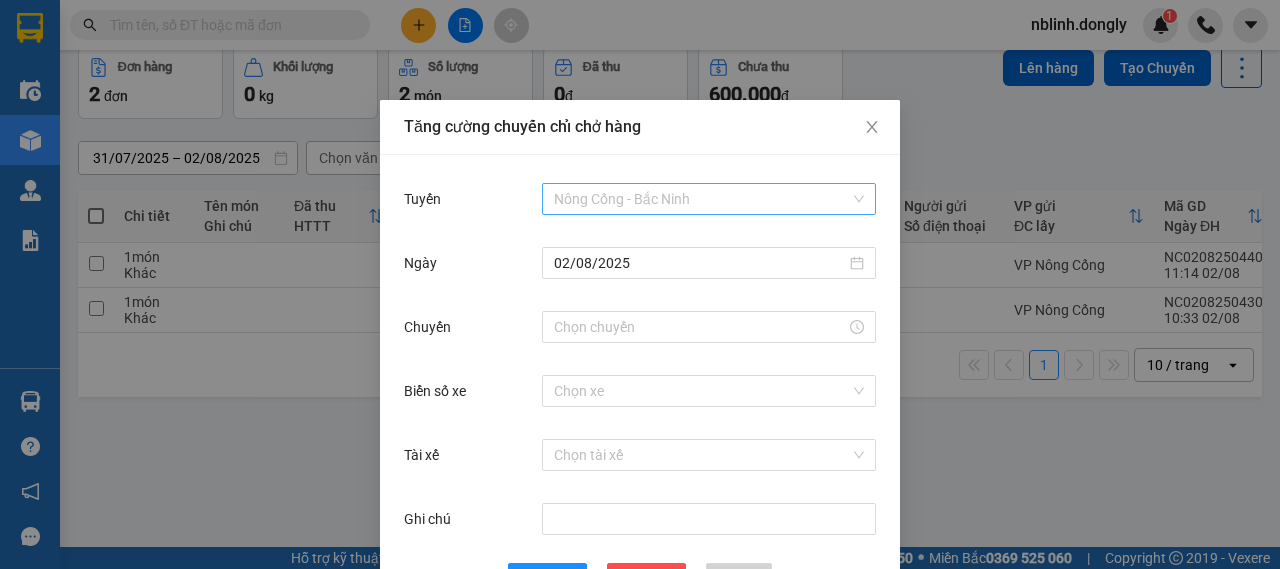 click on "Nông Cống - Bắc Ninh" at bounding box center (709, 199) 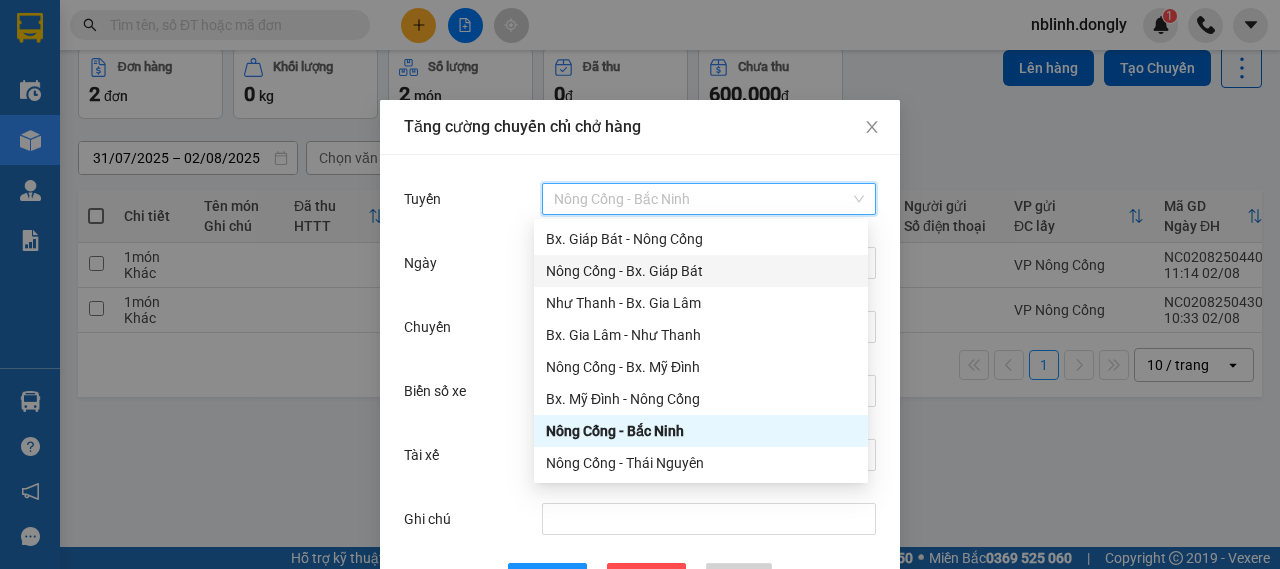 click on "Nông Cống - Bx. Giáp Bát" at bounding box center [701, 271] 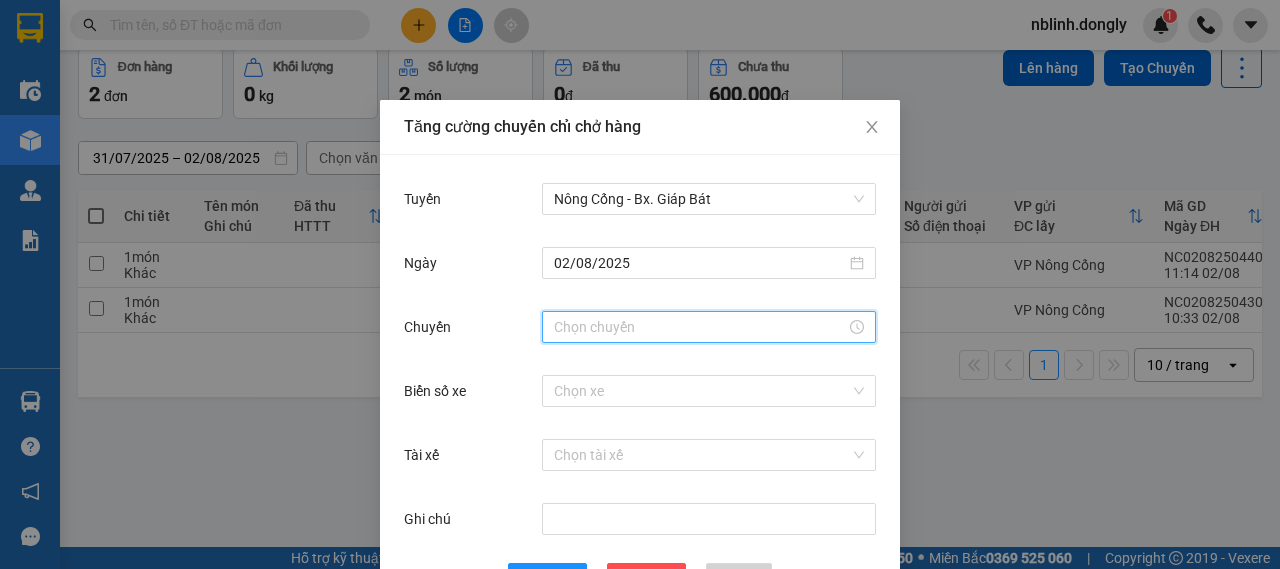 drag, startPoint x: 610, startPoint y: 327, endPoint x: 604, endPoint y: 299, distance: 28.635643 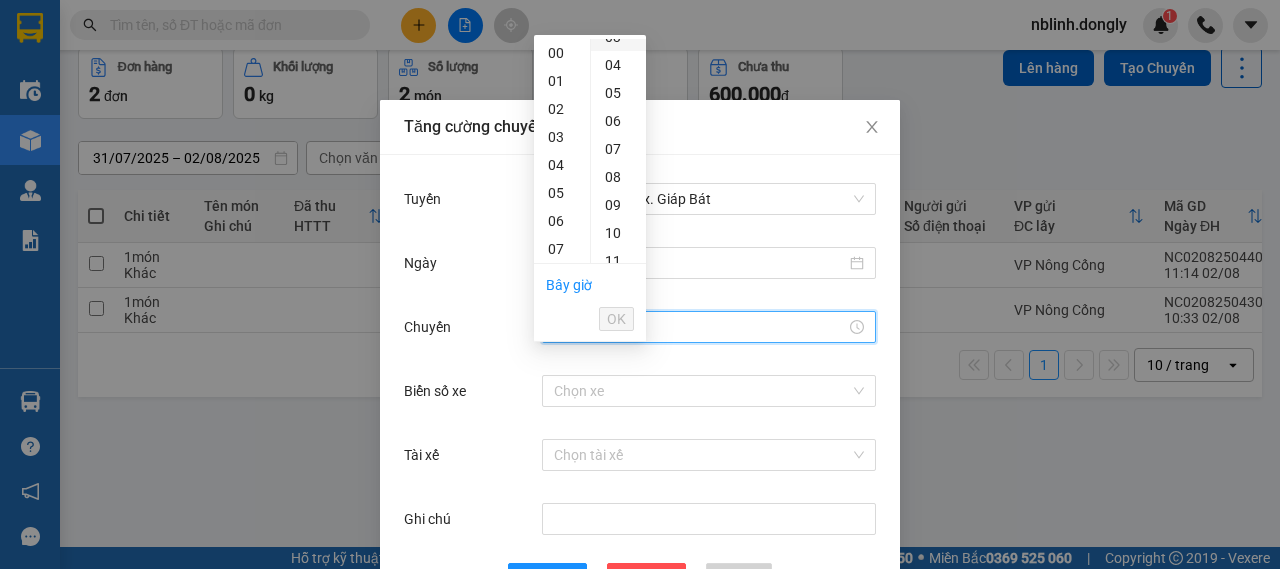 scroll, scrollTop: 200, scrollLeft: 0, axis: vertical 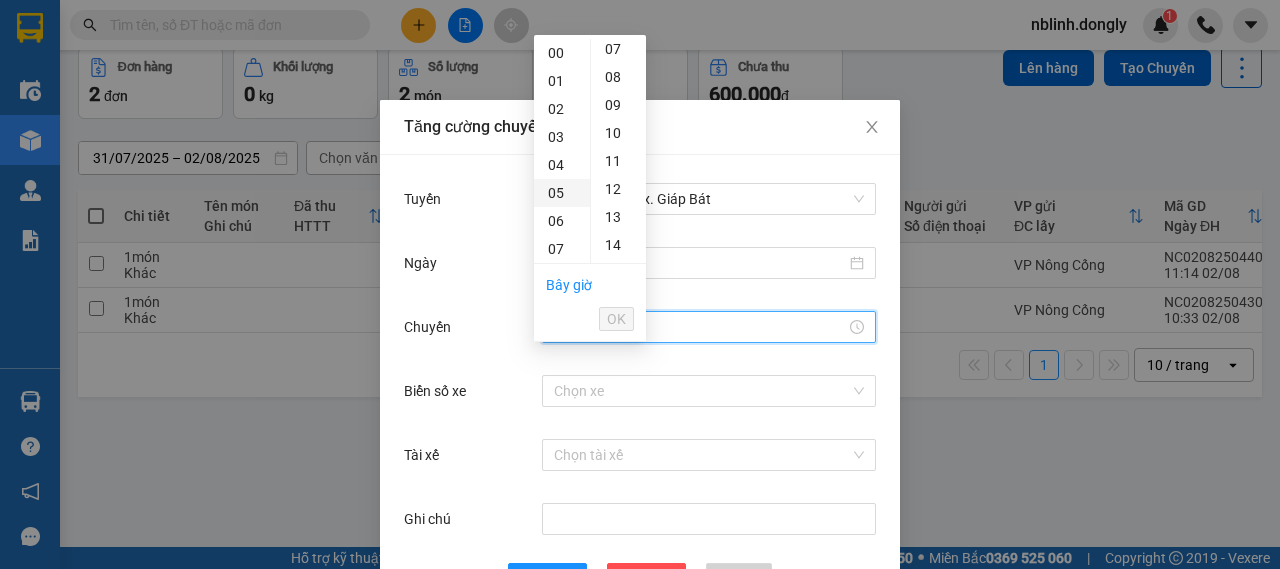 click on "05" at bounding box center (562, 193) 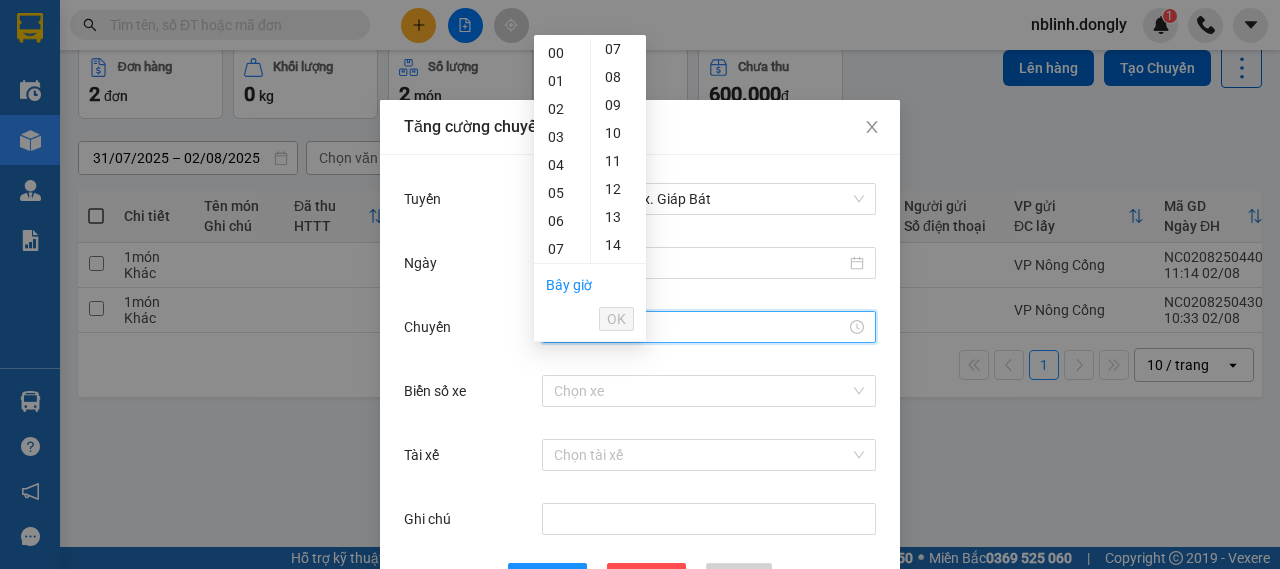 scroll, scrollTop: 93, scrollLeft: 0, axis: vertical 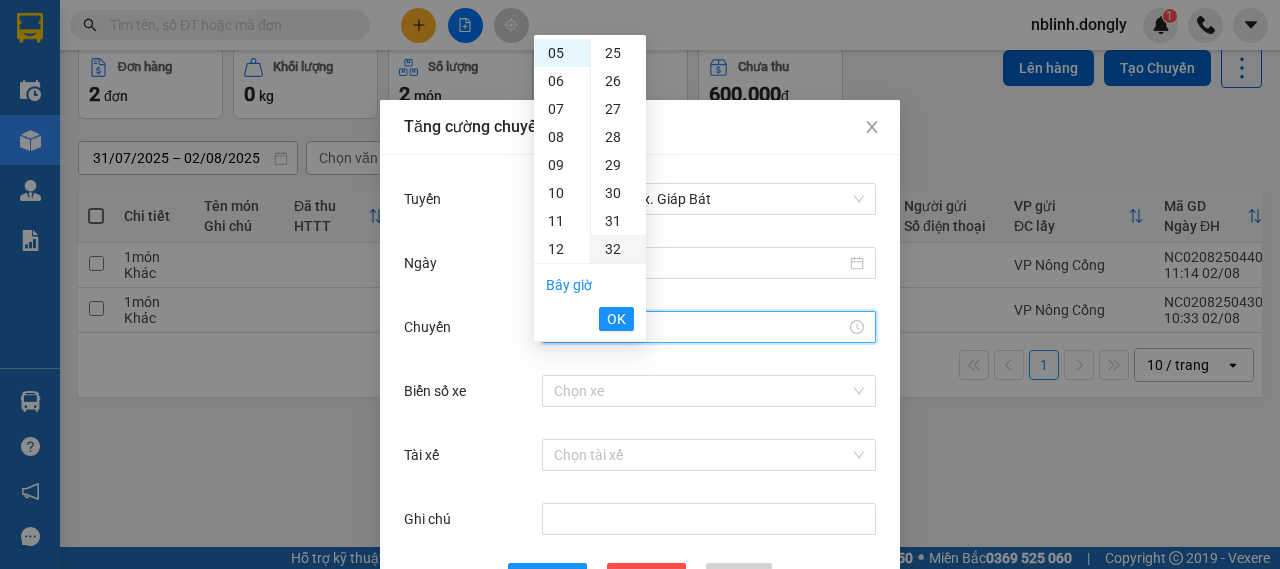 click on "30" at bounding box center (618, 193) 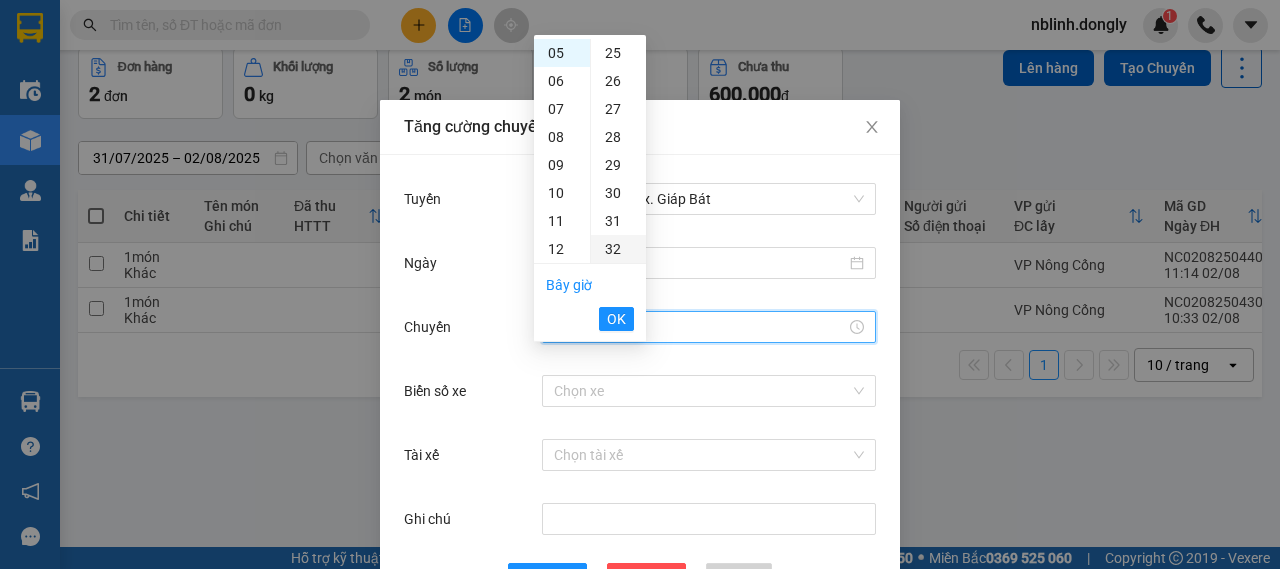 type on "05:30" 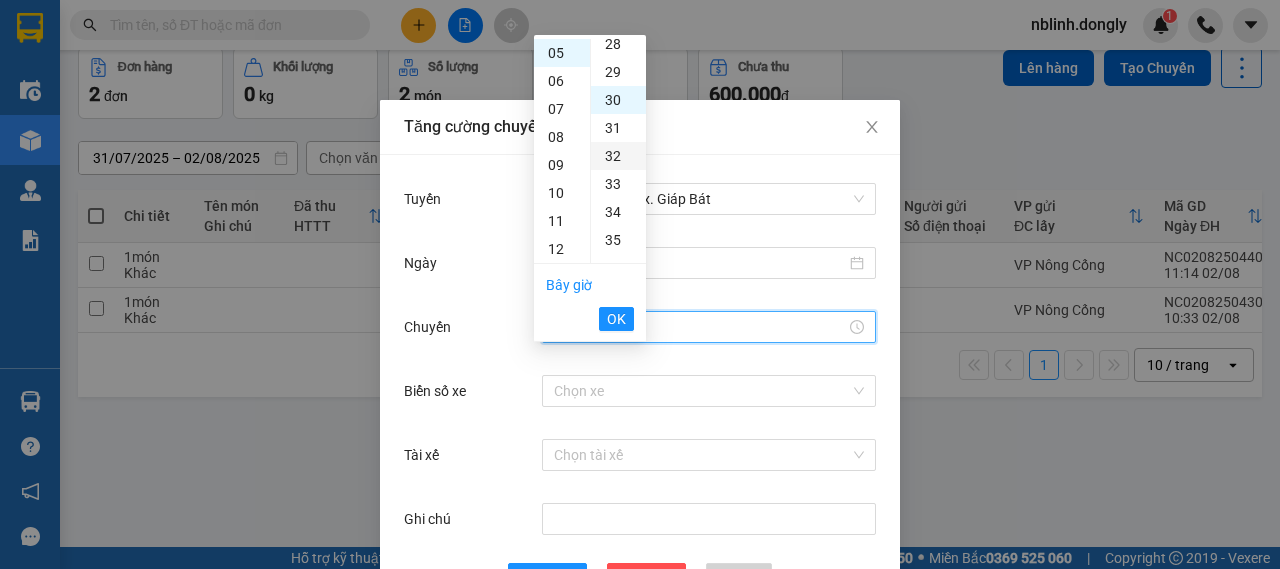 scroll, scrollTop: 840, scrollLeft: 0, axis: vertical 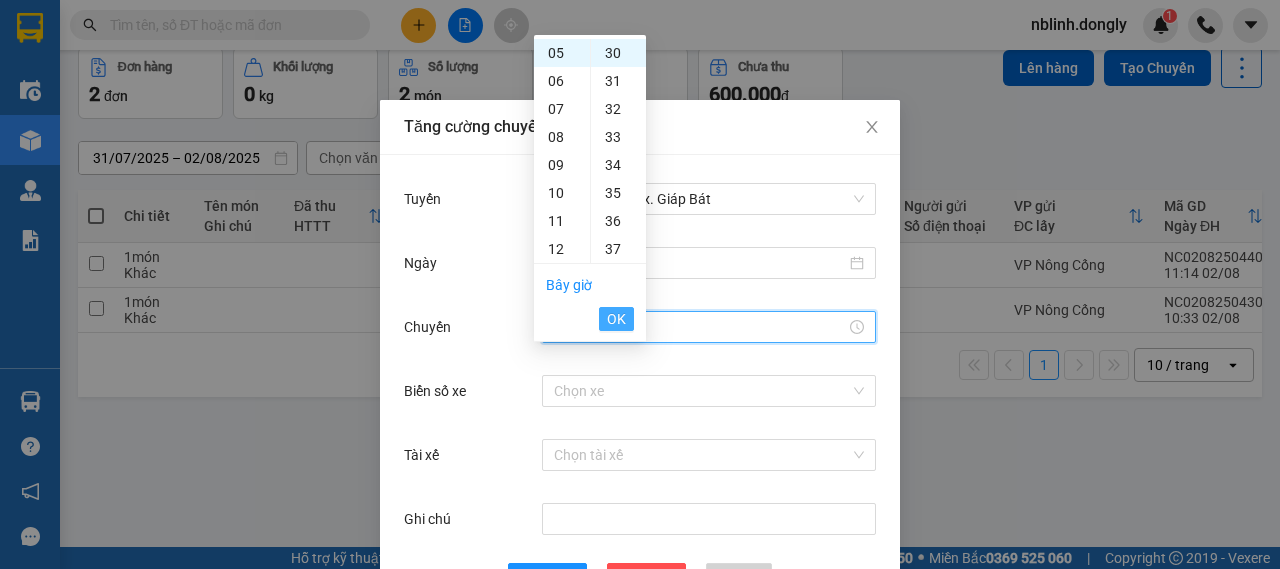 click on "OK" at bounding box center (616, 319) 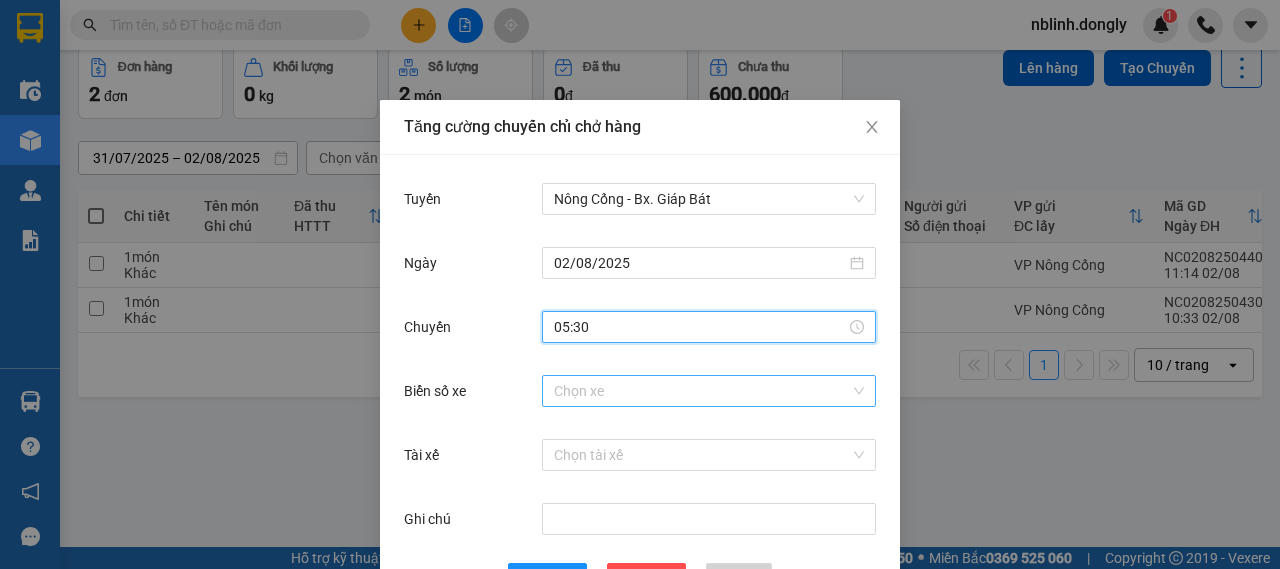 click on "Biển số xe" at bounding box center [702, 391] 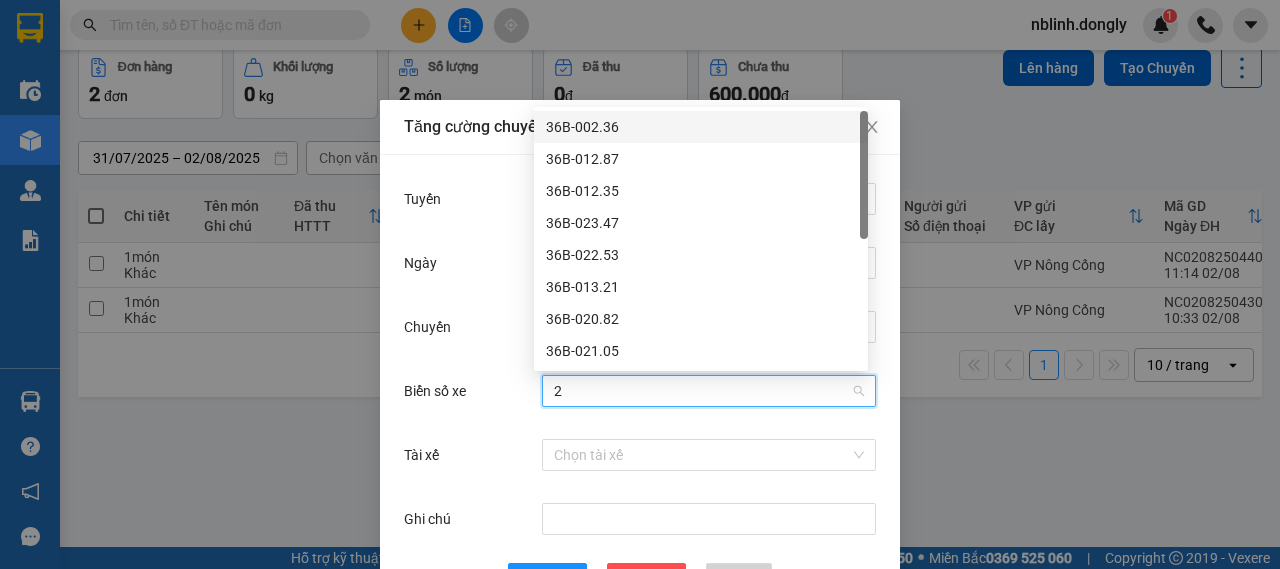 type on "29" 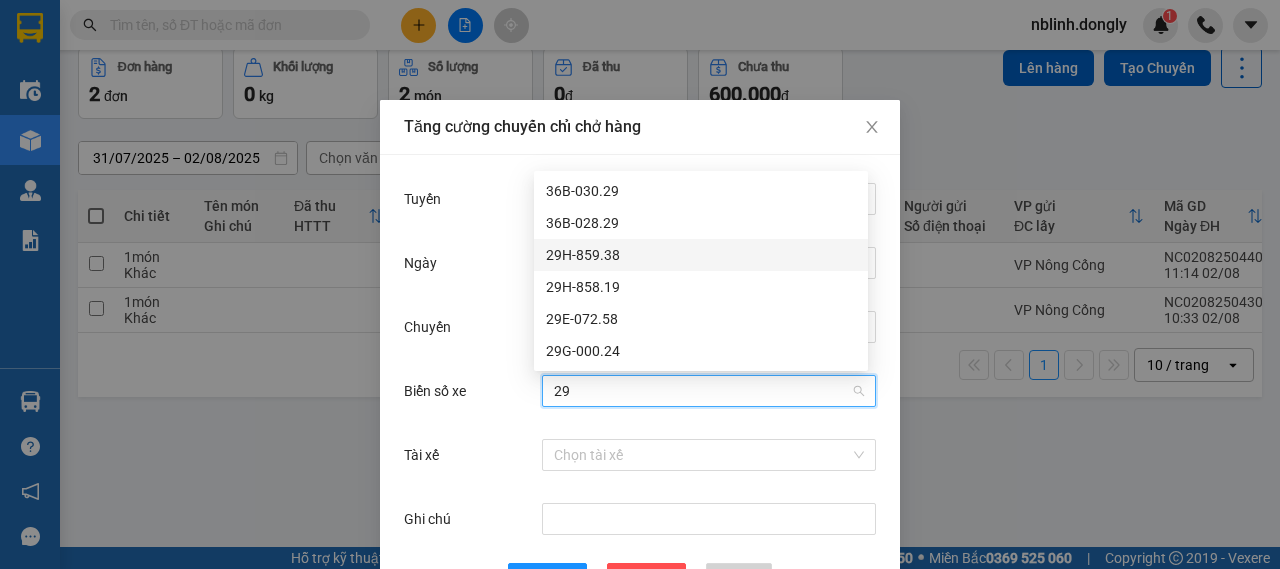 click on "29H-859.38" at bounding box center [701, 255] 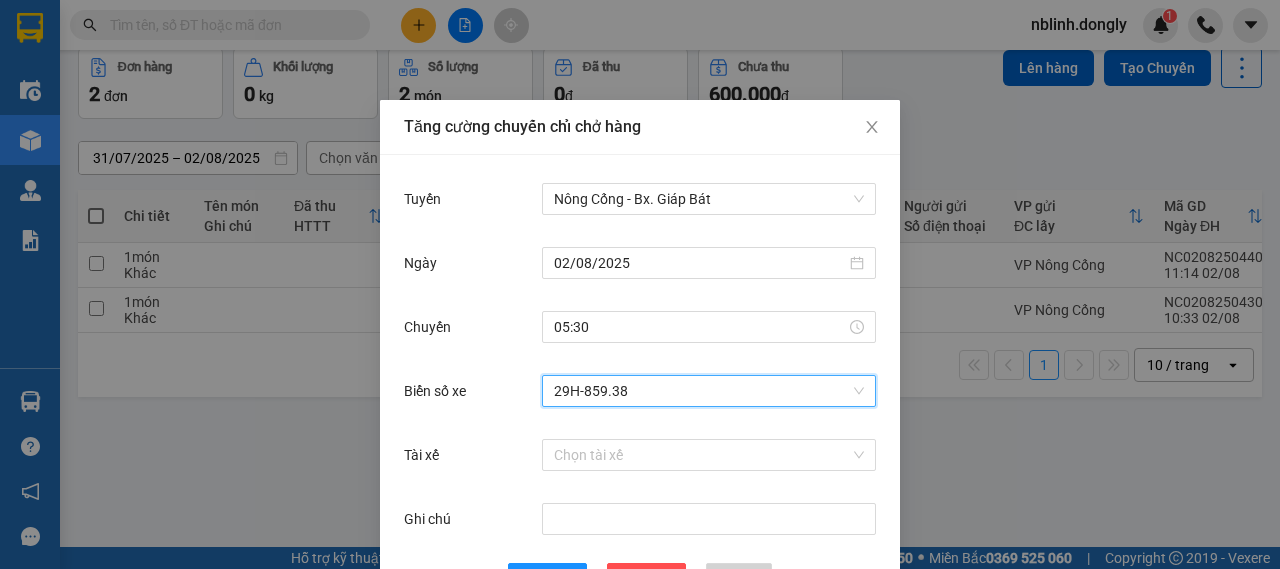 scroll, scrollTop: 73, scrollLeft: 0, axis: vertical 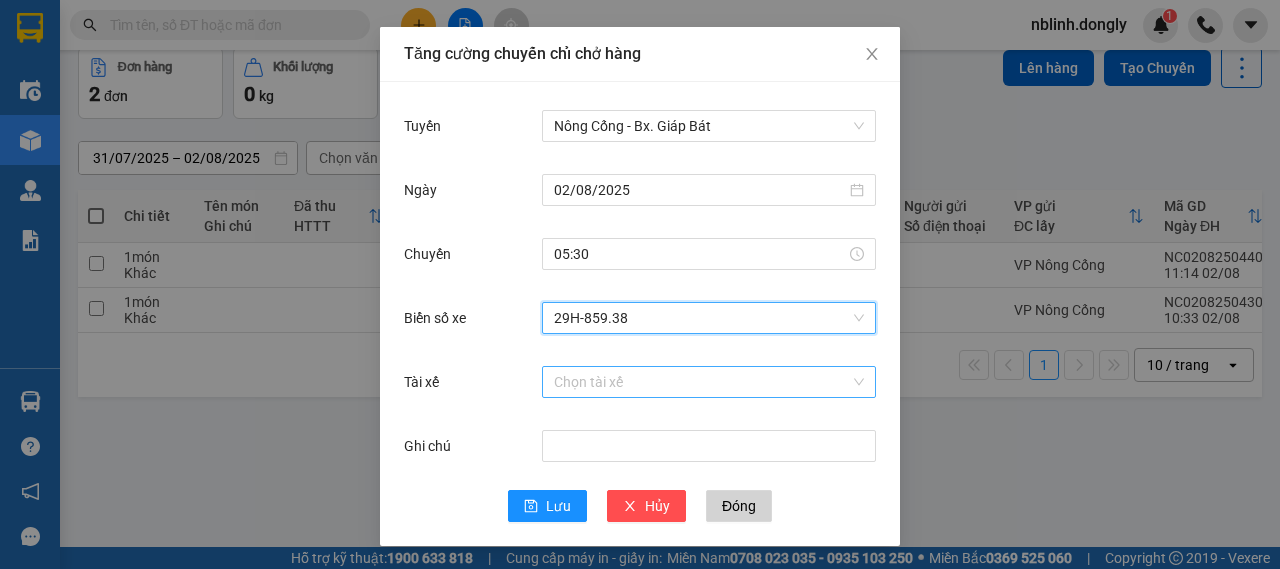 click on "Tài xế" at bounding box center (702, 382) 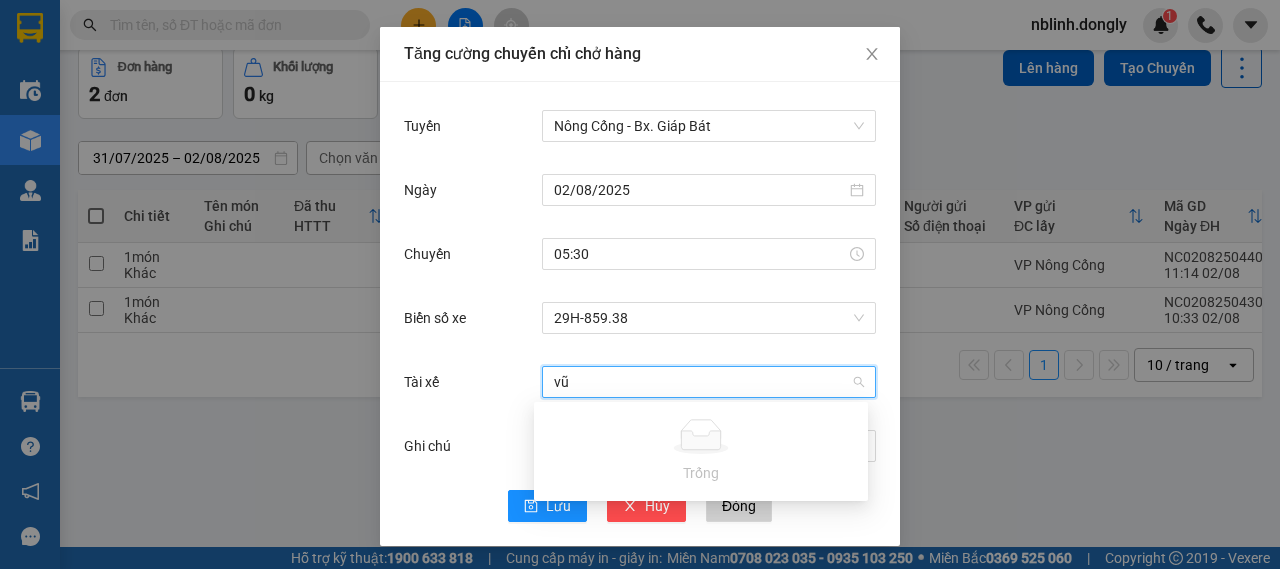 type on "v" 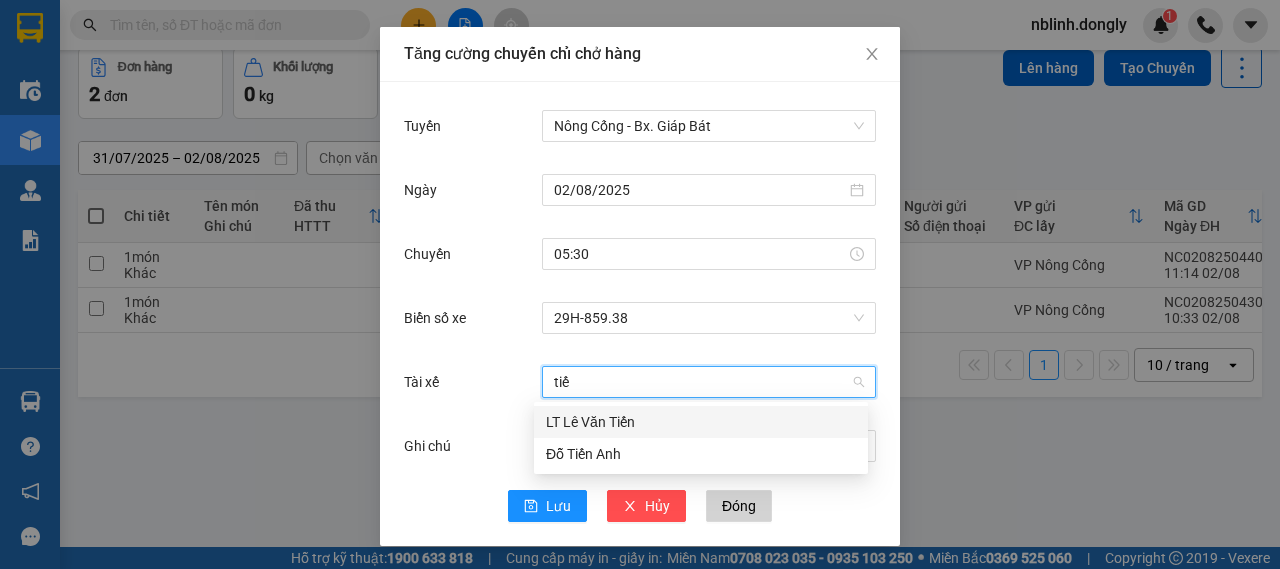 type on "tiến" 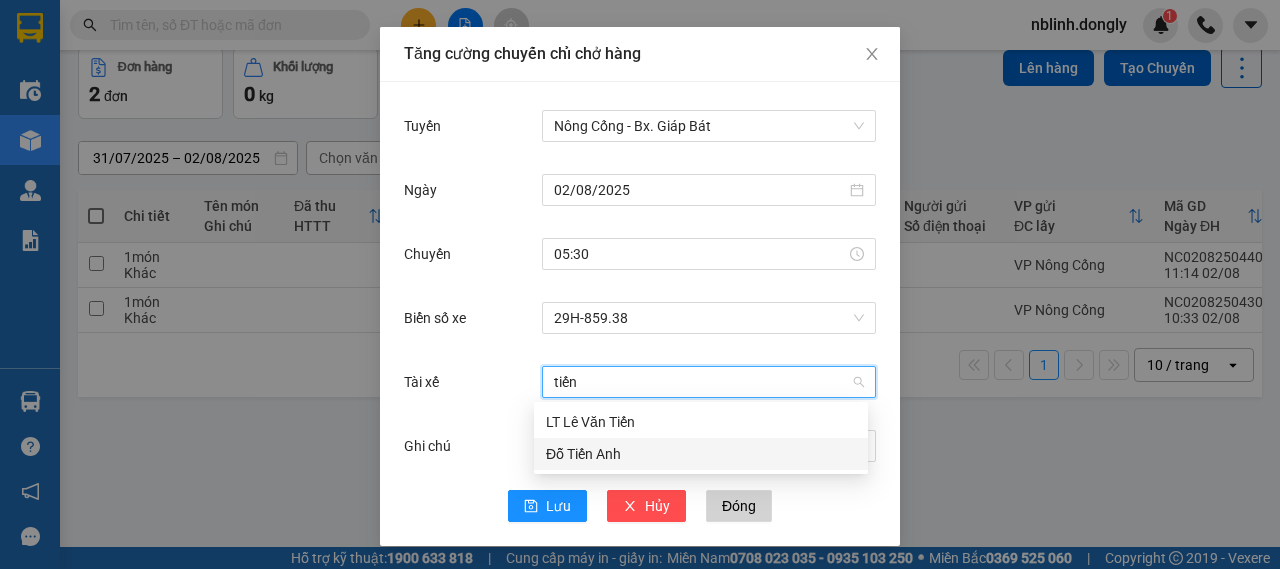 click on "Đỗ Tiến Anh" at bounding box center (701, 454) 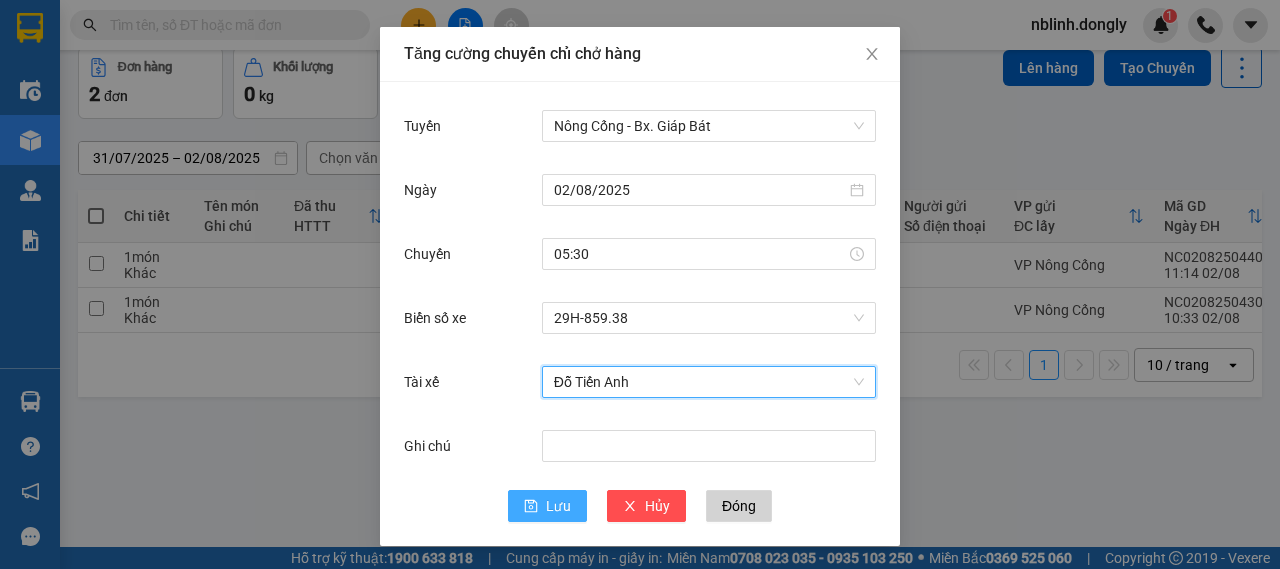 click on "Lưu" at bounding box center (558, 506) 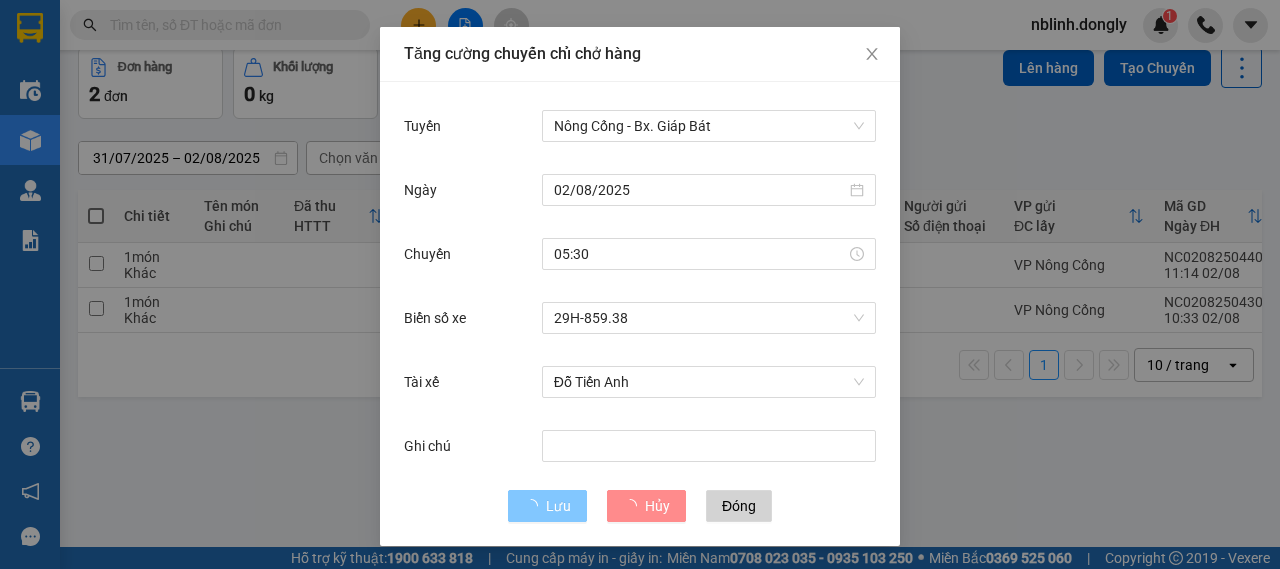 type 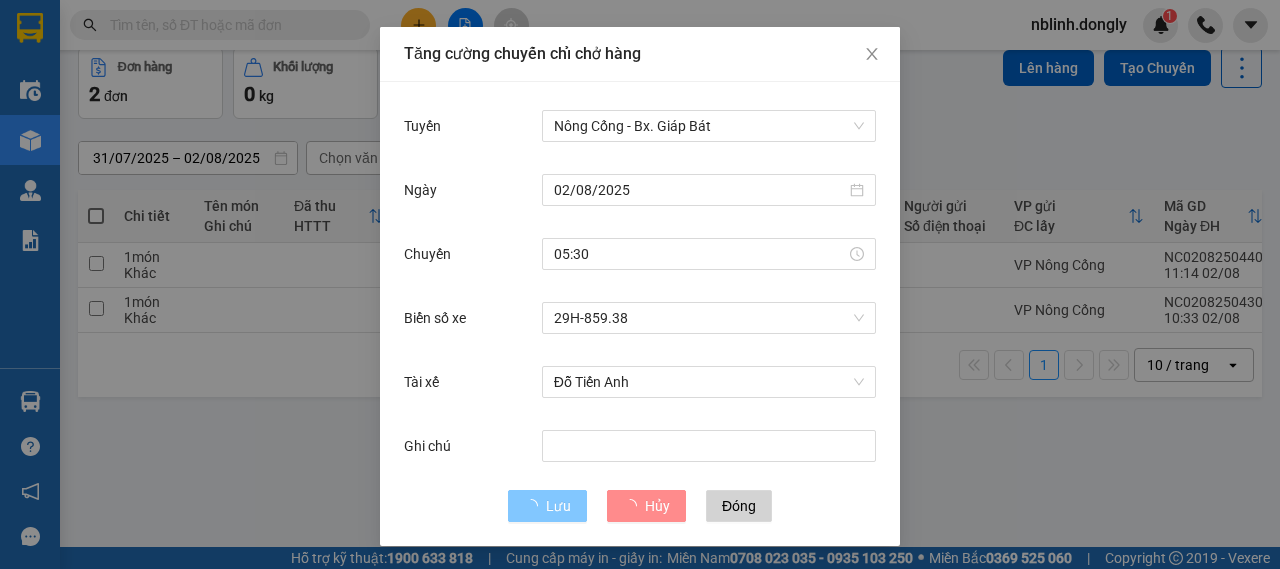 type 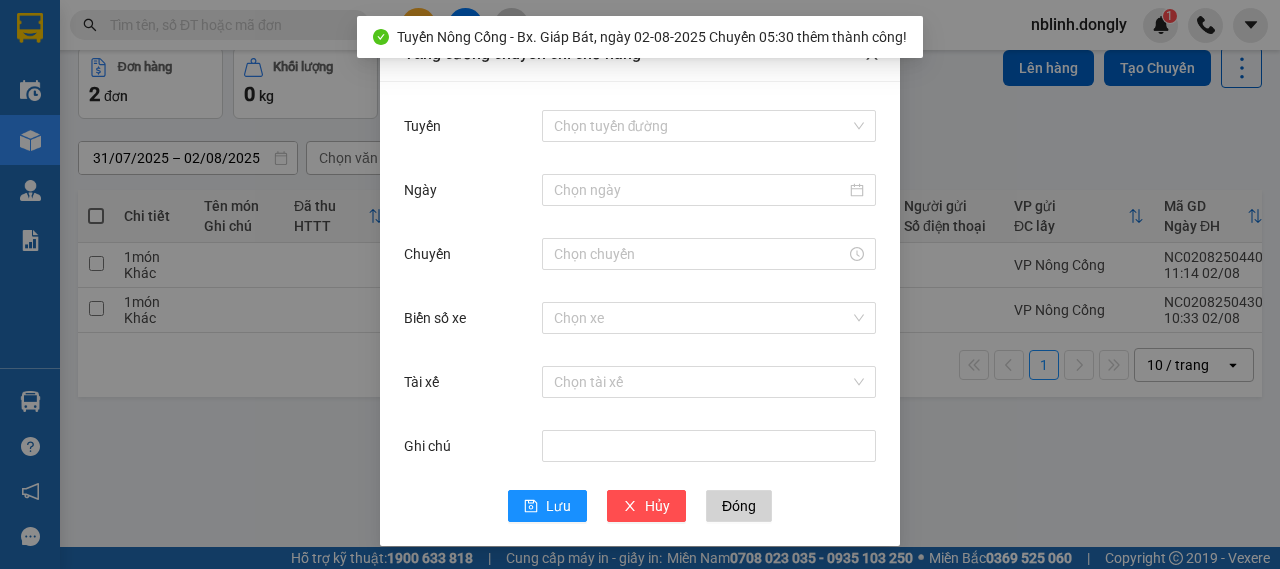 drag, startPoint x: 870, startPoint y: 57, endPoint x: 846, endPoint y: 72, distance: 28.301943 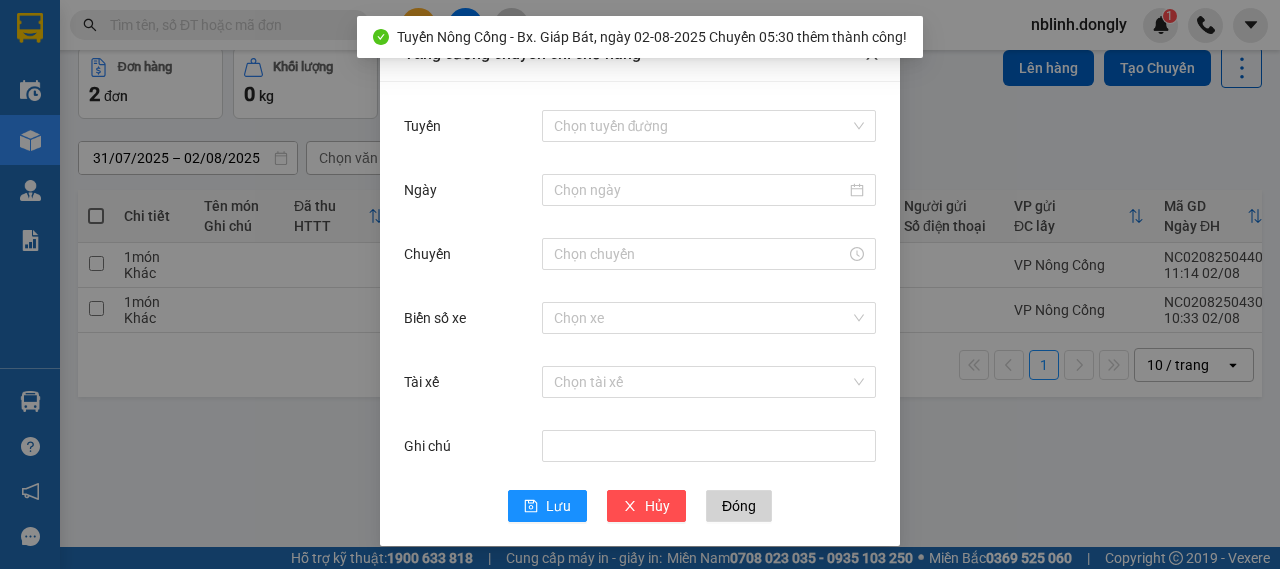click on "Kết quả tìm kiếm ( 0 ) Bộ lọc No Data nblinh.dongly 1 Điều hành xe Kho hàng mới Quản Lý Quản lý chuyến Quản lý khách hàng mới Quản lý giao nhận mới Quản lý kiểm kho Báo cáo 1. Chi tiết đơn hàng toàn nhà xe 2. Báo cáo doanh thu các văn phòng ( không có công nợ ) 3. Thống kê nhận và gửi hàng theo văn phòng (thu hộ) 3. Thống kê nhận và gửi hàng theo văn phòng (thu hộ) 6. Doanh số theo xe, tài xế chi tiết Báo cáo đơn hàng hủy Hàng sắp về Hướng dẫn sử dụng Giới thiệu Vexere, nhận hoa hồng Phản hồi Phần mềm hỗ trợ bạn tốt chứ? ver 1.8.137 Kho gửi Trên xe Kho nhận Hàng đã giao Đơn hàng 2 đơn Khối lượng 0 kg Số lượng 2 món Đã thu 0 đ Chưa thu 600.000 đ Lên hàng Tạo Chuyến 31/07/2025 – [DATE] Press the down arrow key to interact with the calendar and select a date. Press the escape button to close the calendar. open" at bounding box center (640, 284) 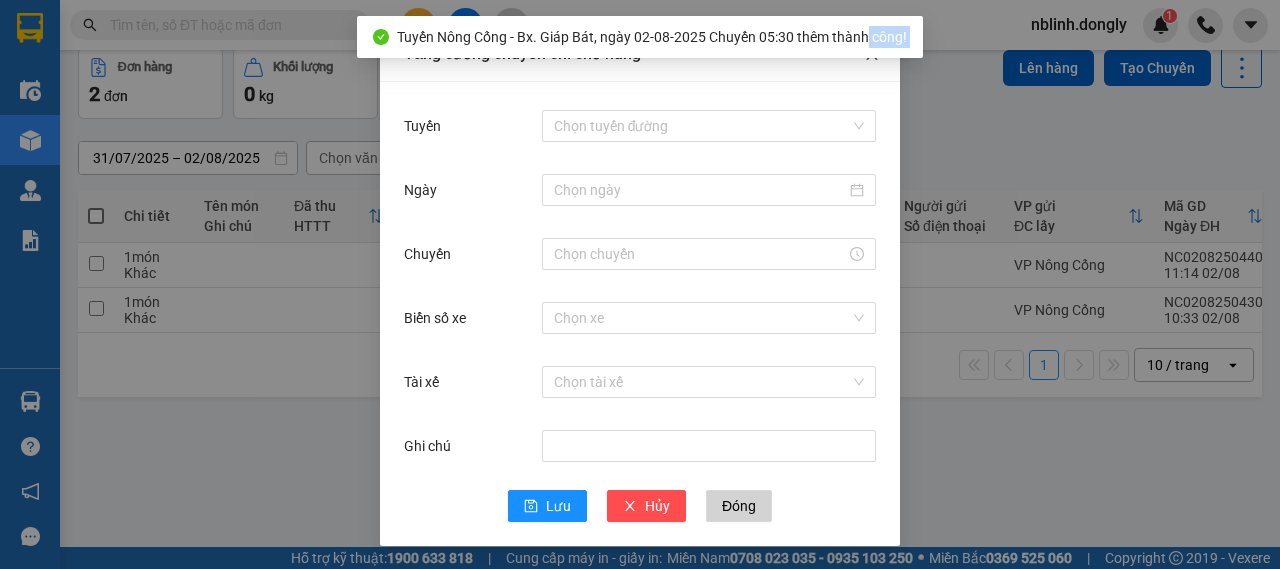 click 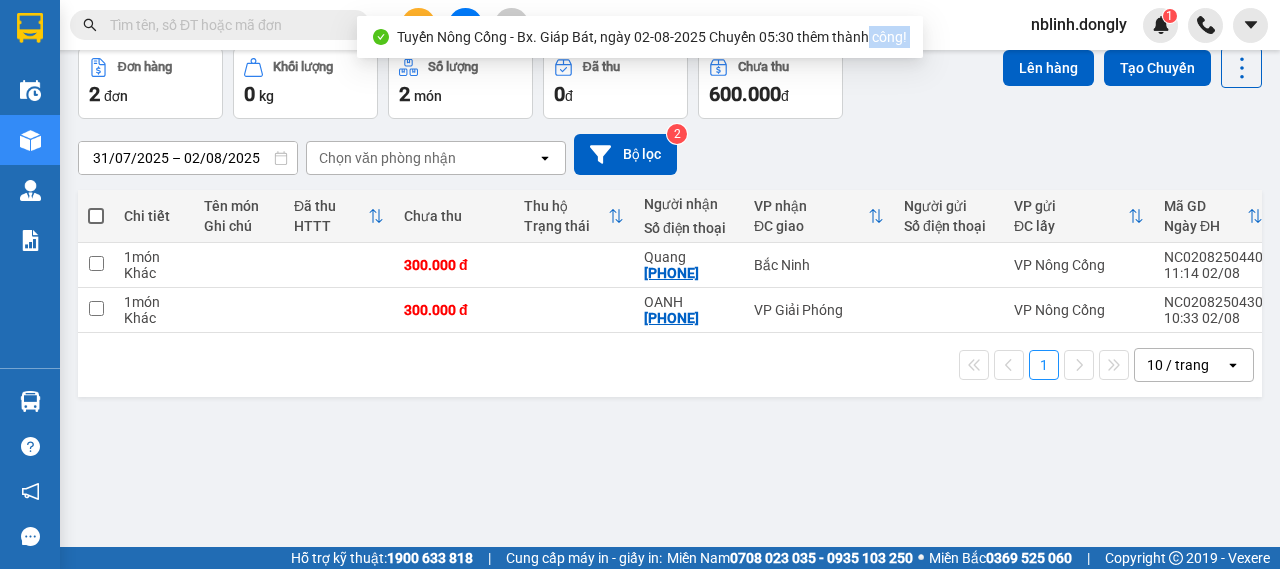 scroll, scrollTop: 0, scrollLeft: 0, axis: both 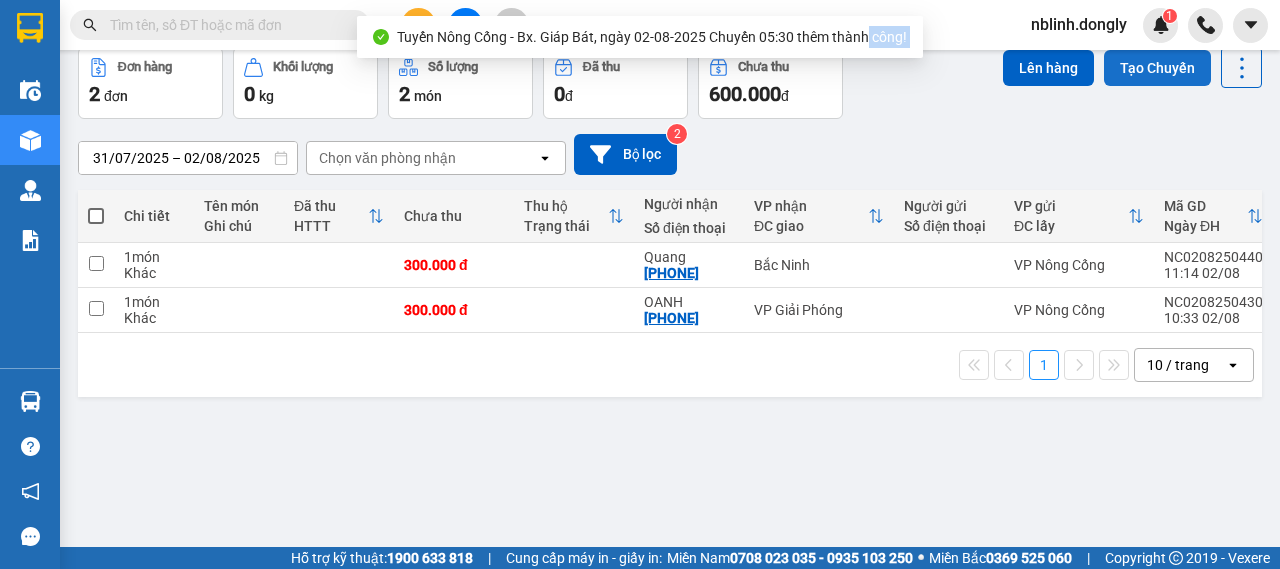 click on "Tạo Chuyến" at bounding box center (1157, 68) 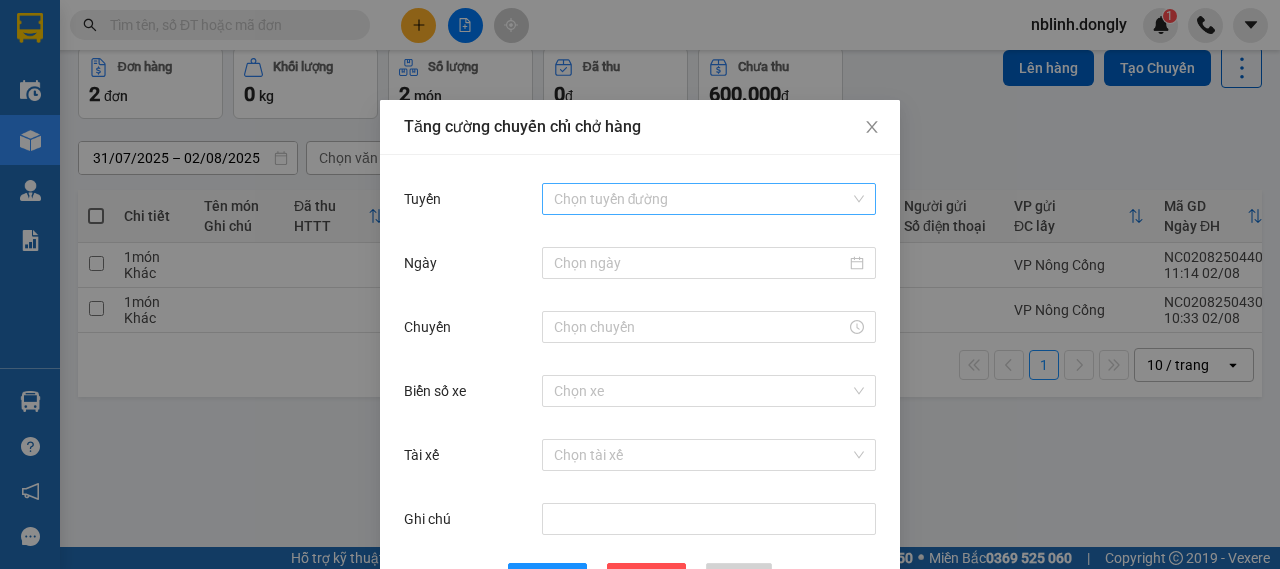 click on "Tuyến" at bounding box center (702, 199) 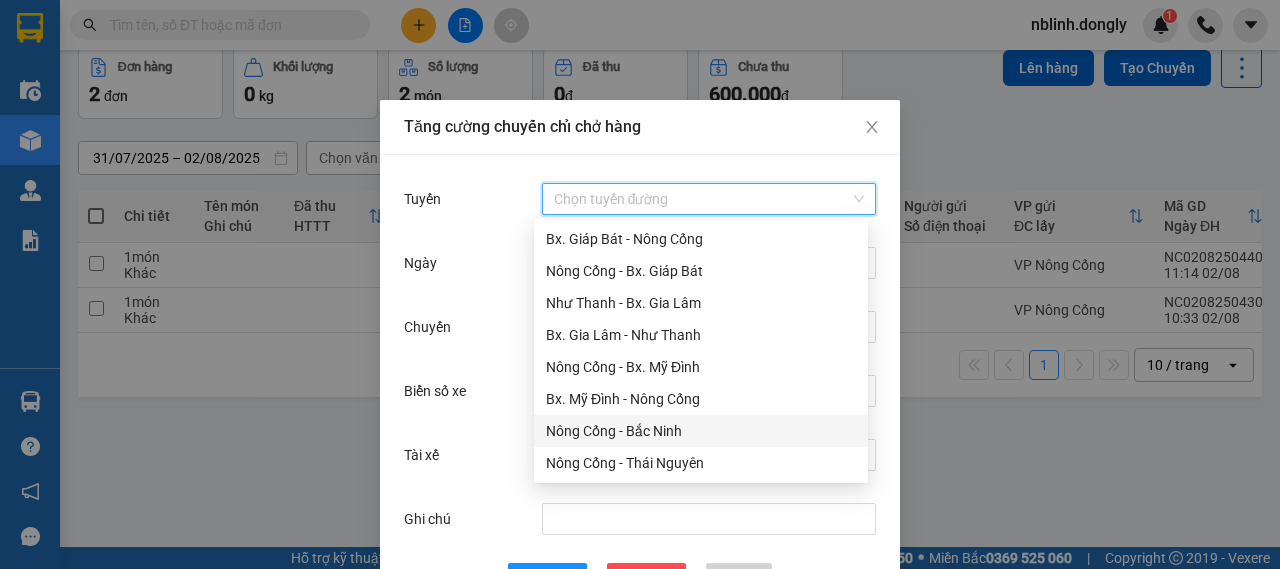click on "Nông Cống - Bắc Ninh" at bounding box center (701, 431) 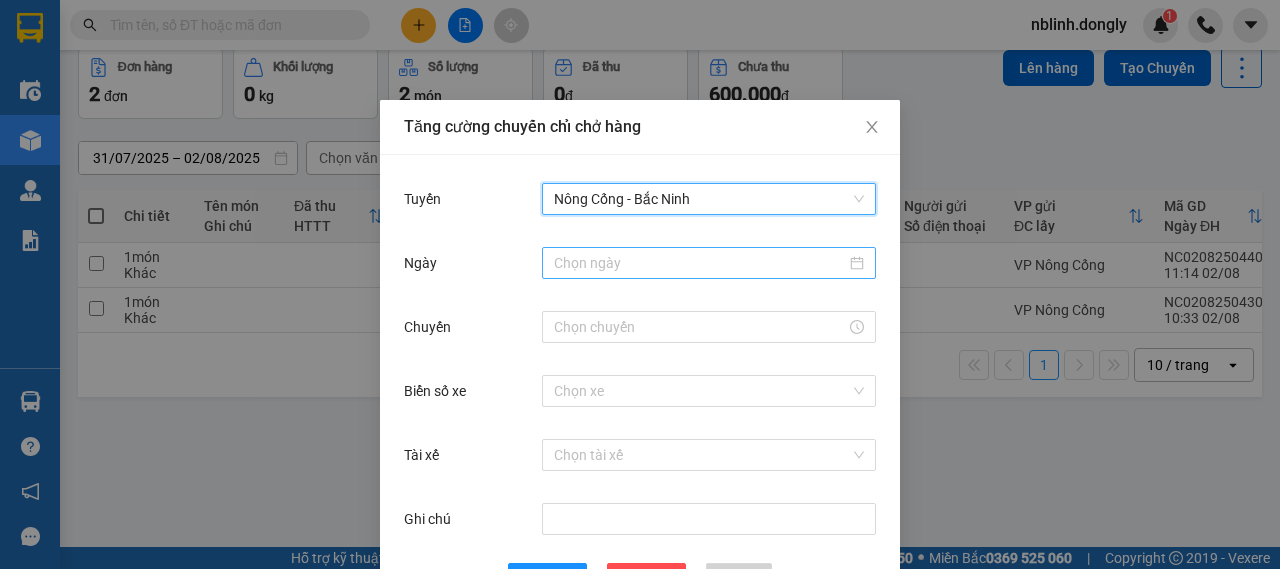 click on "Ngày" at bounding box center [700, 263] 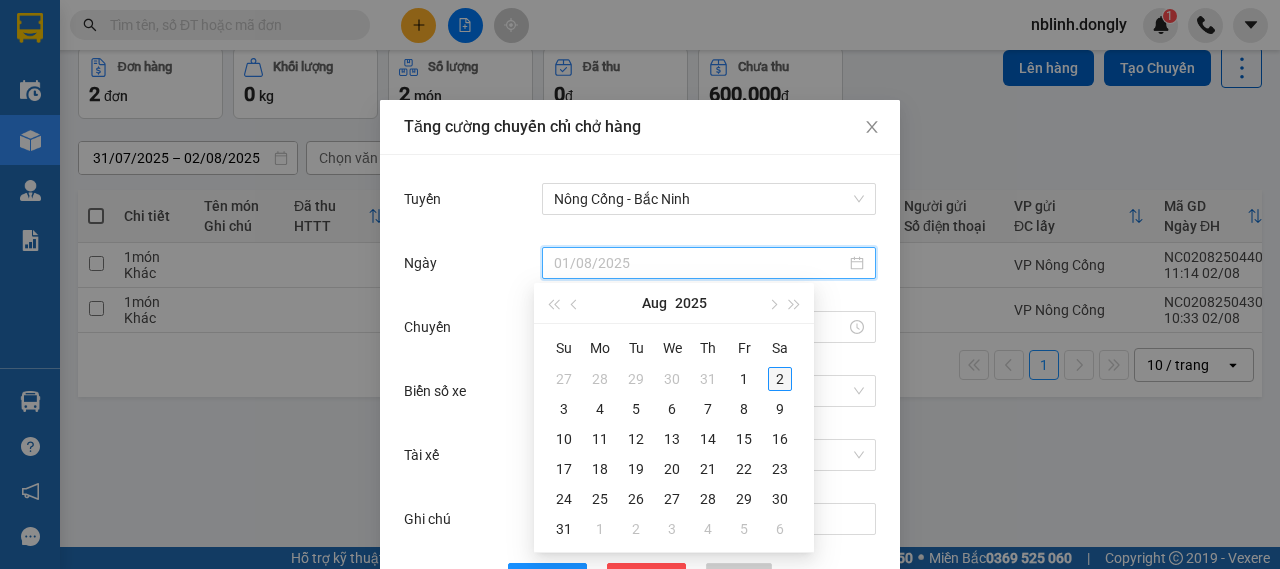 type on "02/08/2025" 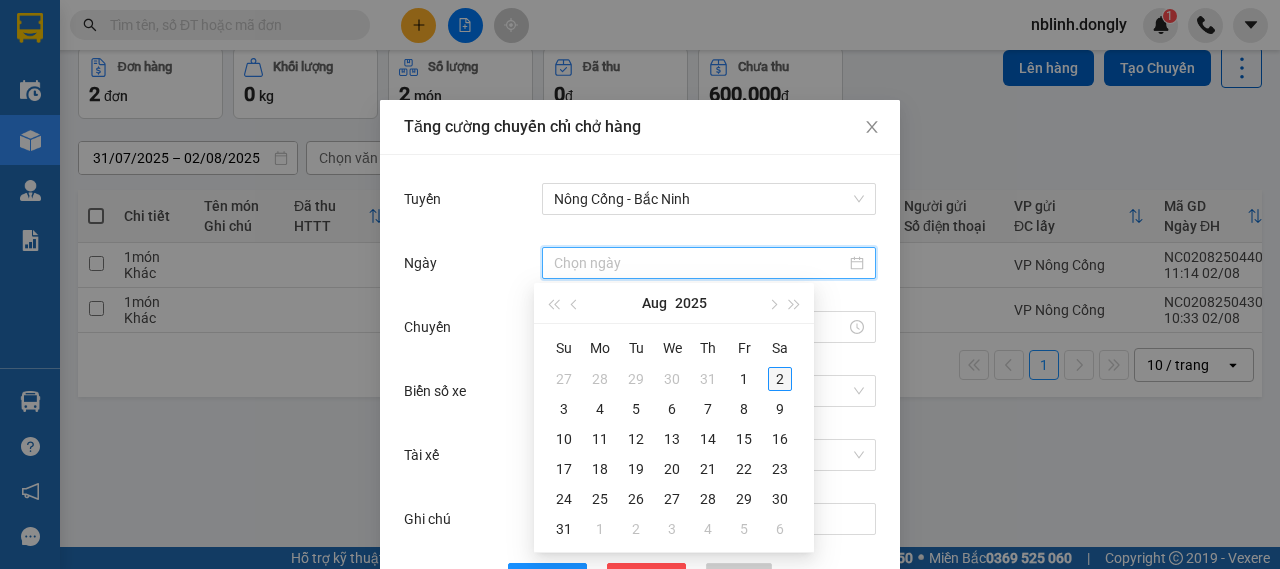 type on "02/08/2025" 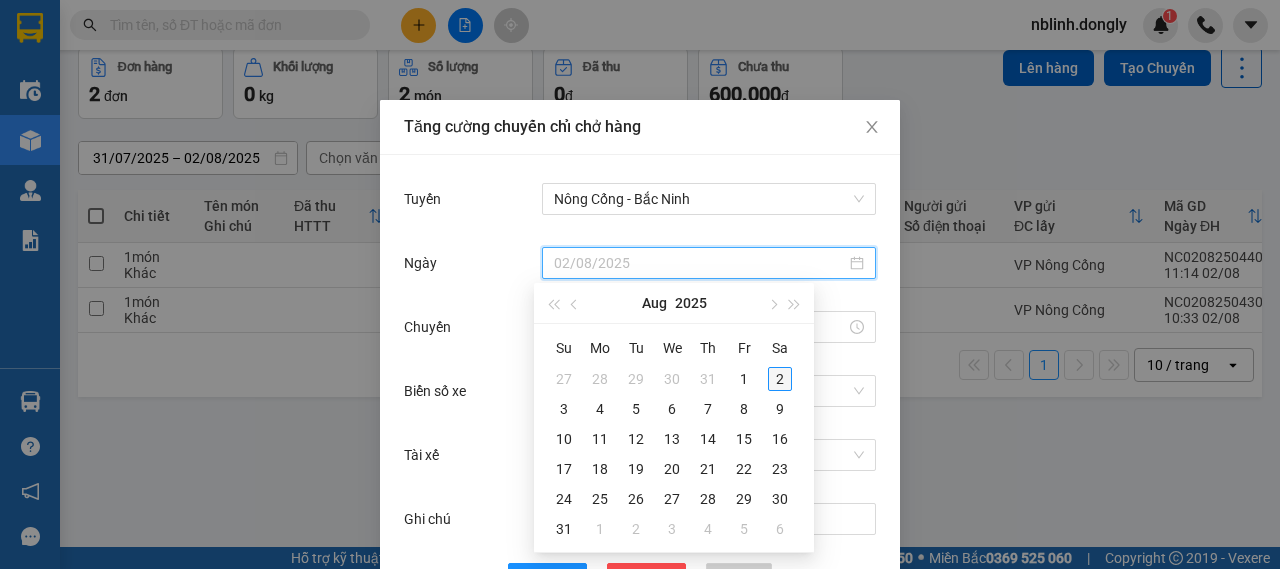 click on "2" at bounding box center [780, 379] 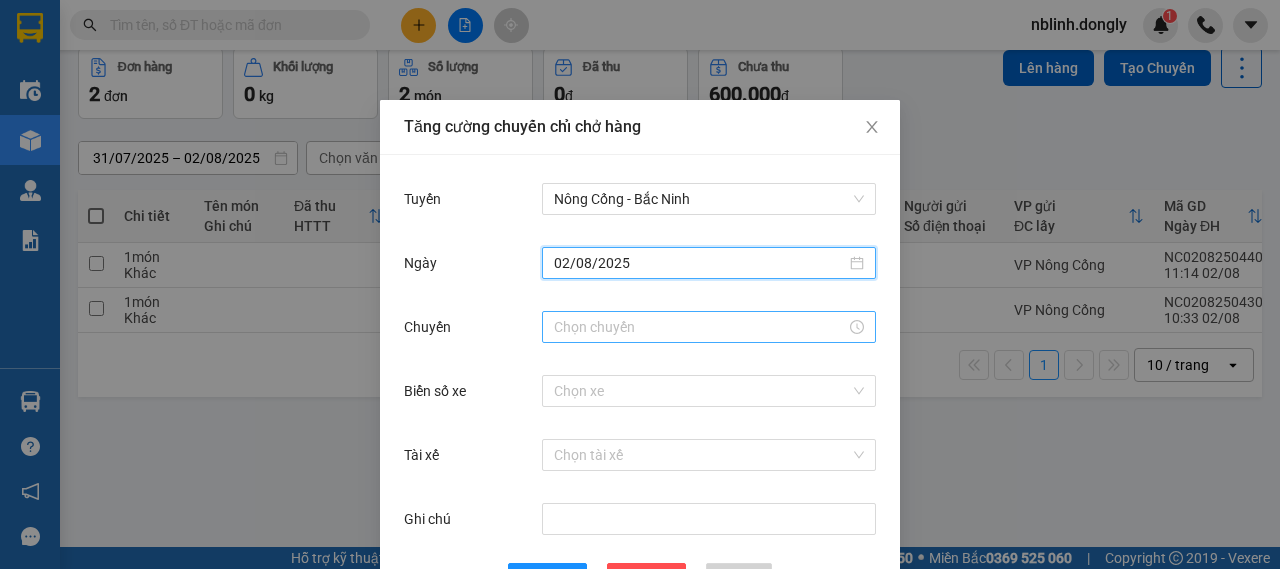 click on "Chuyến" at bounding box center (700, 327) 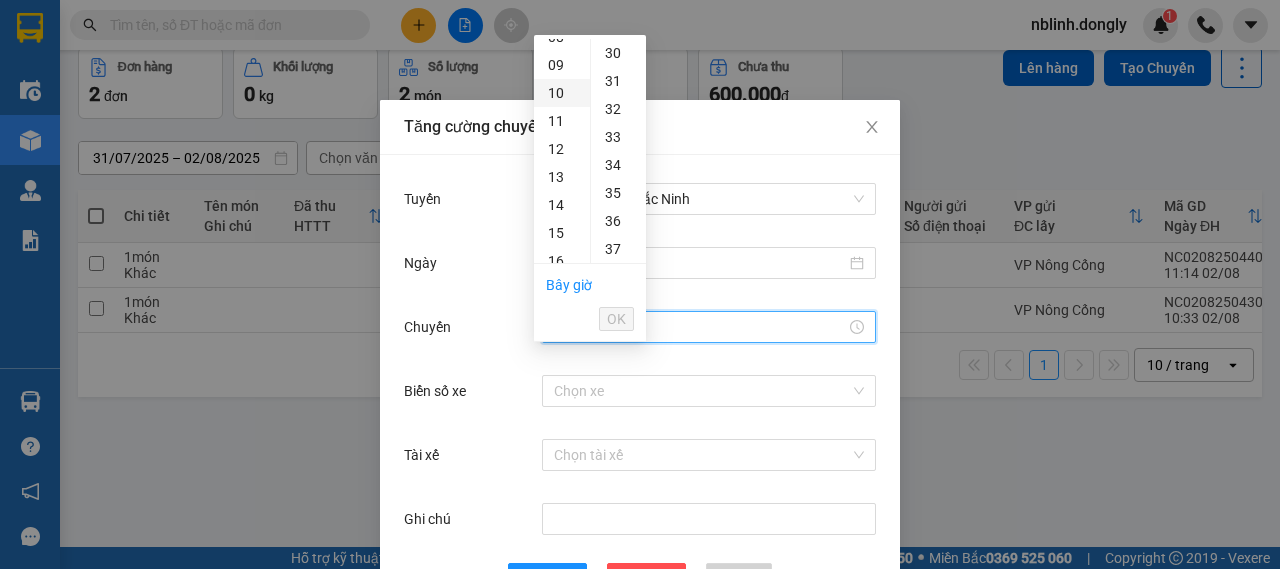 scroll, scrollTop: 140, scrollLeft: 0, axis: vertical 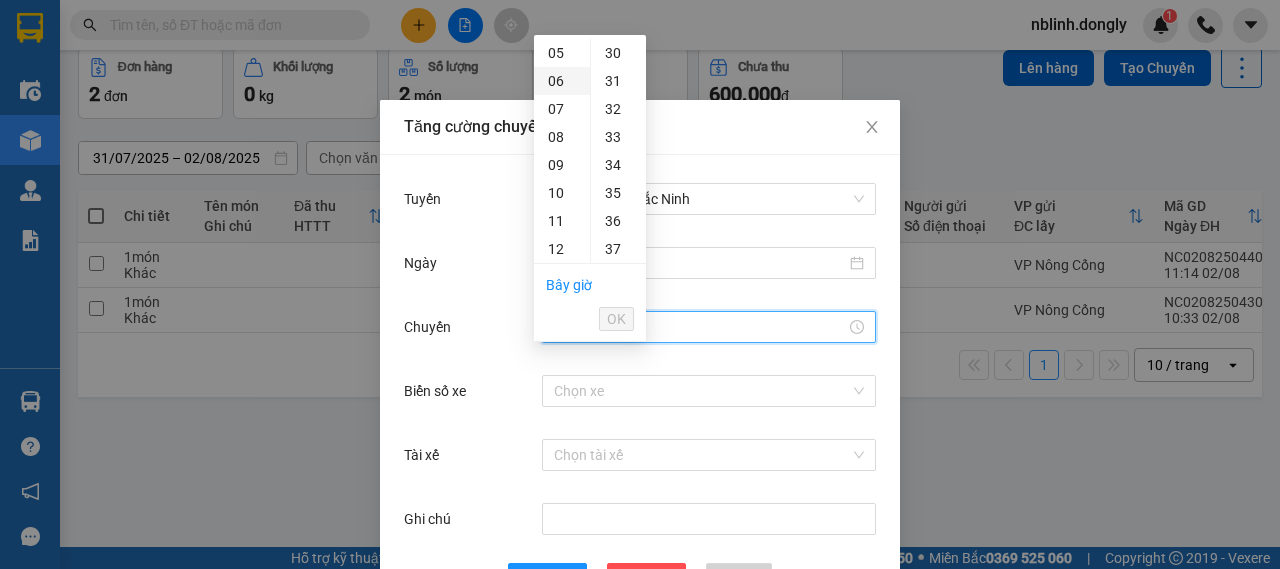 click on "06" at bounding box center (562, 81) 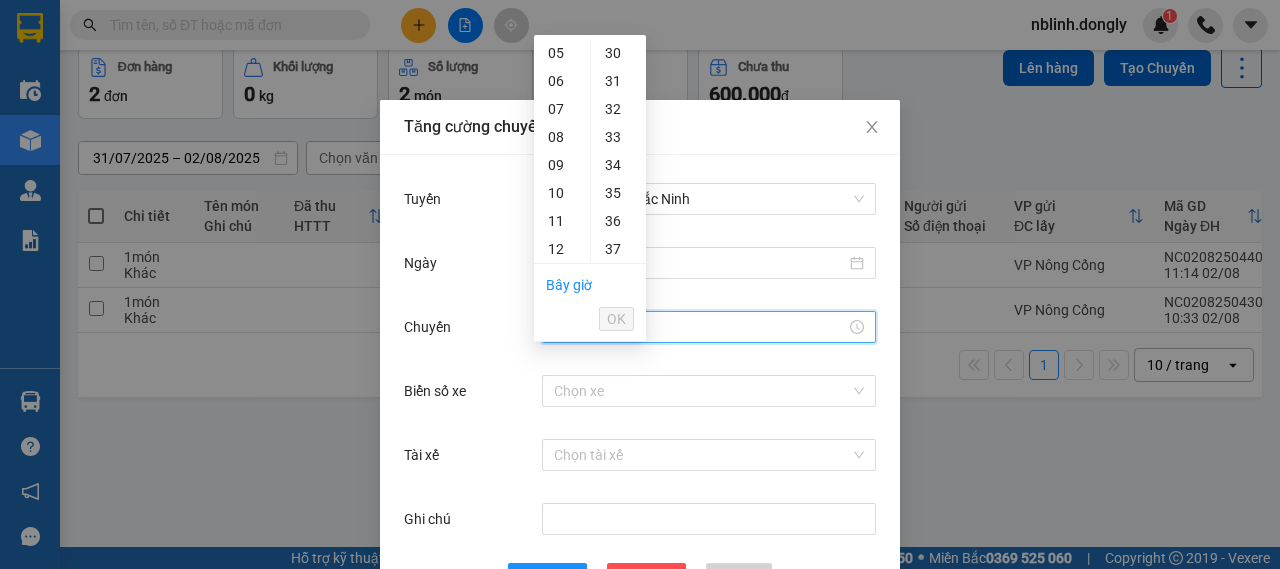 scroll, scrollTop: 158, scrollLeft: 0, axis: vertical 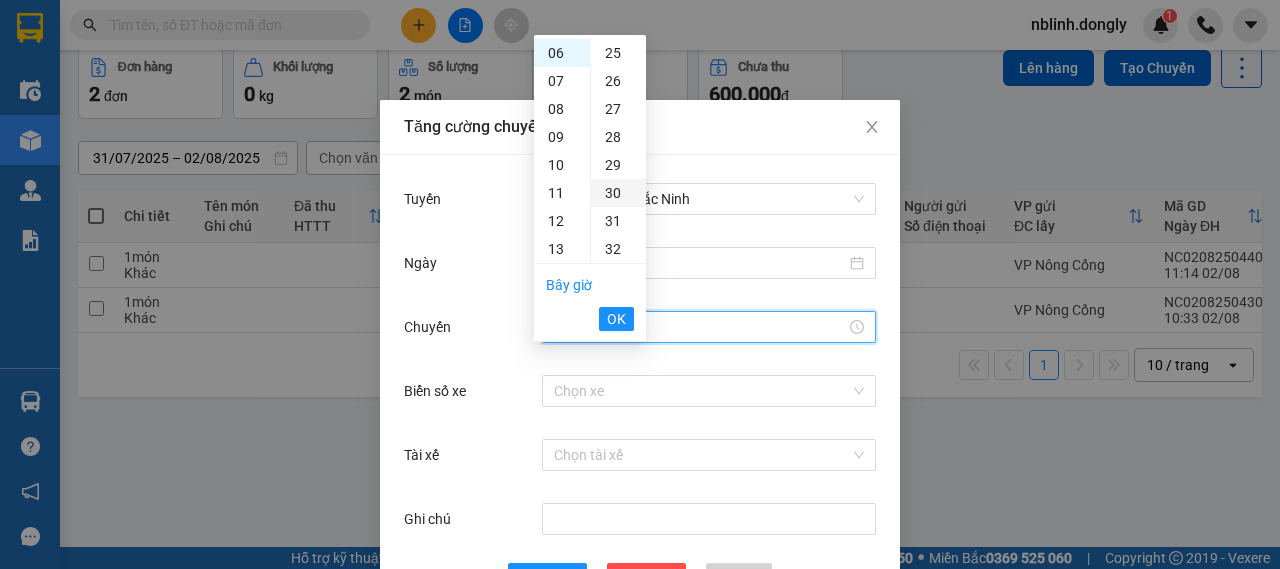 click on "30" at bounding box center [618, 193] 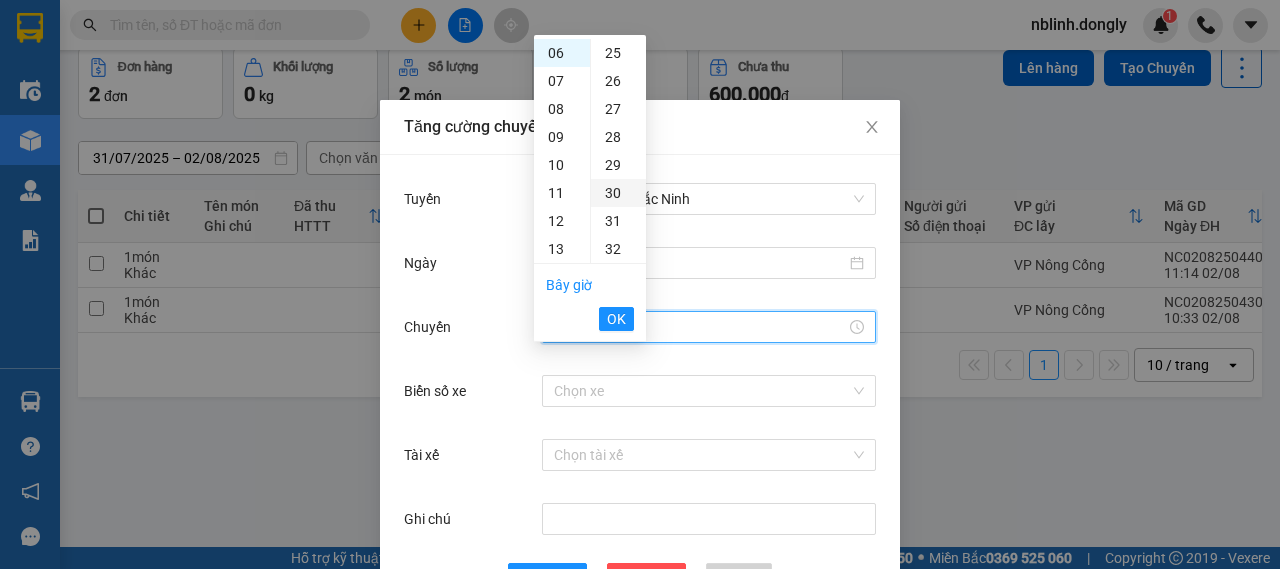 type on "06:30" 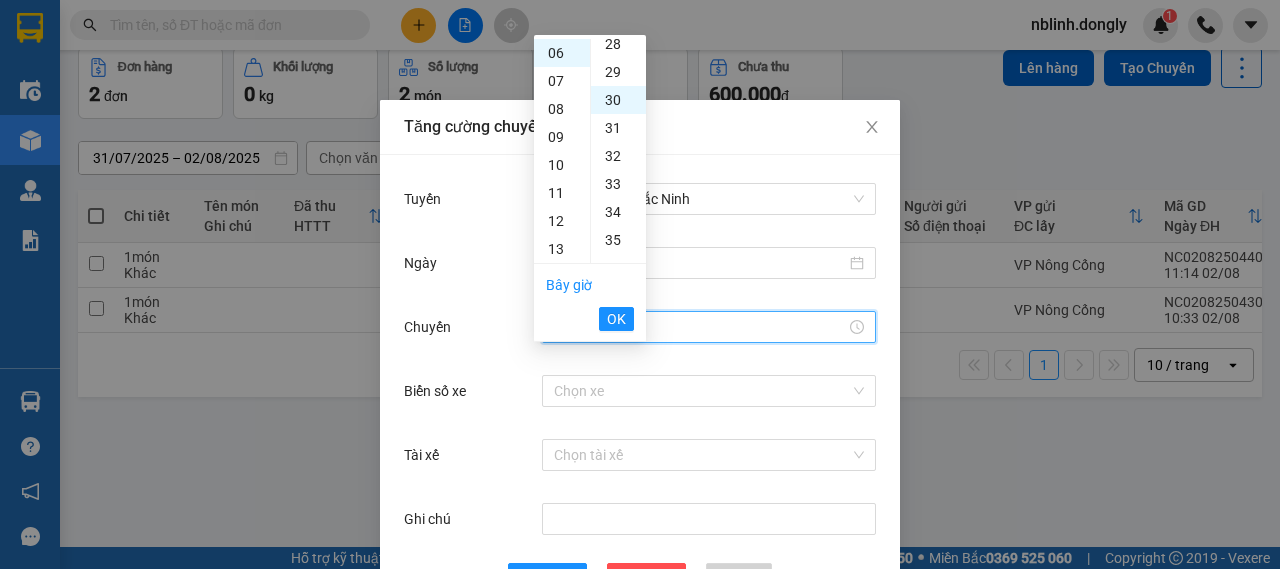 scroll, scrollTop: 840, scrollLeft: 0, axis: vertical 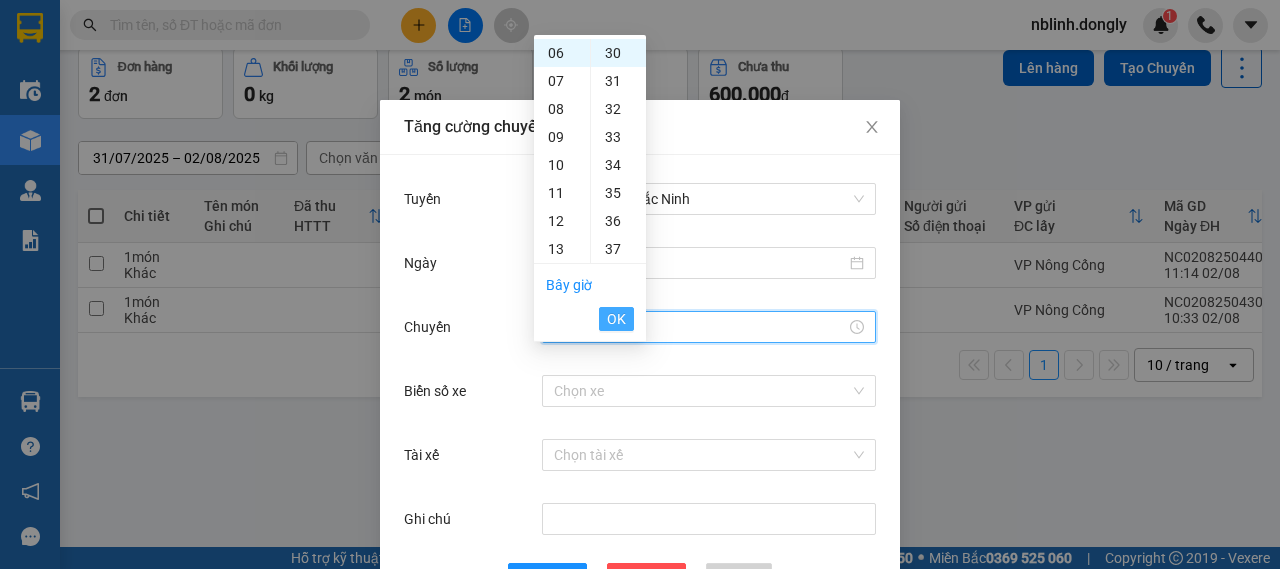 click on "OK" at bounding box center [616, 319] 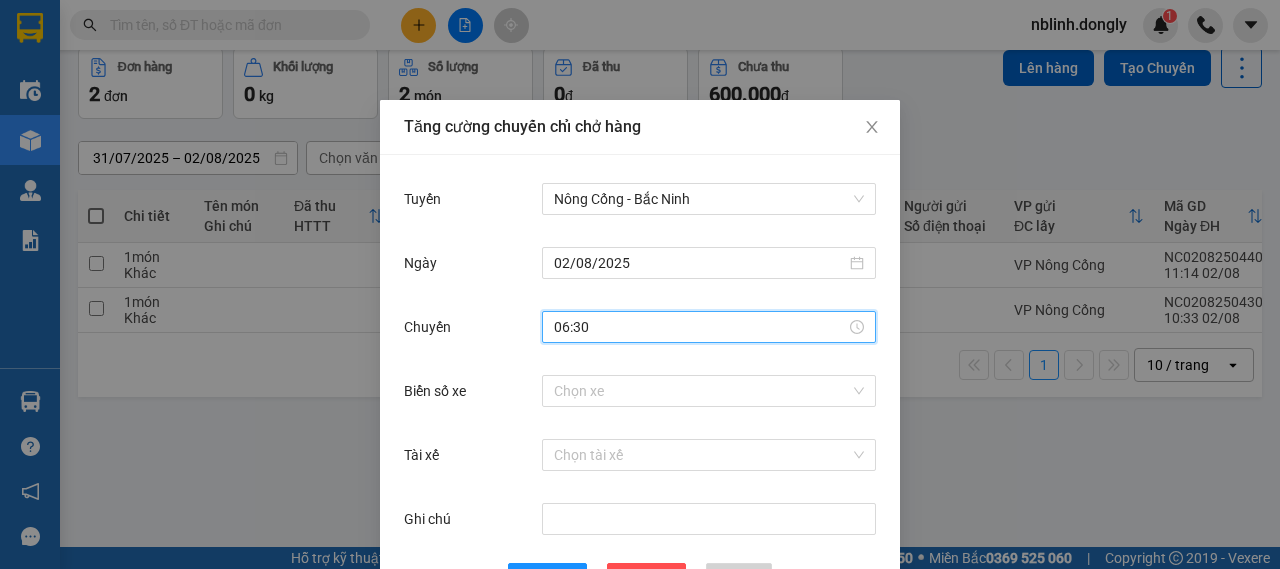 drag, startPoint x: 595, startPoint y: 401, endPoint x: 996, endPoint y: 464, distance: 405.9187 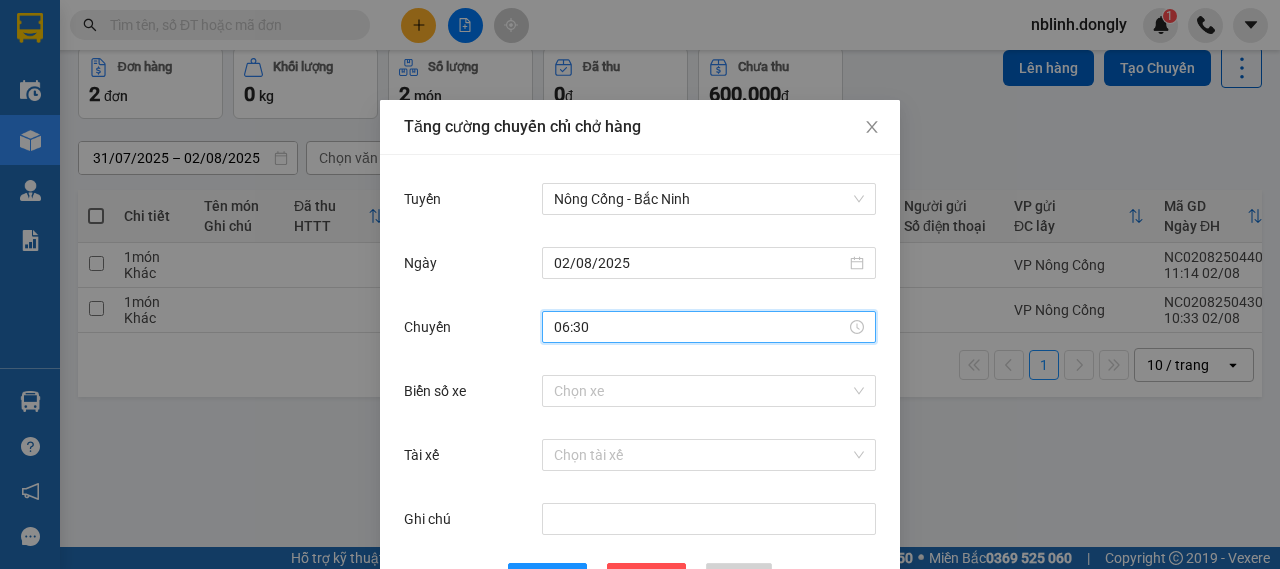 click on "Biển số xe Chọn xe" at bounding box center (640, 403) 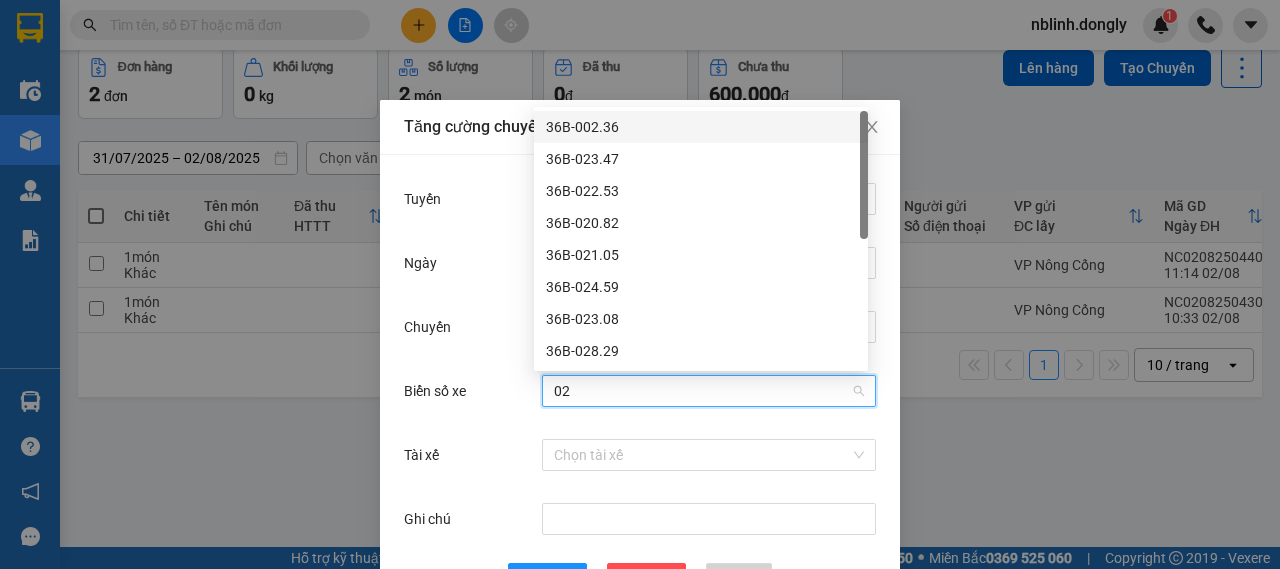 type on "024" 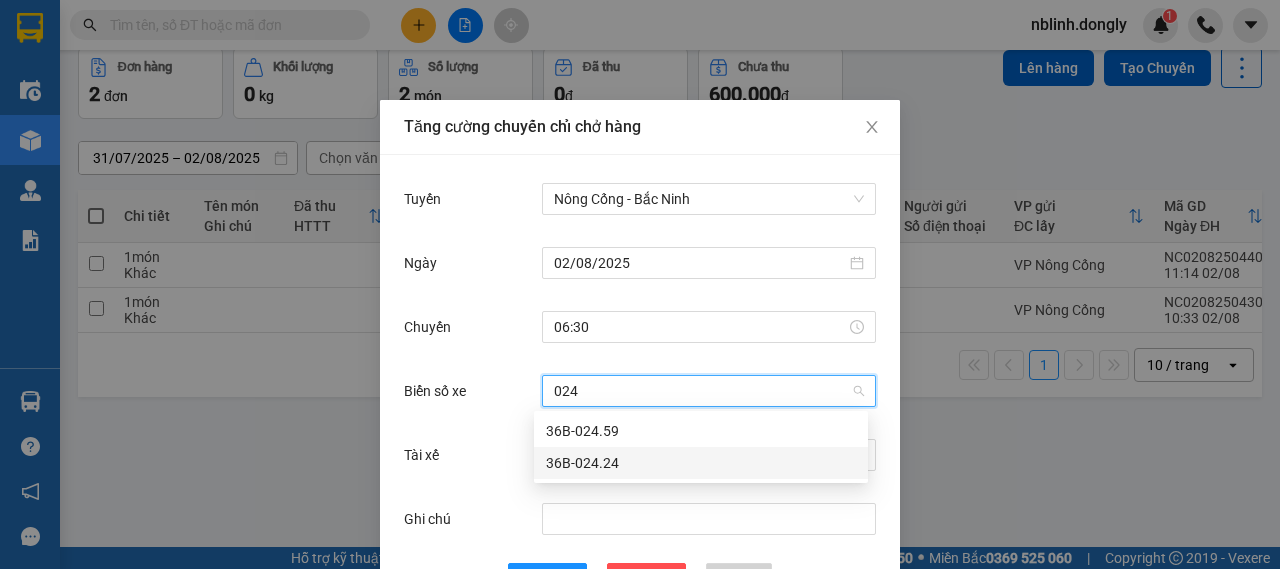 click on "36B-024.24" at bounding box center [701, 463] 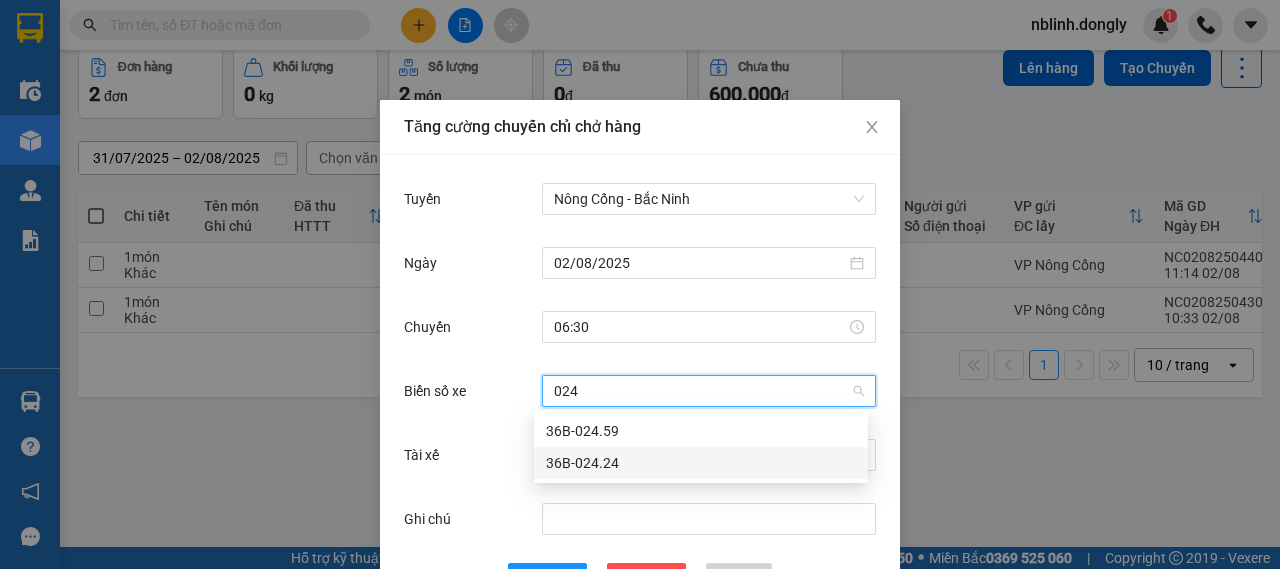 type 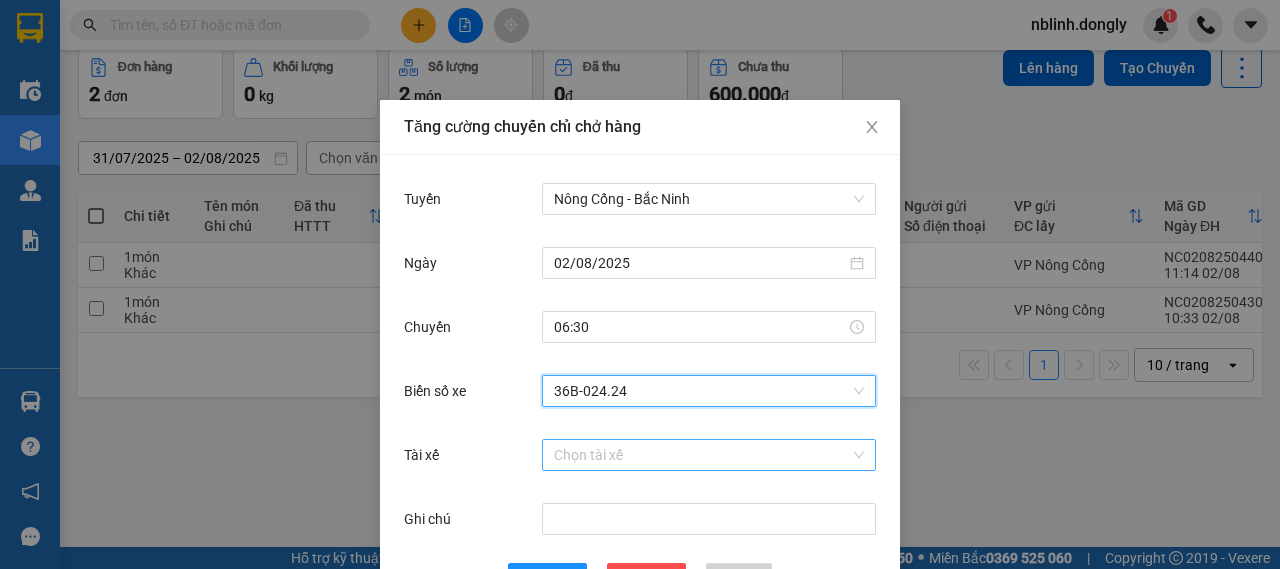 click on "Tài xế" at bounding box center (702, 455) 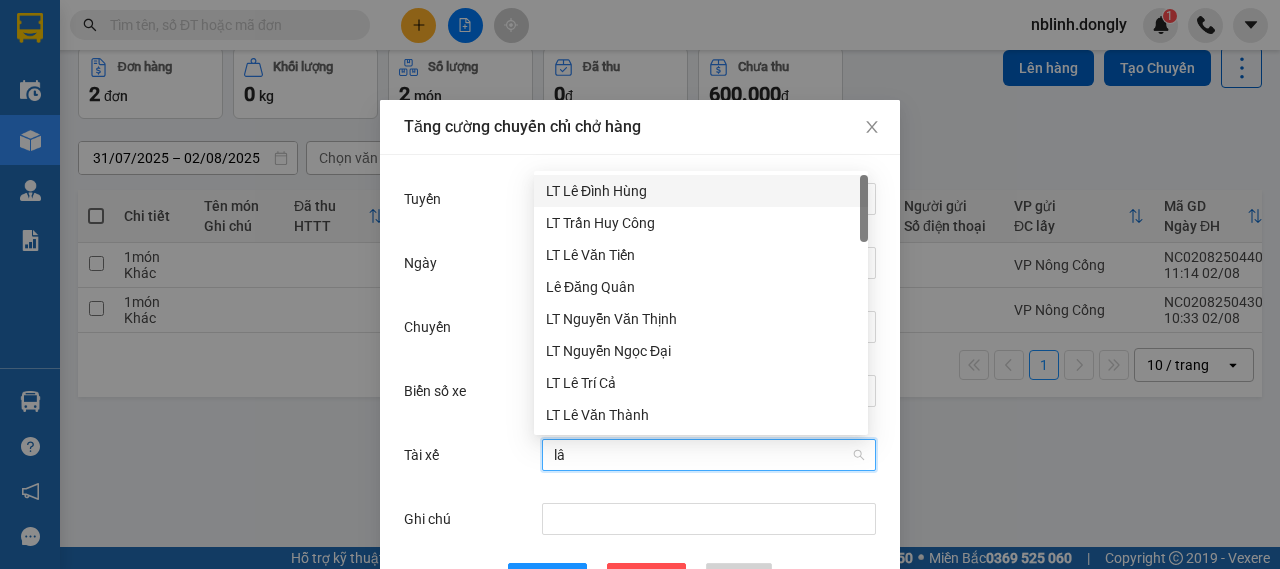 type on "lâm" 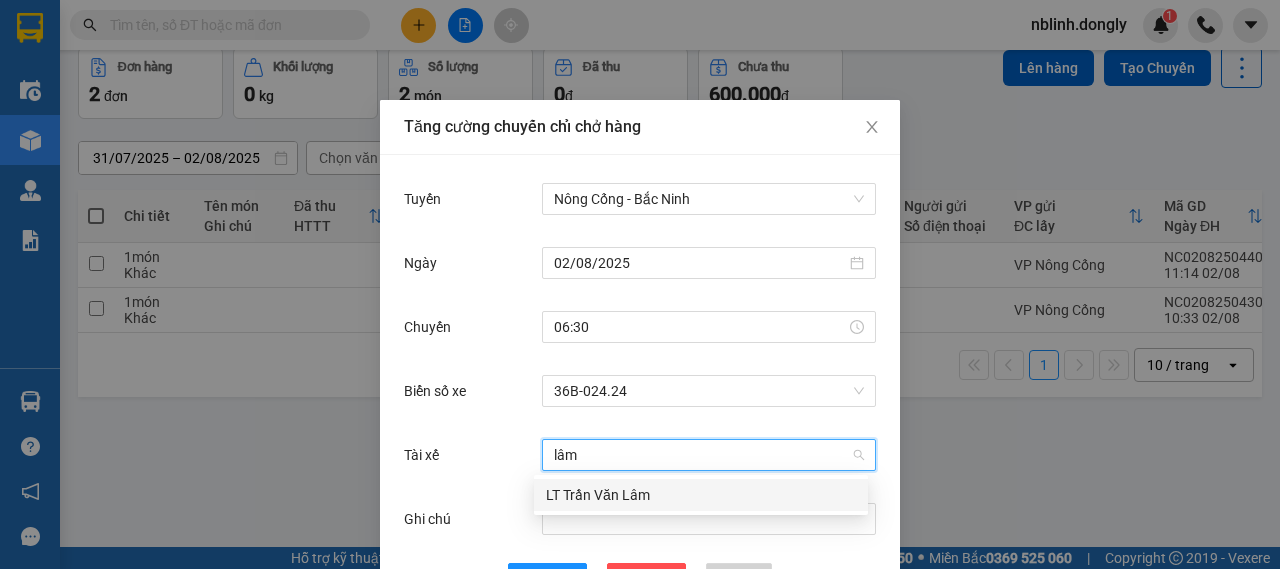 click on "LT Trần Văn Lâm" at bounding box center [701, 495] 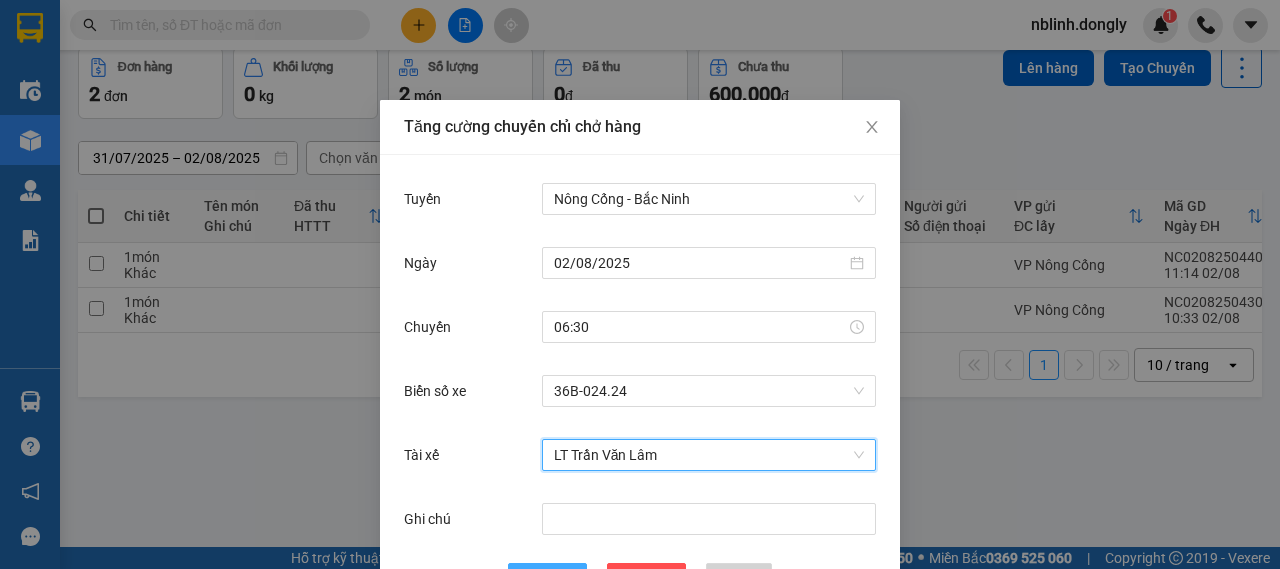 scroll, scrollTop: 73, scrollLeft: 0, axis: vertical 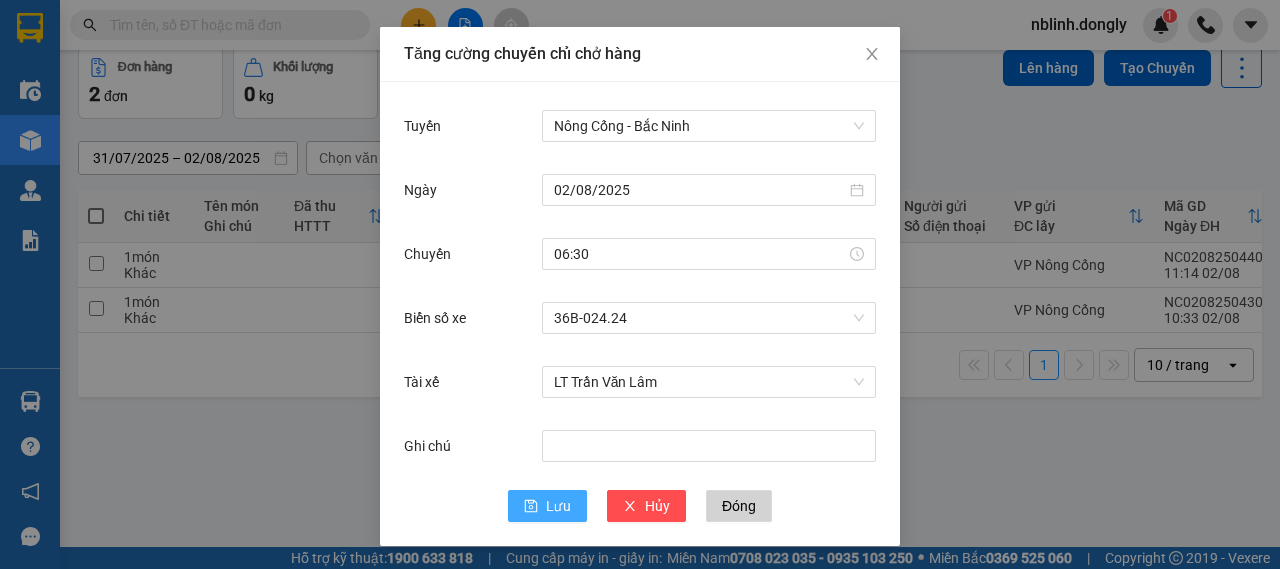 click on "Lưu" at bounding box center [558, 506] 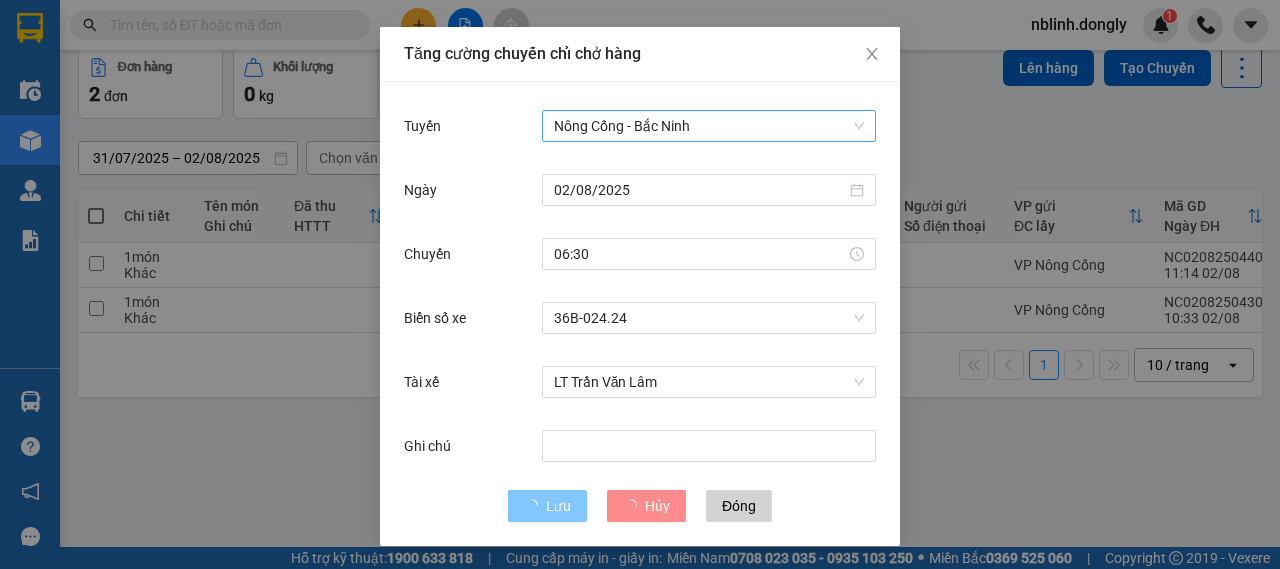 type 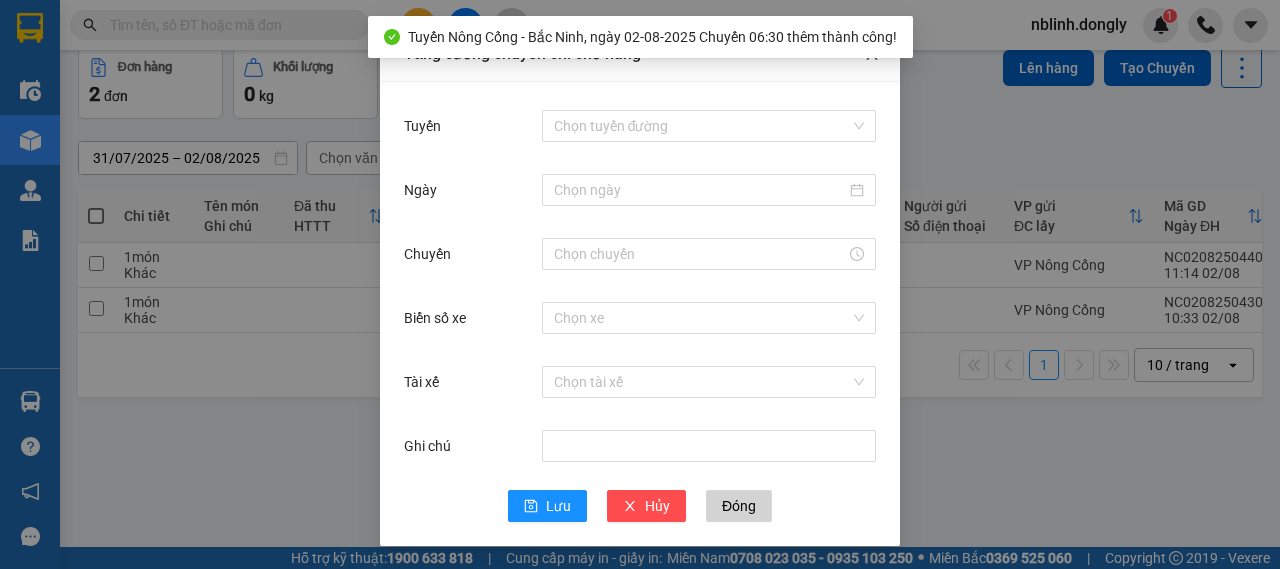 click 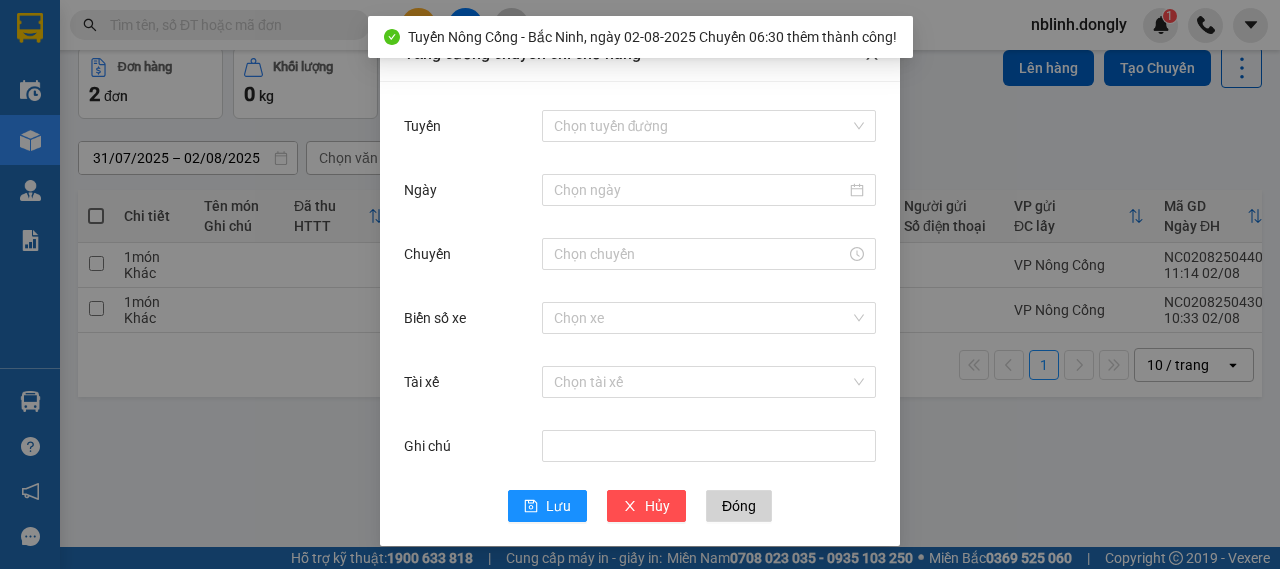 scroll, scrollTop: 0, scrollLeft: 0, axis: both 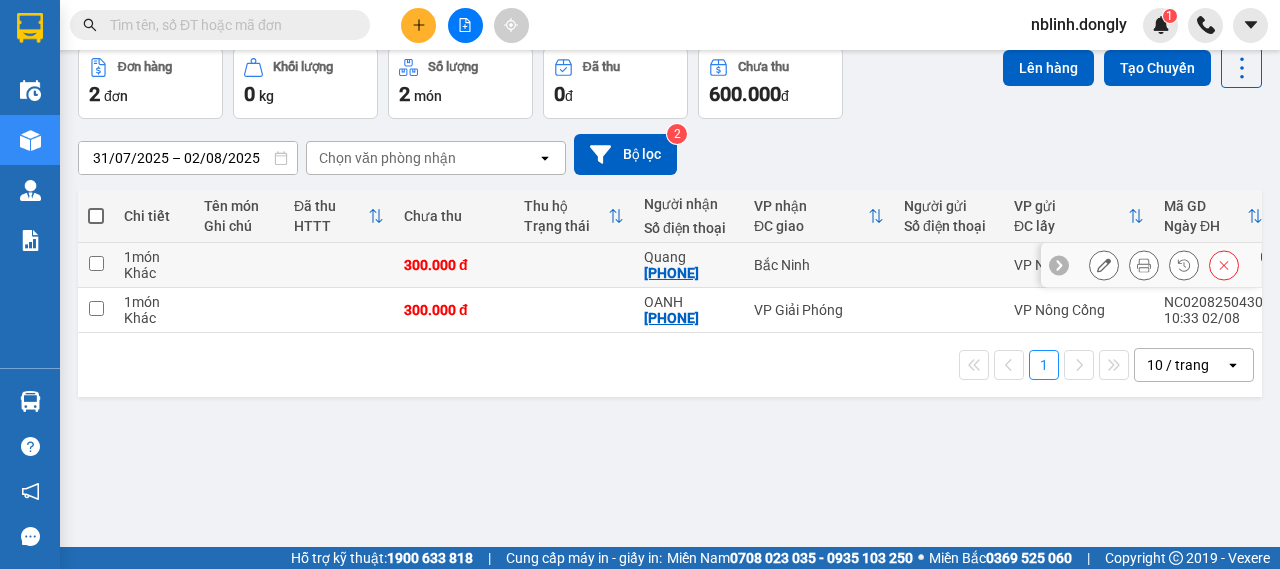 click at bounding box center (96, 263) 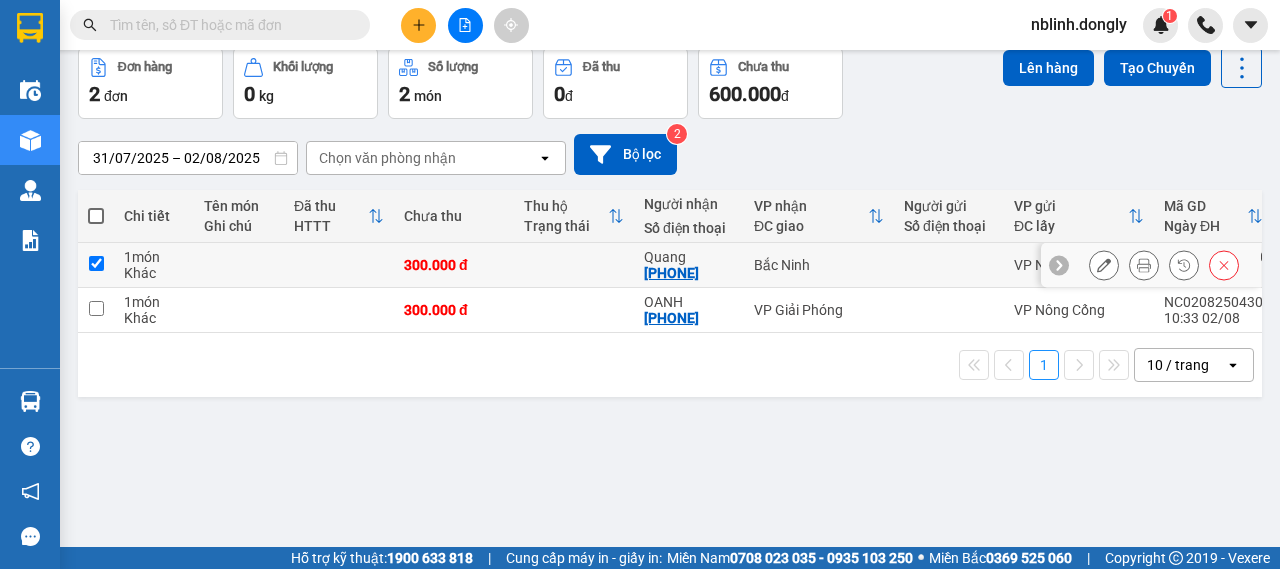 checkbox on "true" 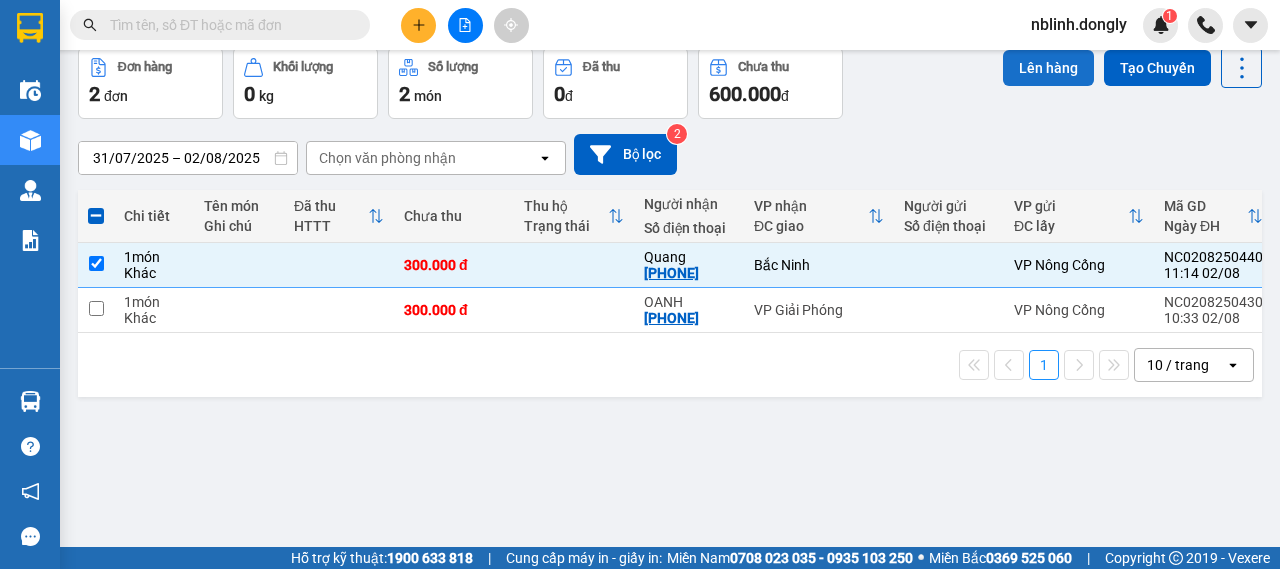 click on "Lên hàng" at bounding box center (1048, 68) 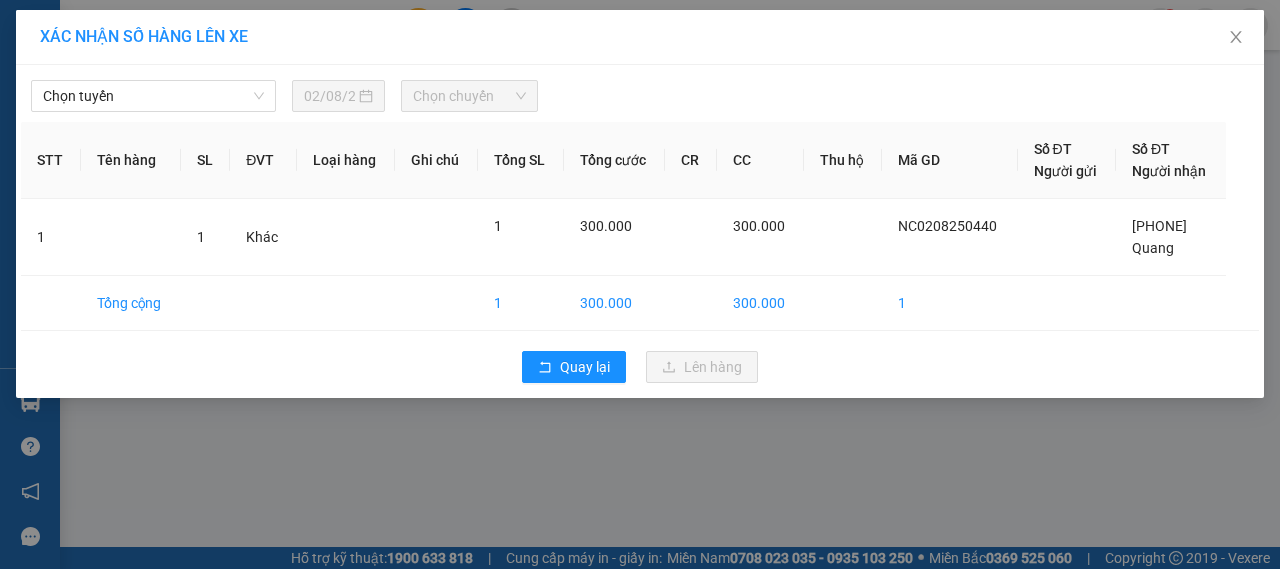drag, startPoint x: 172, startPoint y: 91, endPoint x: 150, endPoint y: 114, distance: 31.827662 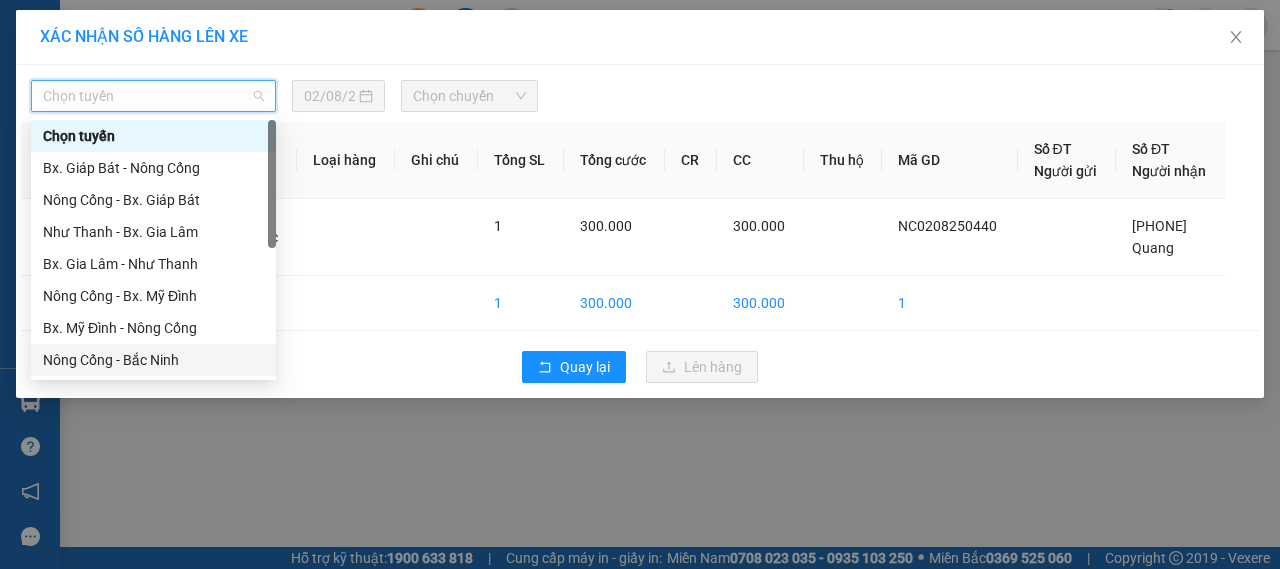 click on "Nông Cống - Bắc Ninh" at bounding box center (153, 360) 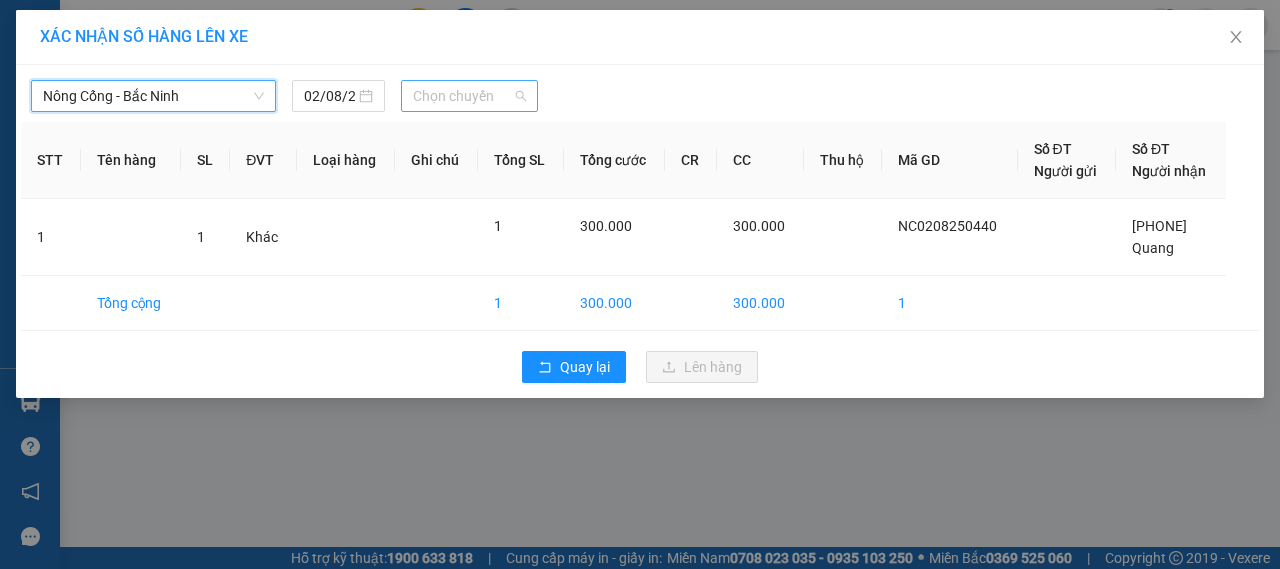 click on "Chọn chuyến" at bounding box center (469, 96) 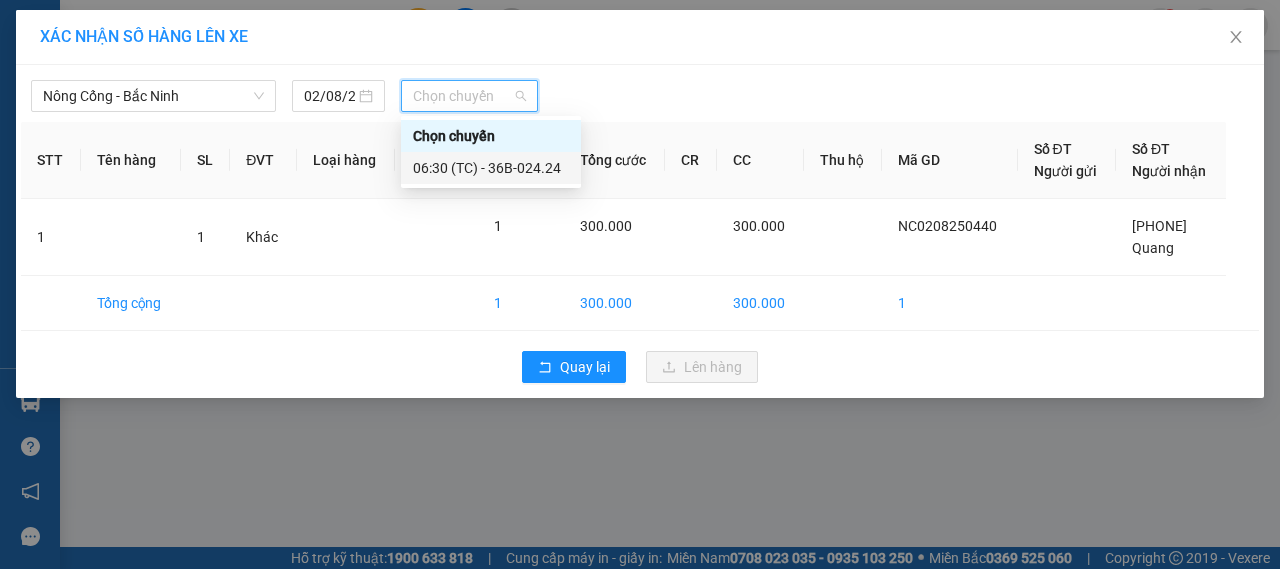 click on "[TIME] (TC) - 36B-024.24" at bounding box center (491, 168) 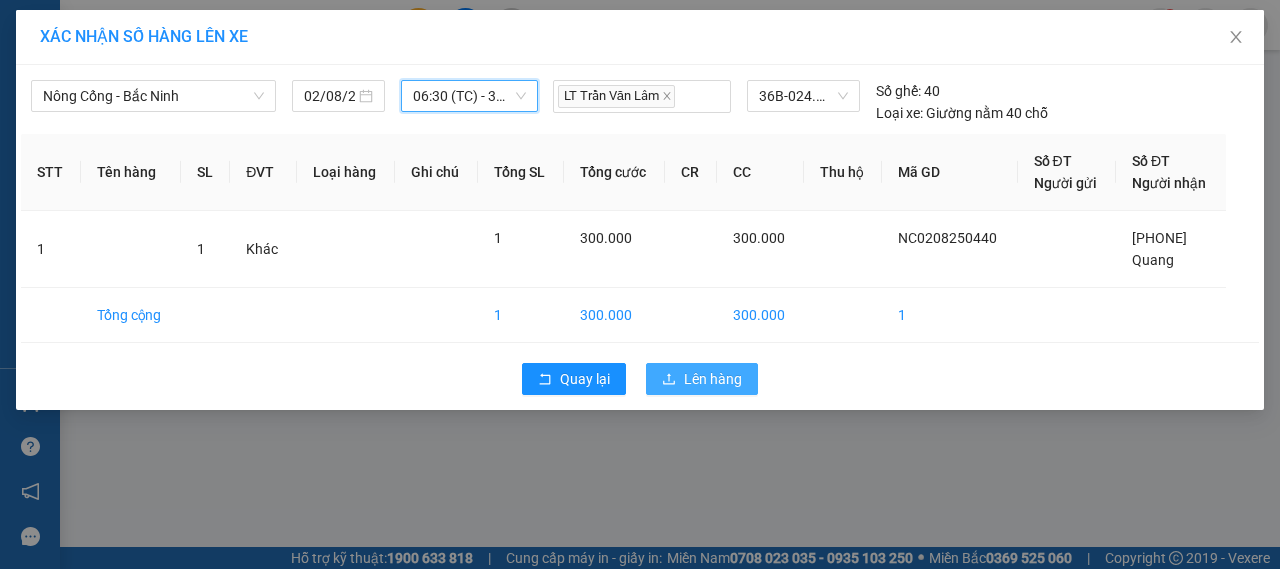click on "Lên hàng" at bounding box center (702, 379) 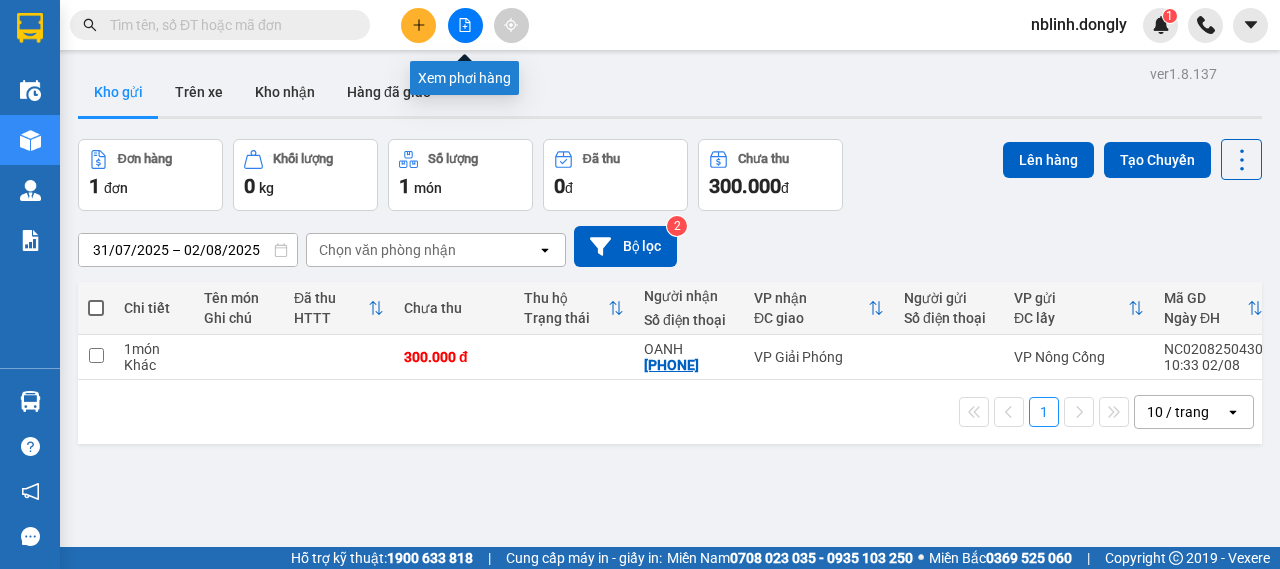 click 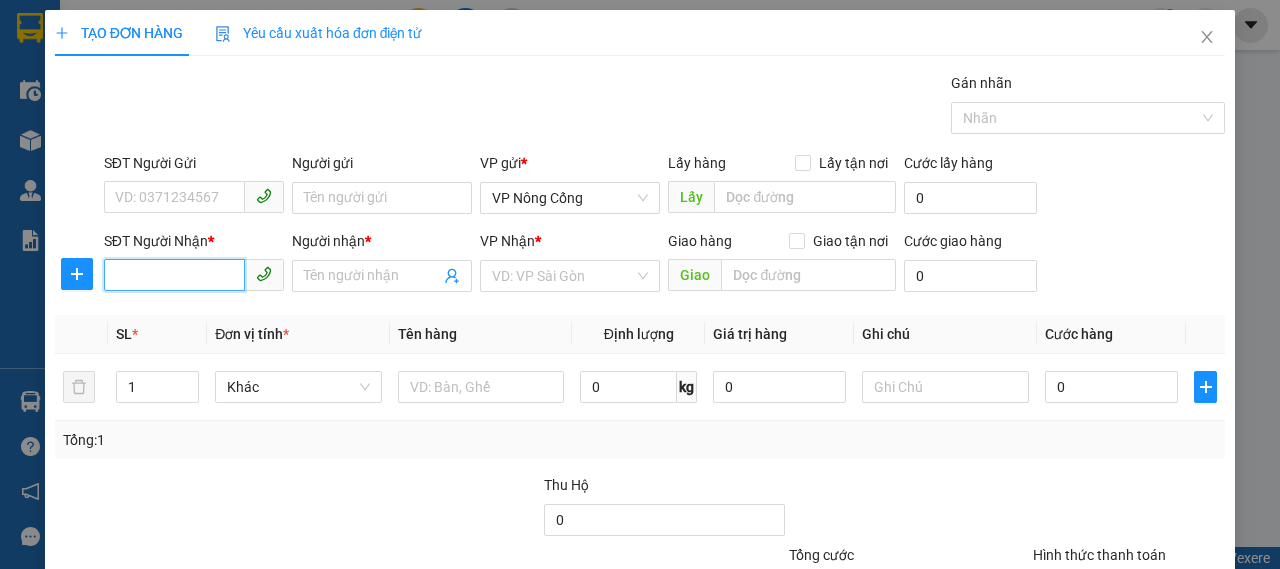 click on "SĐT Người Nhận  *" at bounding box center [174, 275] 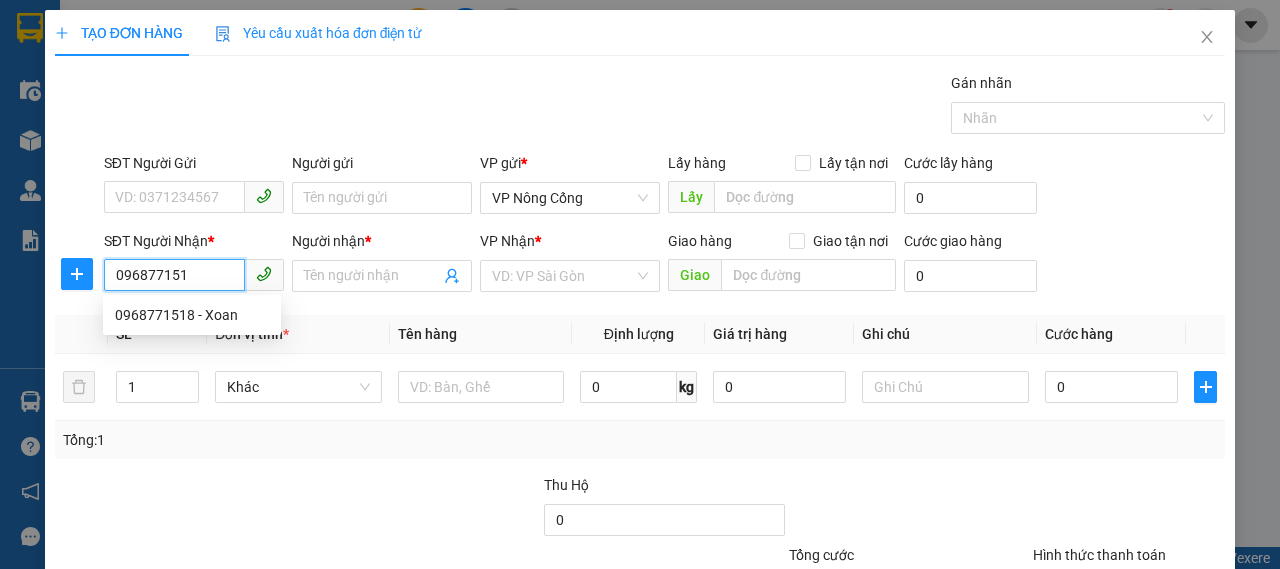 type on "0968771518" 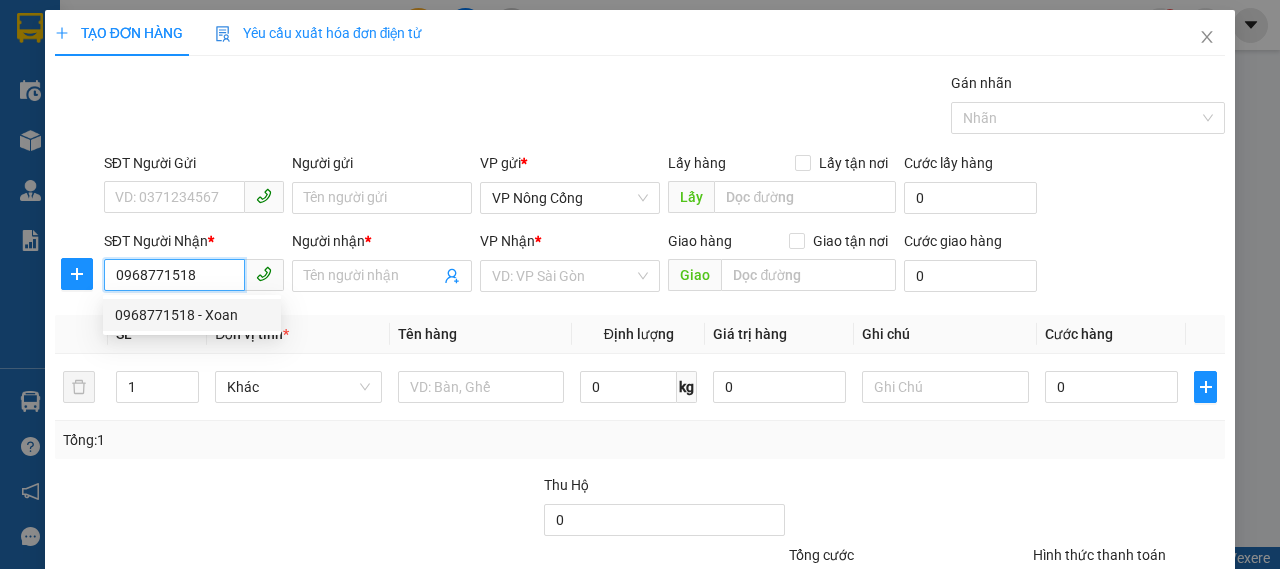 click on "0968771518 - Xoan" at bounding box center [192, 315] 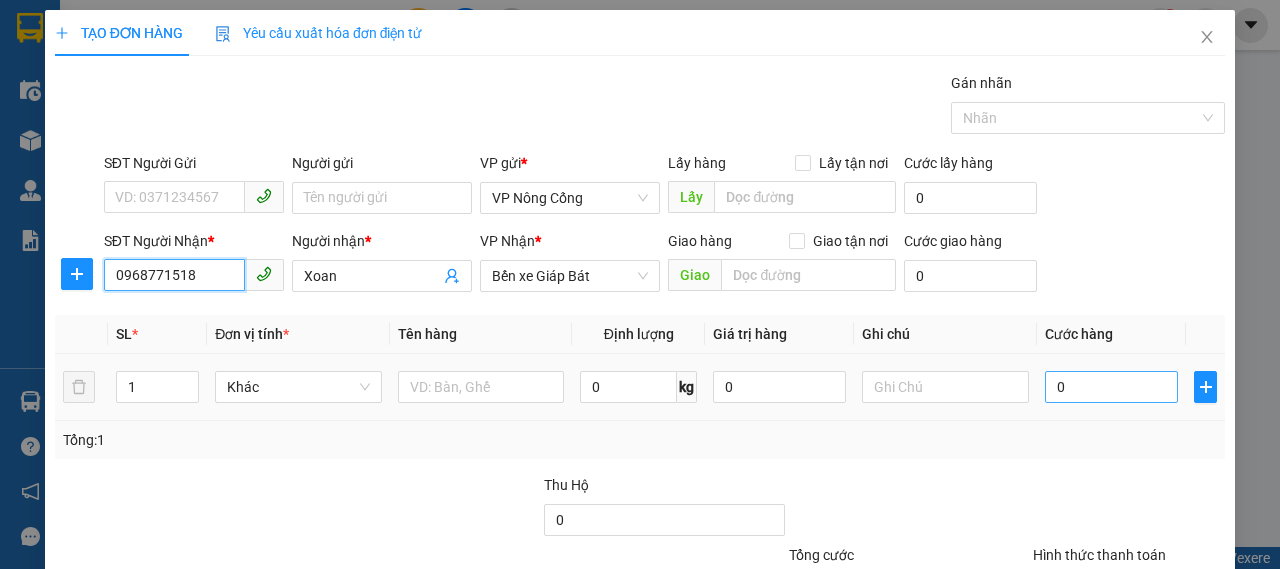 type on "0968771518" 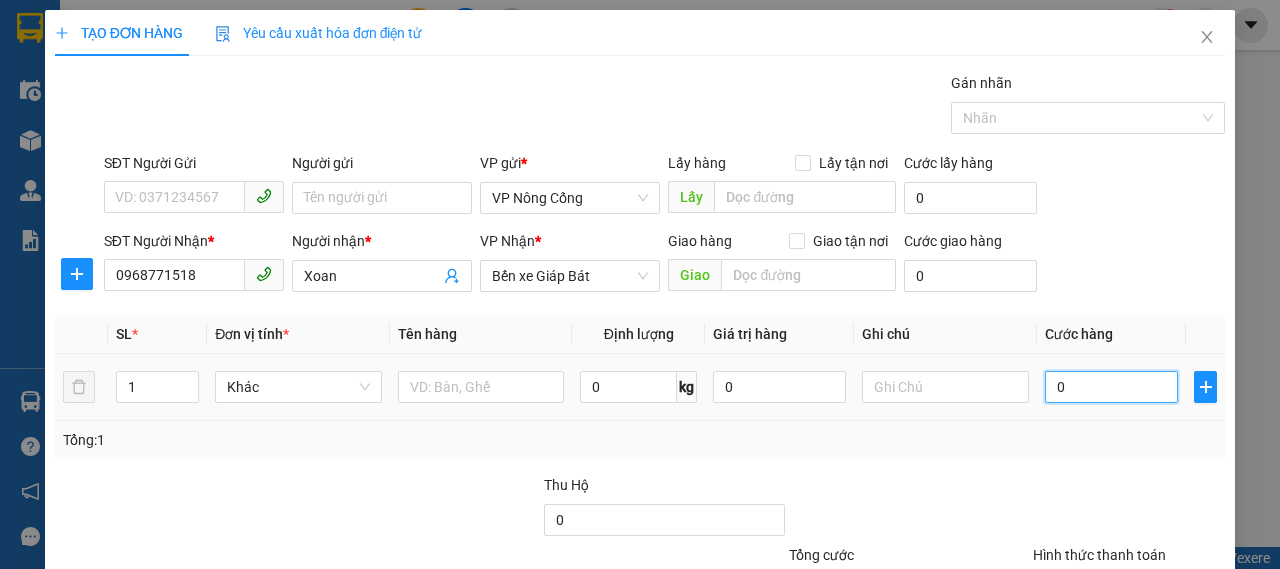click on "0" at bounding box center [1111, 387] 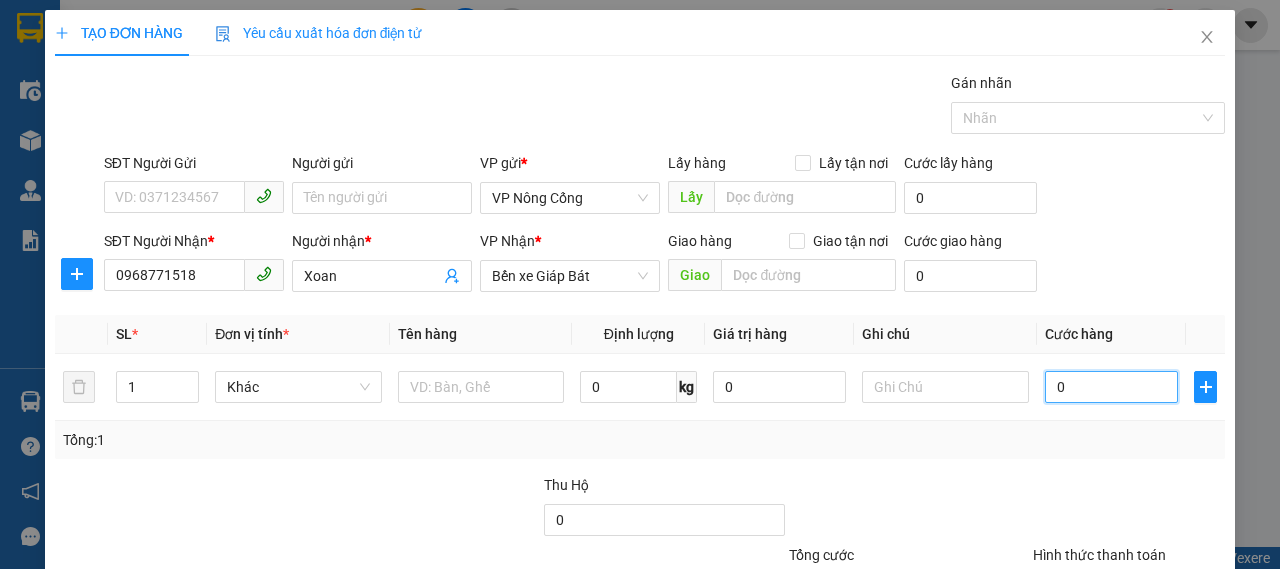 type on "5" 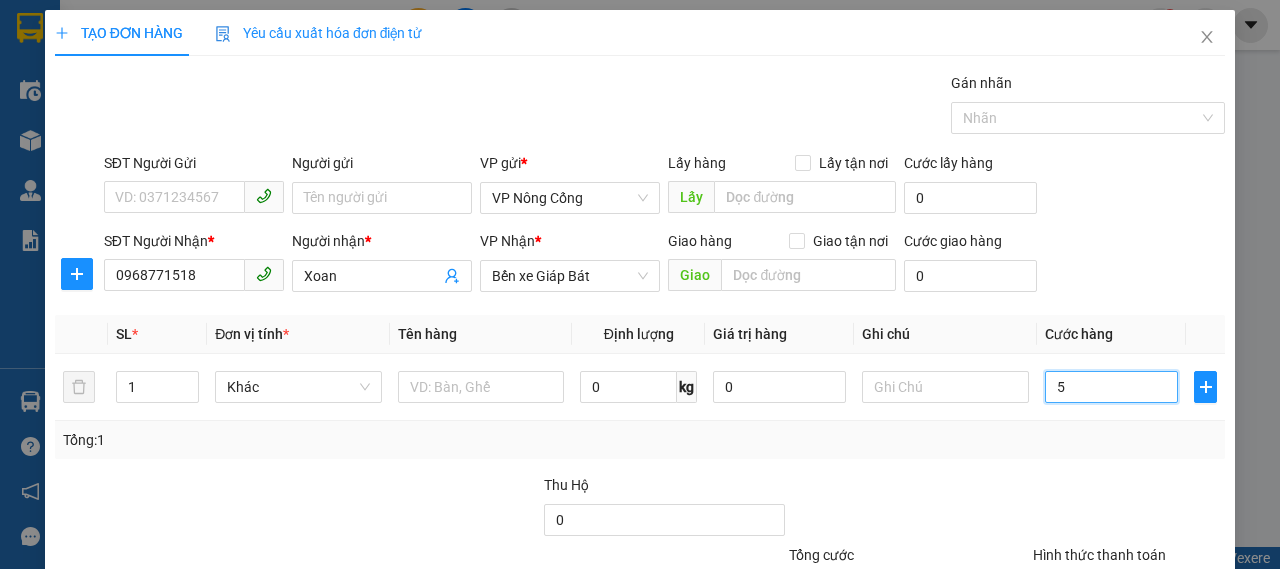 type on "5" 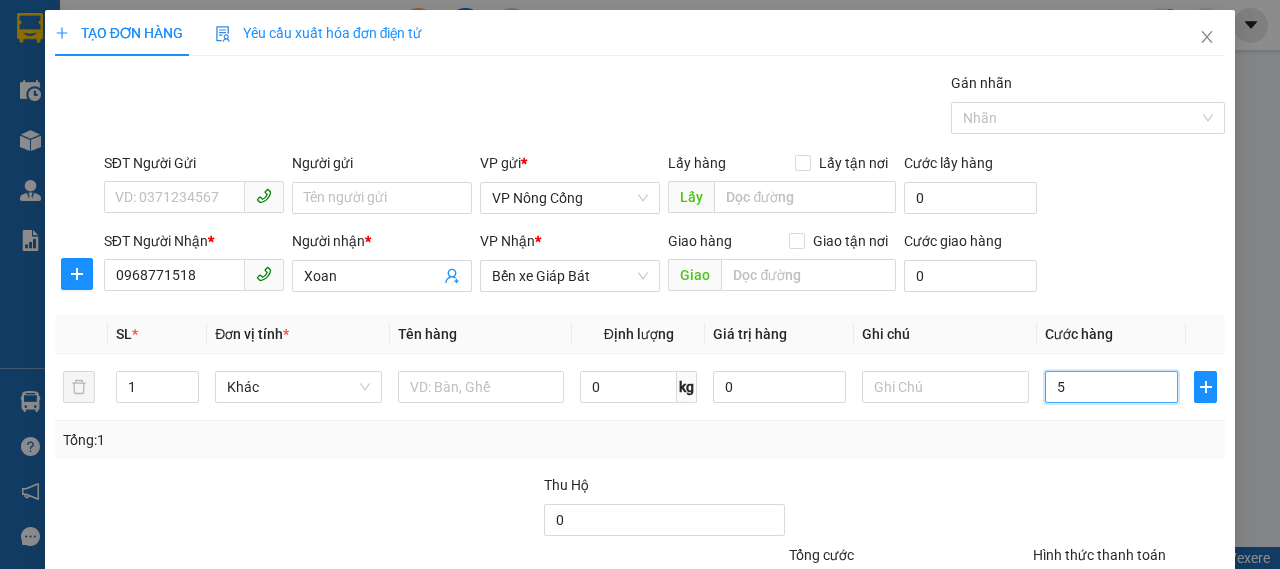 type on "50" 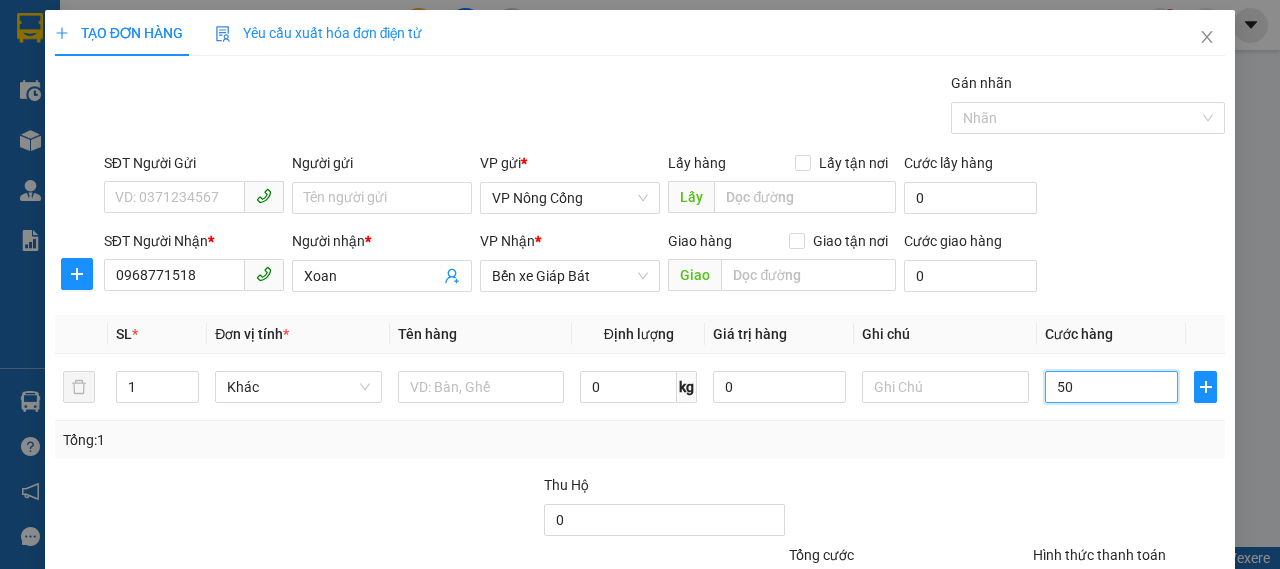 scroll, scrollTop: 168, scrollLeft: 0, axis: vertical 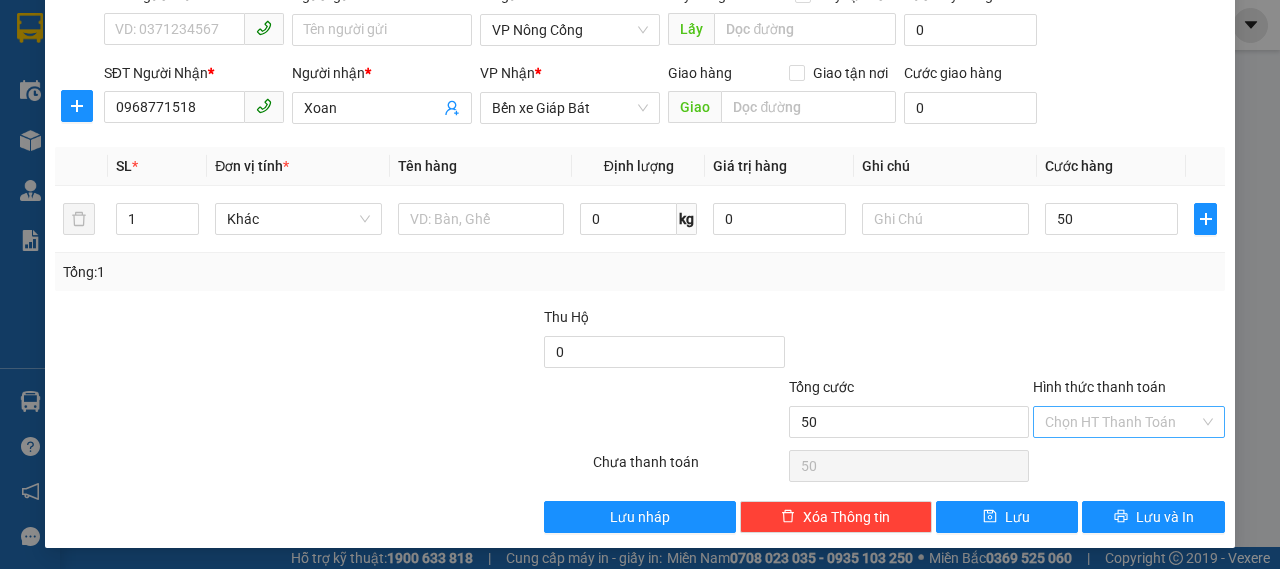 type on "50.000" 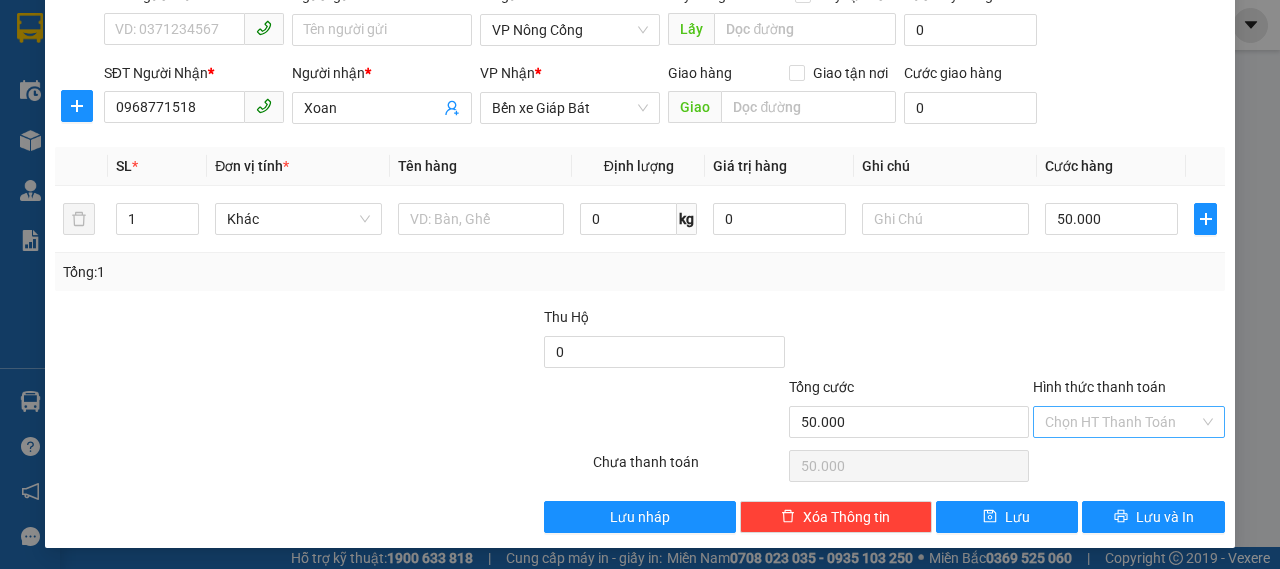 click on "Hình thức thanh toán" at bounding box center (1122, 422) 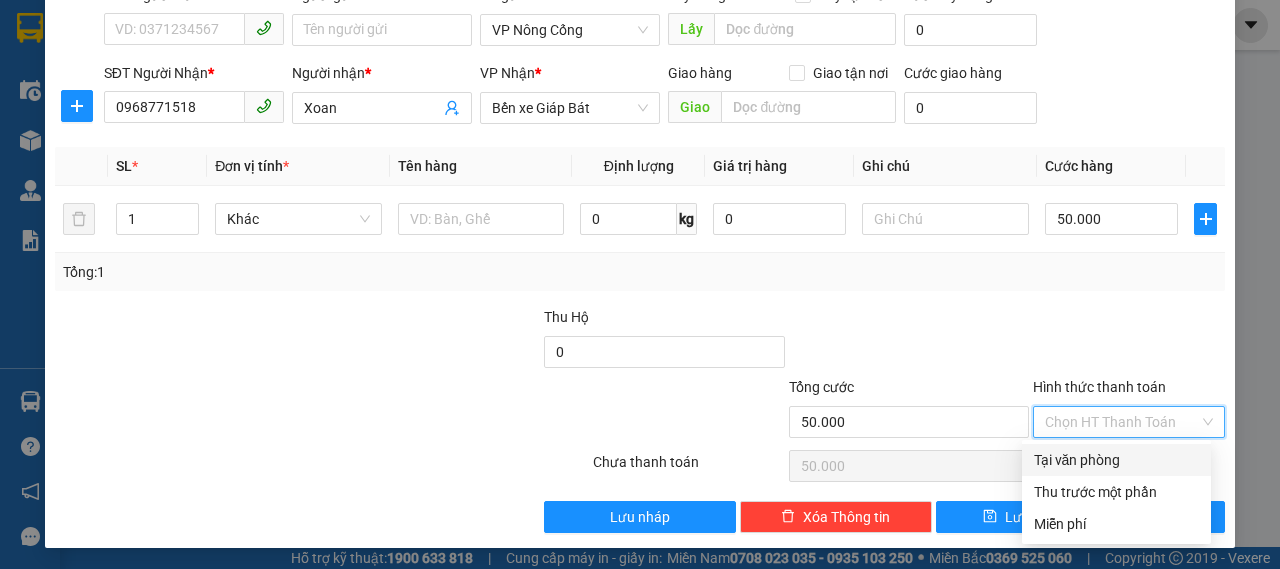 click on "Tại văn phòng" at bounding box center [1116, 460] 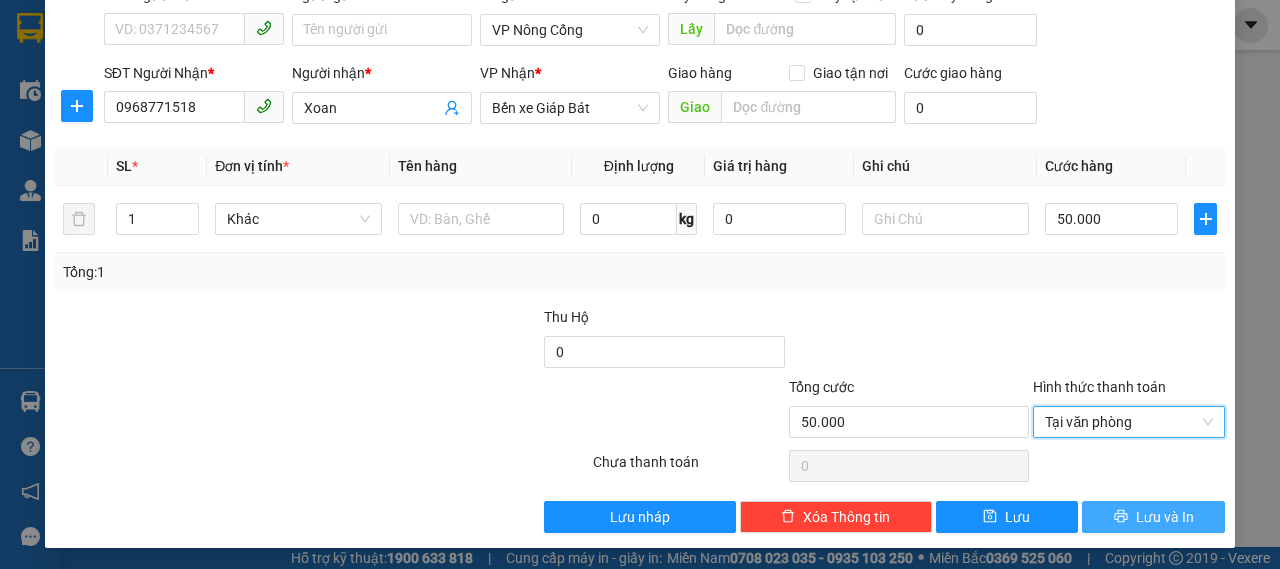 click on "Lưu và In" at bounding box center [1153, 517] 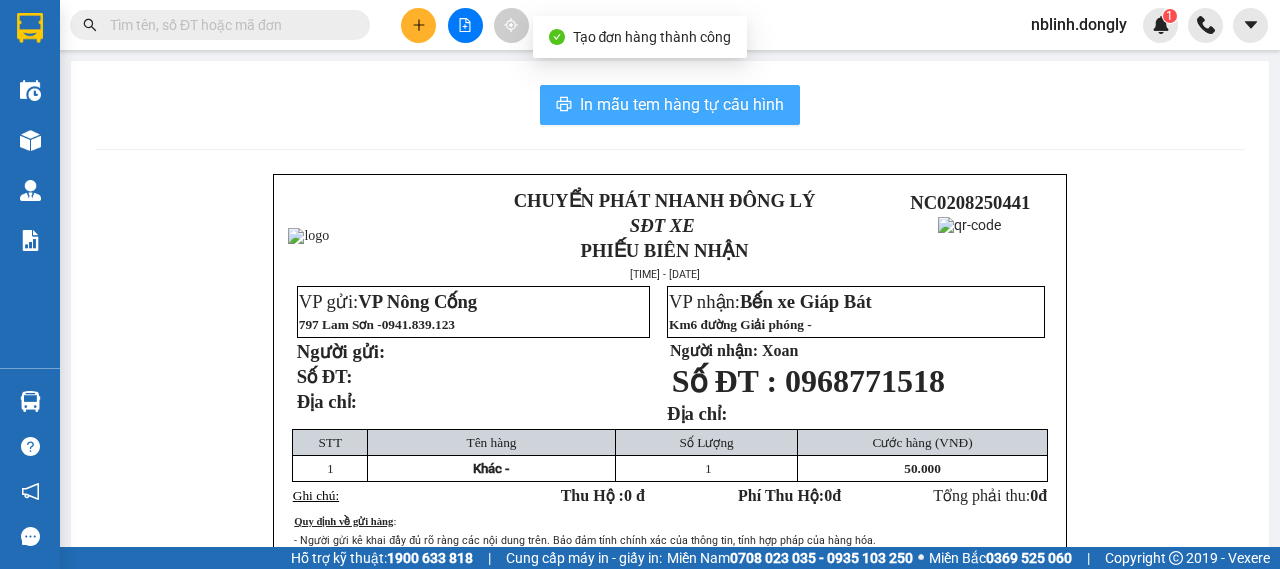 click on "In mẫu tem hàng tự cấu hình" at bounding box center [682, 104] 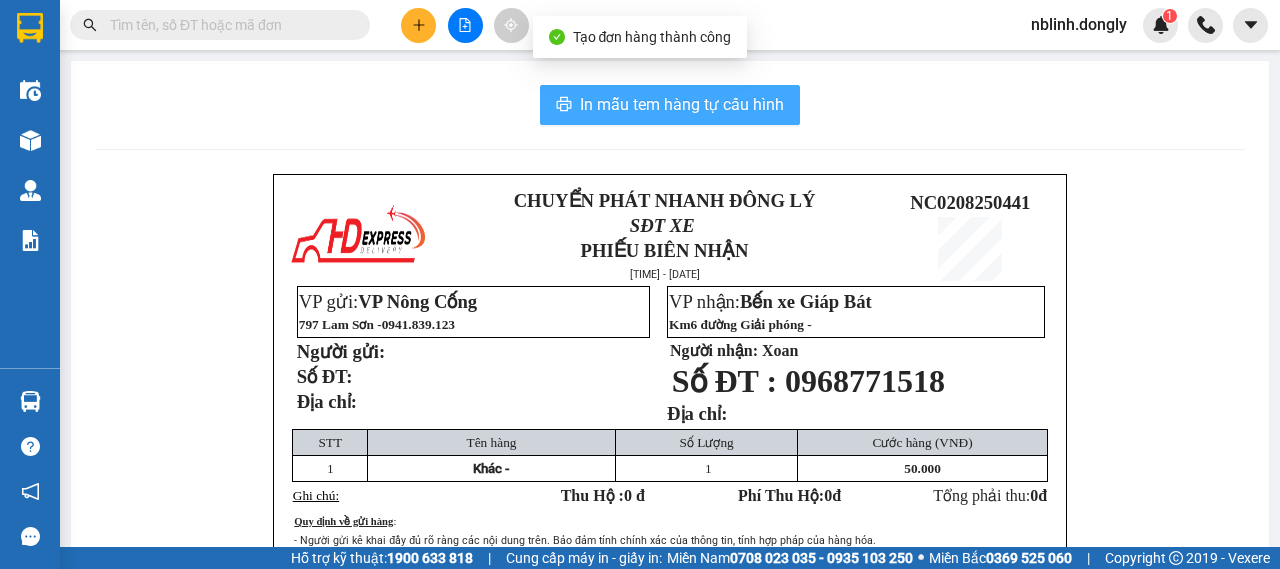 scroll, scrollTop: 0, scrollLeft: 0, axis: both 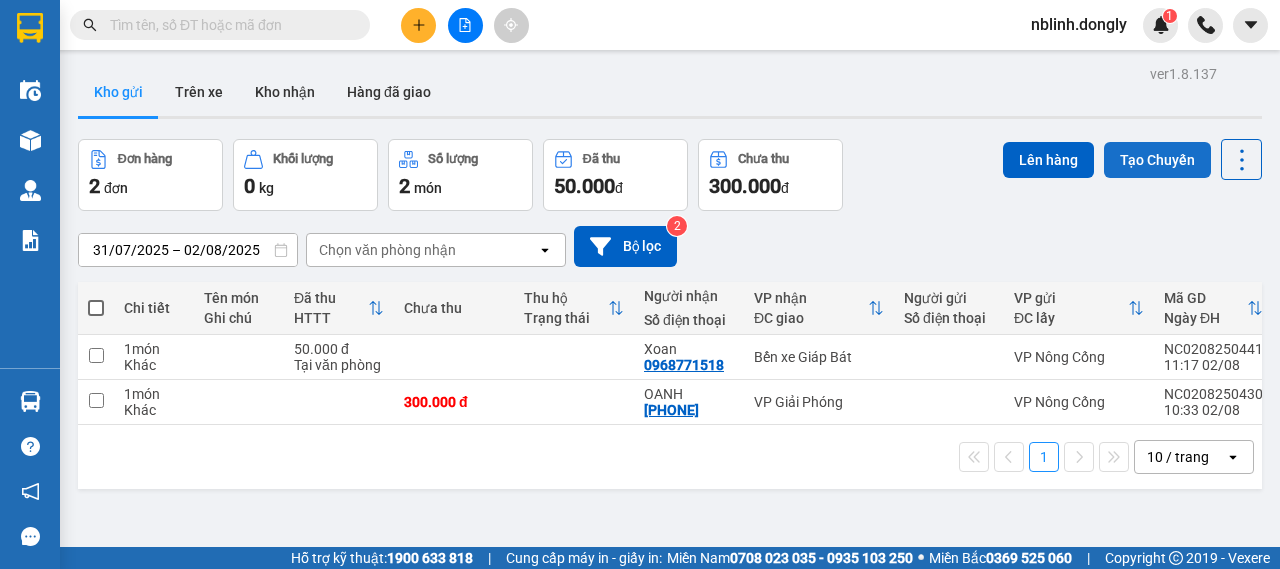click on "Tạo Chuyến" at bounding box center [1157, 160] 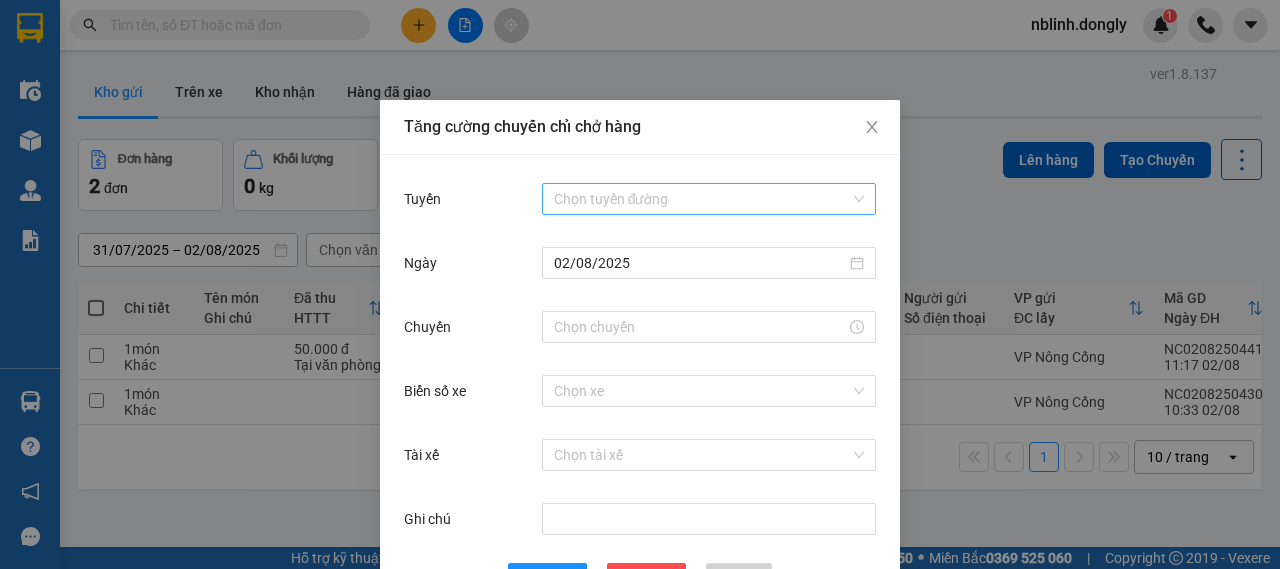click on "Tuyến" at bounding box center [702, 199] 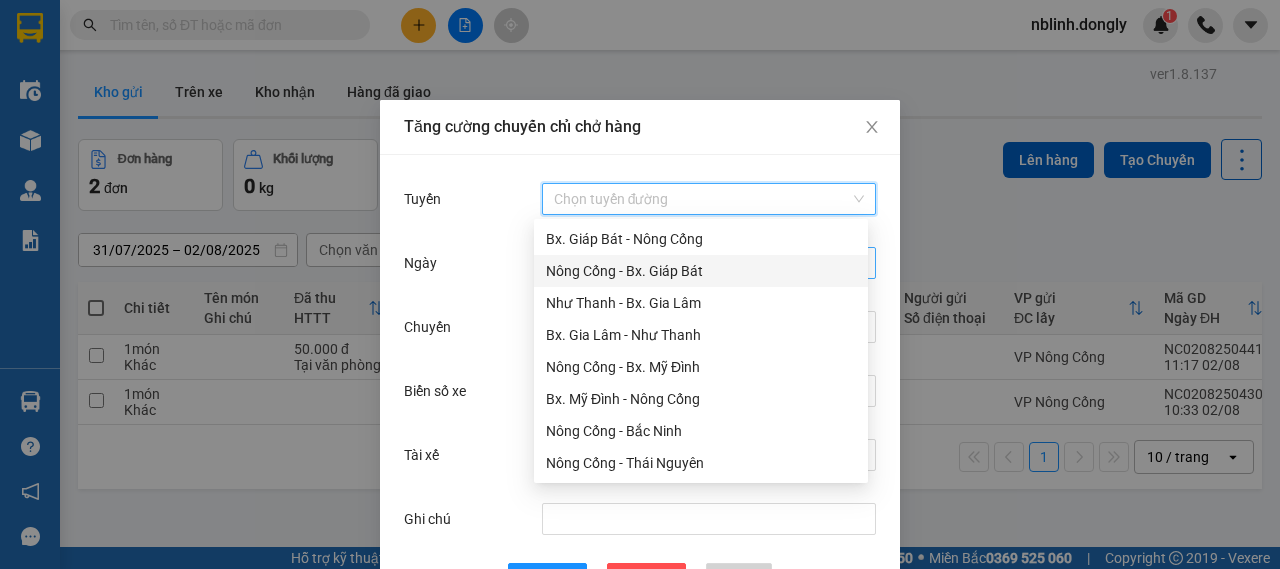click on "Nông Cống - Bx. Giáp Bát" at bounding box center (701, 271) 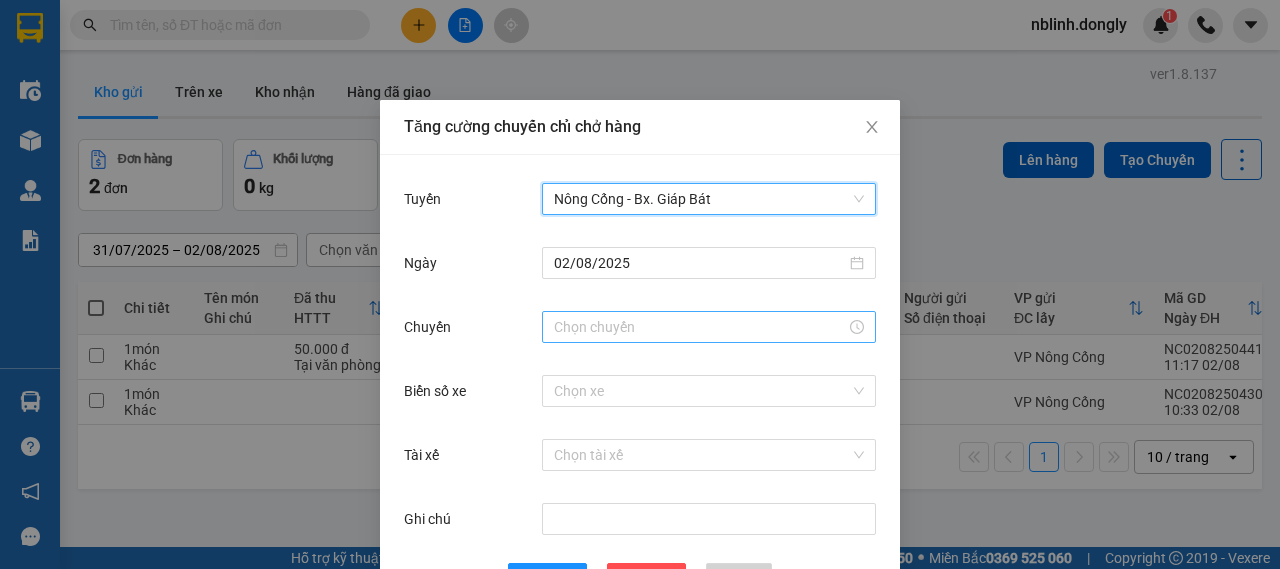 click at bounding box center [709, 327] 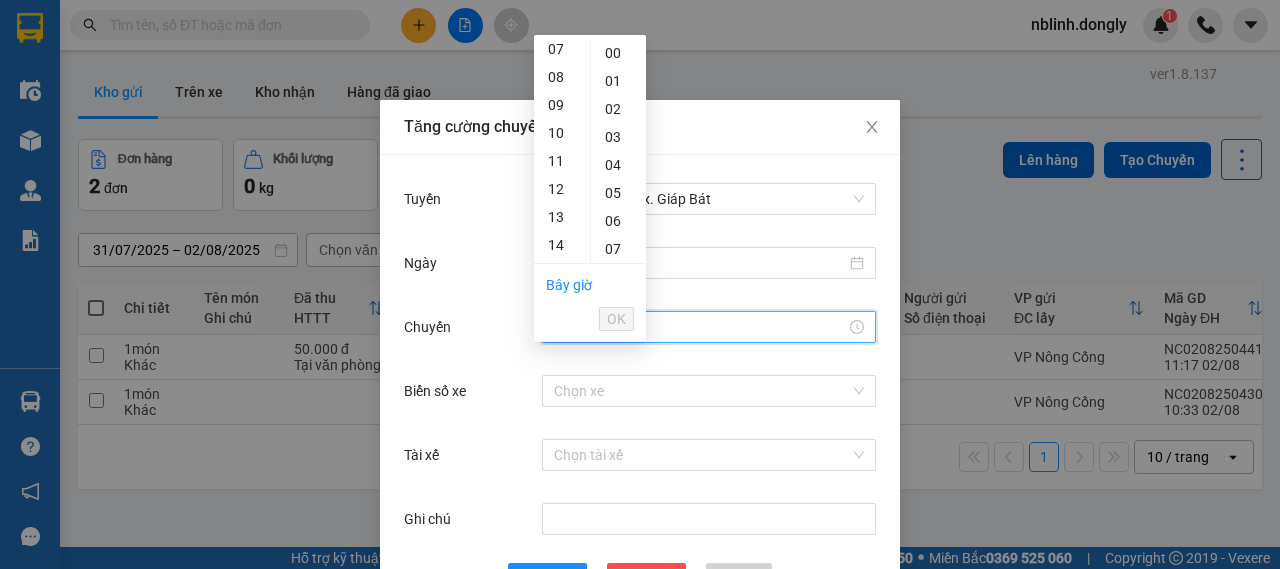 click on "11" at bounding box center [562, 161] 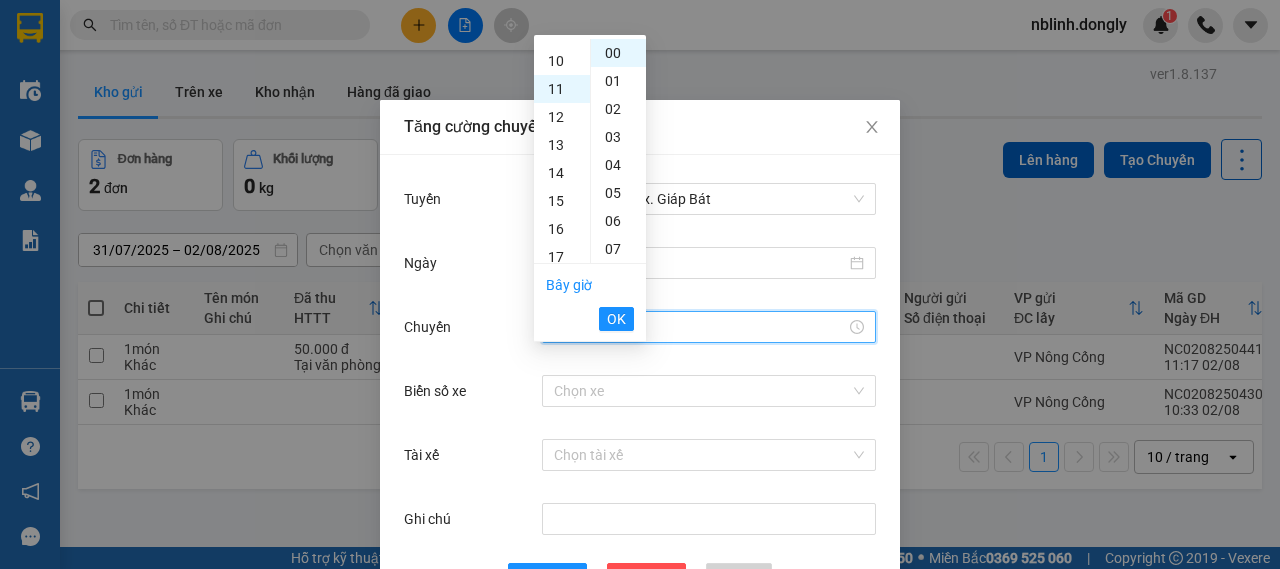 scroll, scrollTop: 308, scrollLeft: 0, axis: vertical 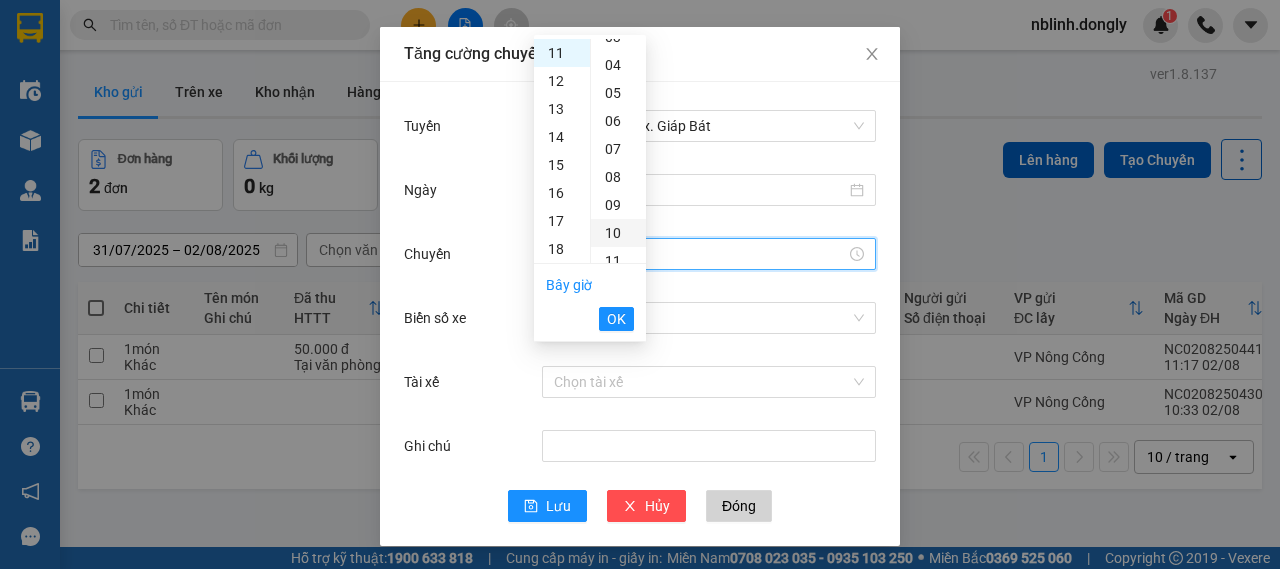 click on "10" at bounding box center (618, 233) 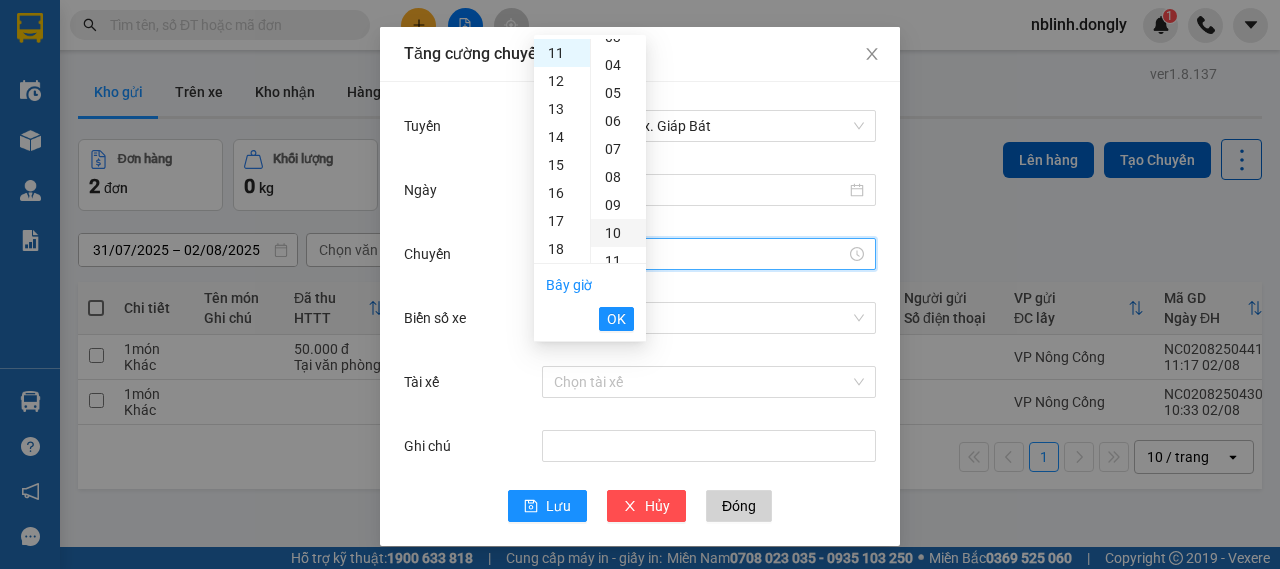 type on "11:10" 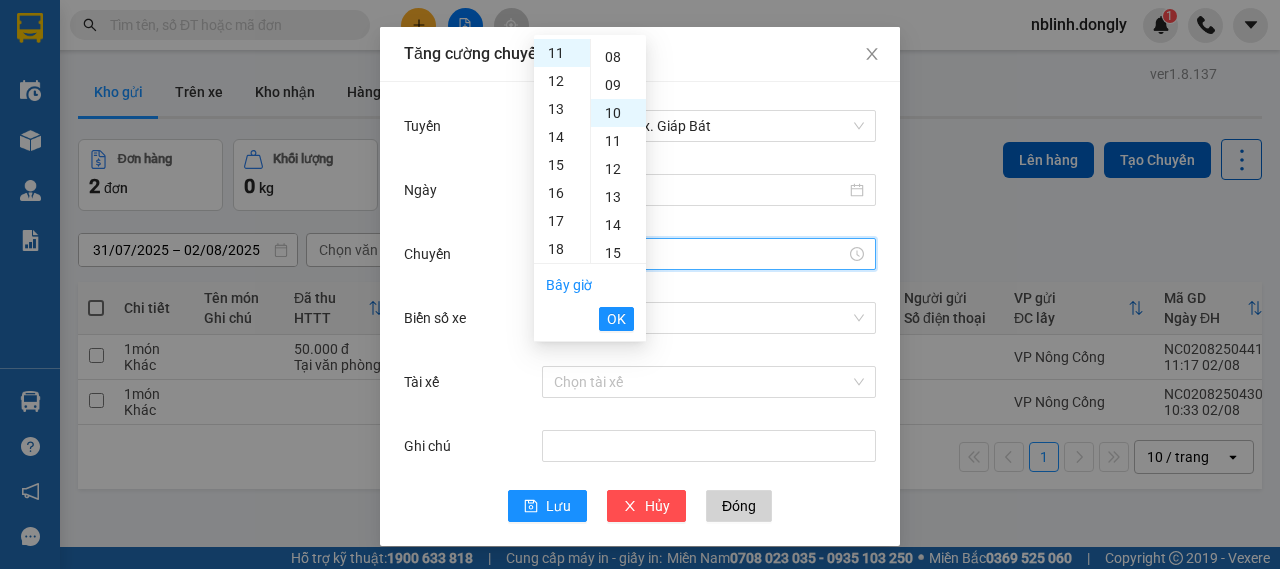 scroll, scrollTop: 280, scrollLeft: 0, axis: vertical 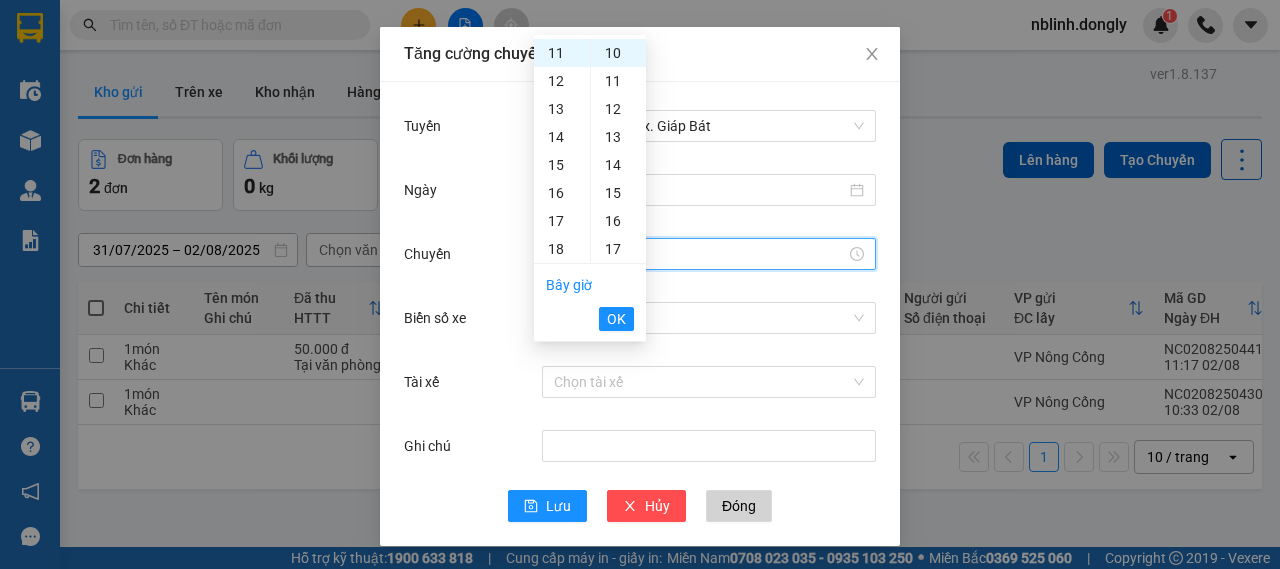 drag, startPoint x: 636, startPoint y: 305, endPoint x: 622, endPoint y: 291, distance: 19.79899 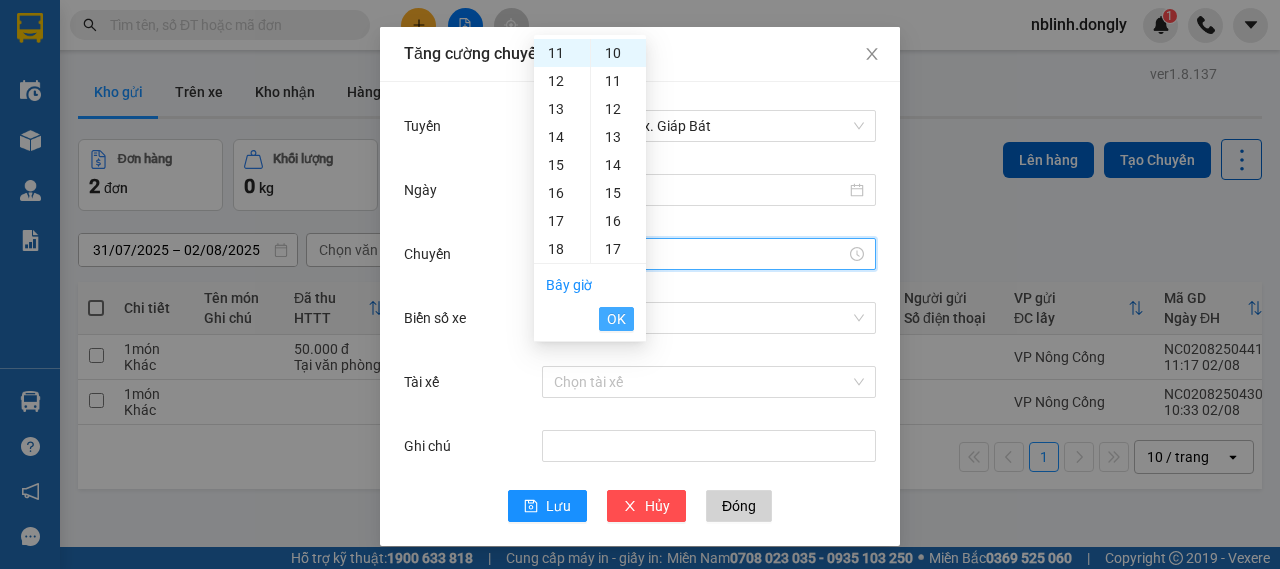 click on "00 01 02 03 04 05 06 07 08 09 10 11 12 13 14 15 16 17 18 19 20 21 22 23 00 01 02 03 04 05 06 07 08 09 10 11 12 13 14 15 16 17 18 19 20 21 22 23 24 25 26 27 28 29 30 31 32 33 34 35 36 37 38 39 40 41 42 43 44 45 46 47 48 49 50 51 52 53 54 55 56 57 58 59 Bây giờ OK" at bounding box center [590, 188] 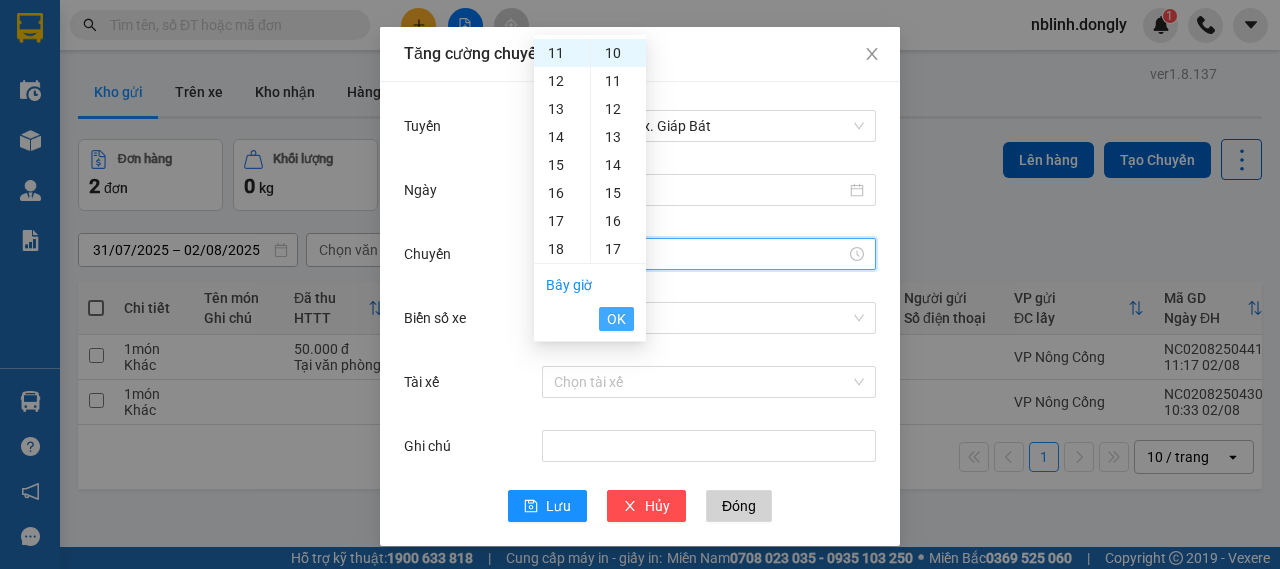 click on "OK" at bounding box center (616, 319) 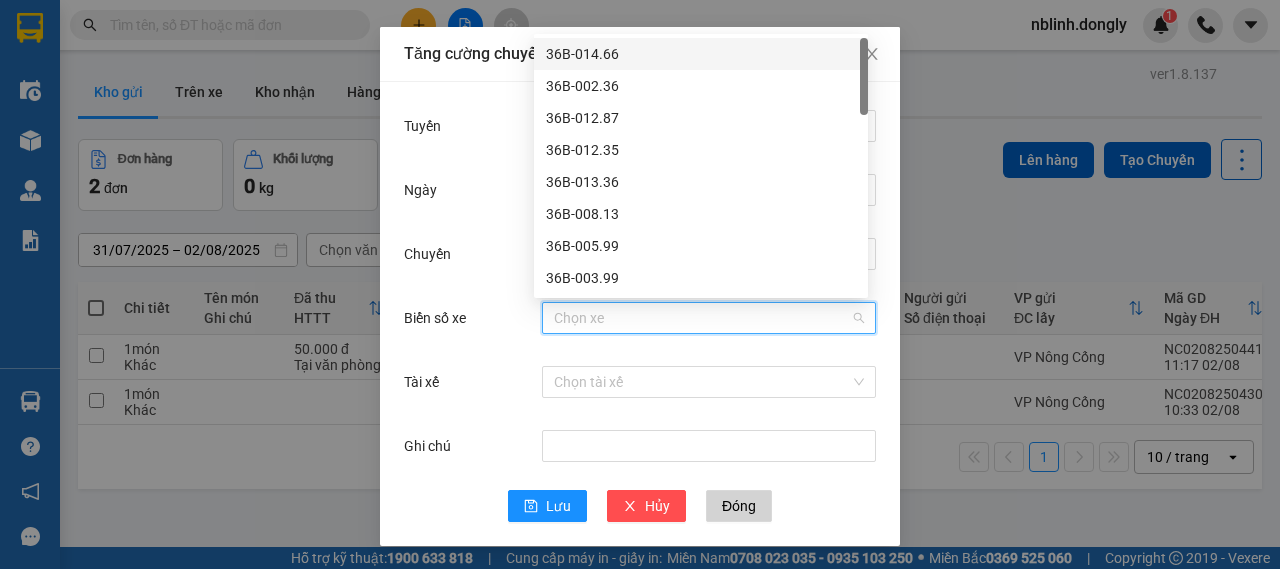 click on "Biển số xe" at bounding box center [702, 318] 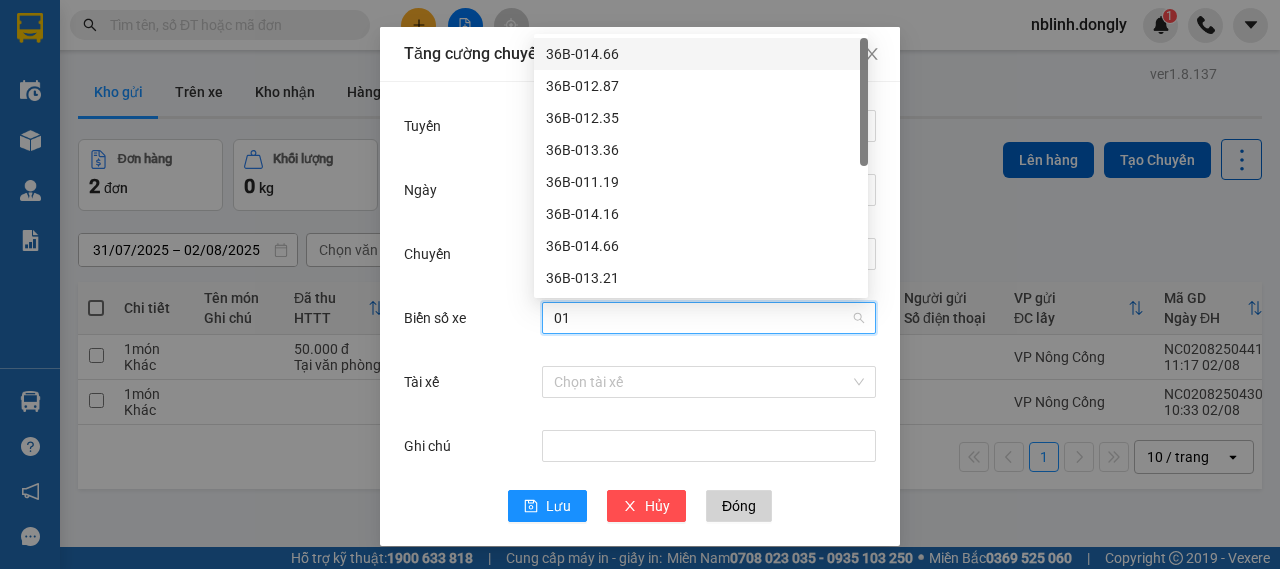 type on "012" 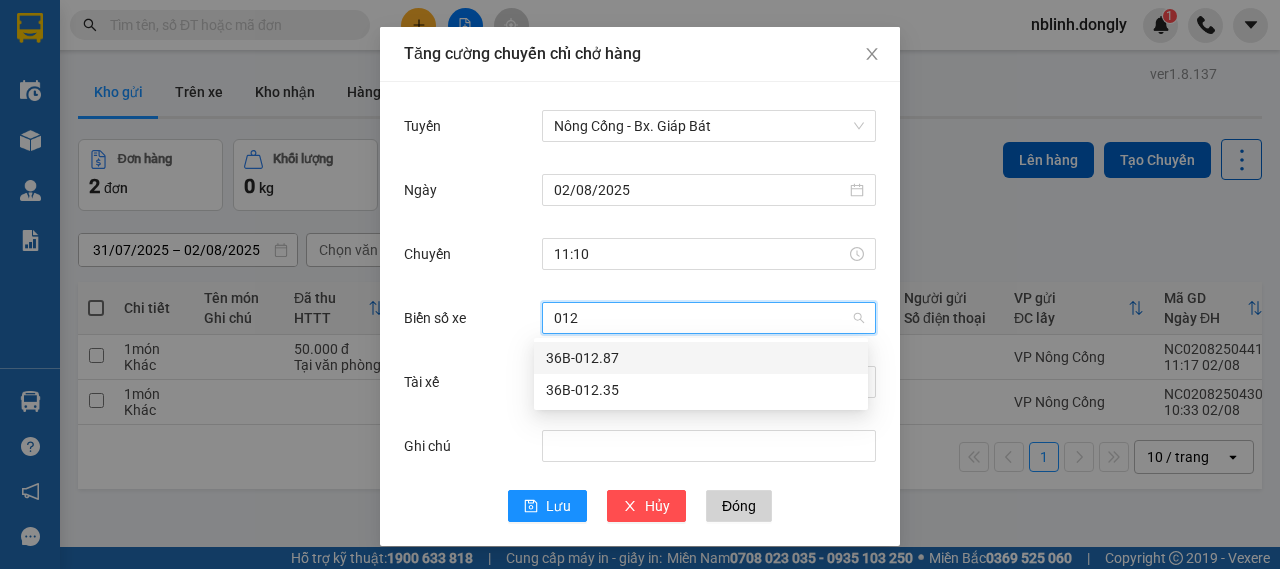 click on "36B-012.87" at bounding box center (701, 358) 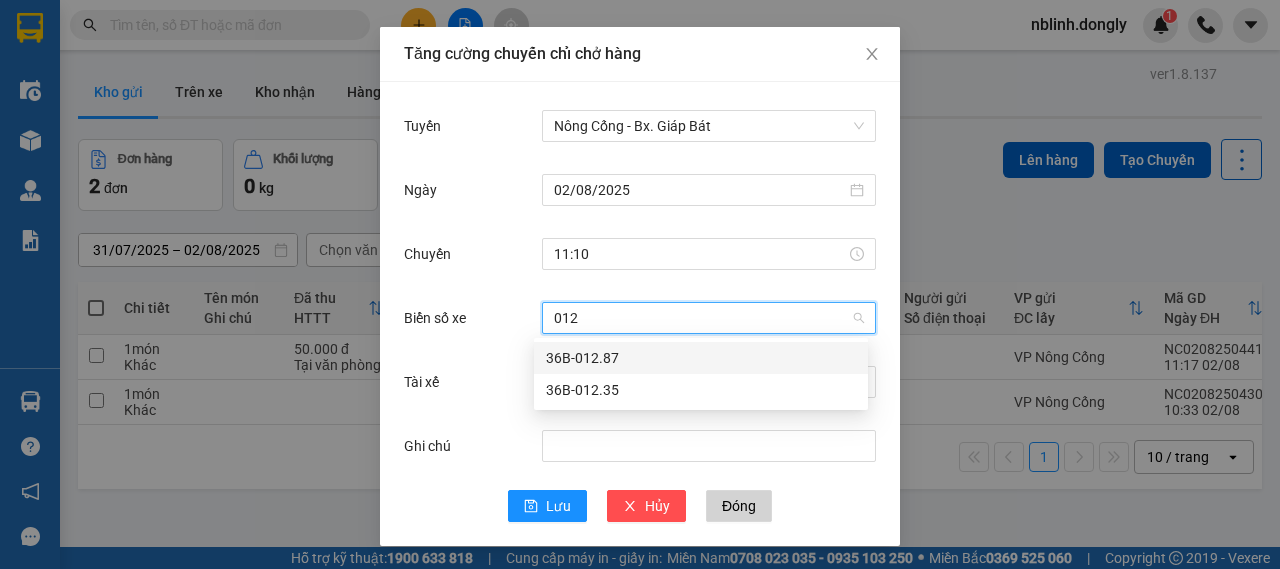 type 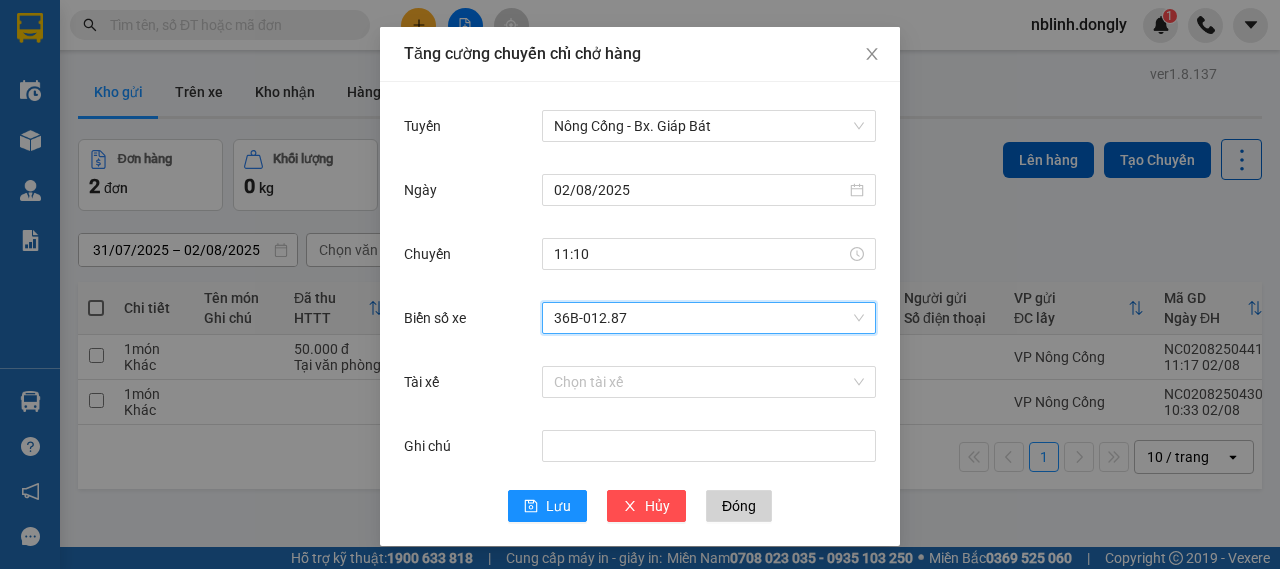click on "Chọn tài xế" at bounding box center (709, 382) 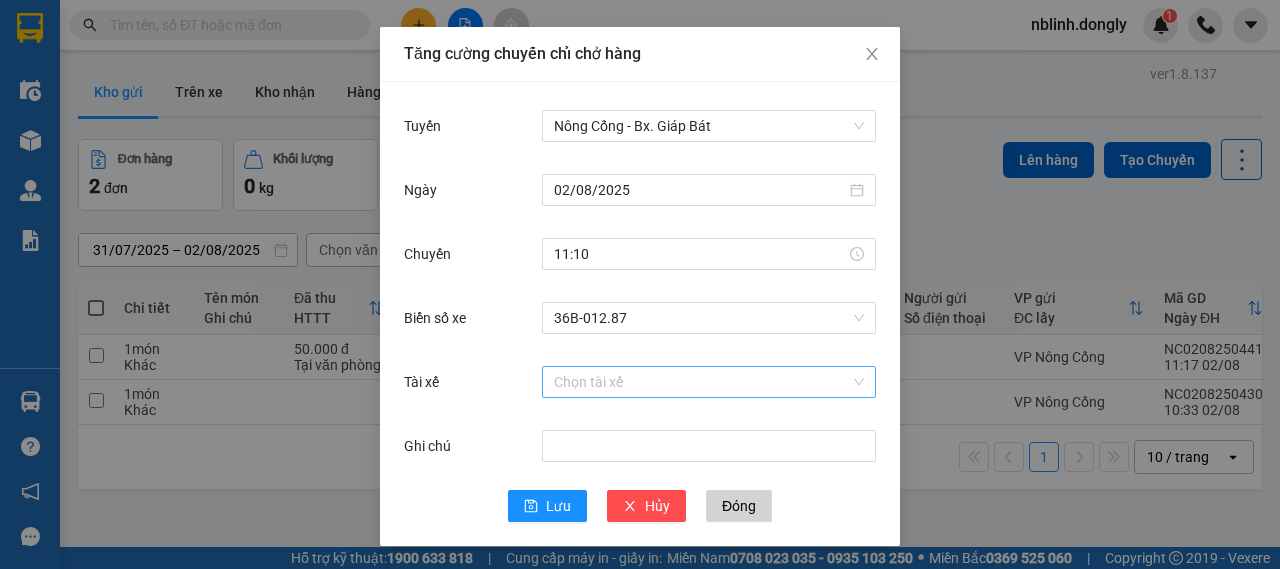 click on "Tài xế" at bounding box center (702, 382) 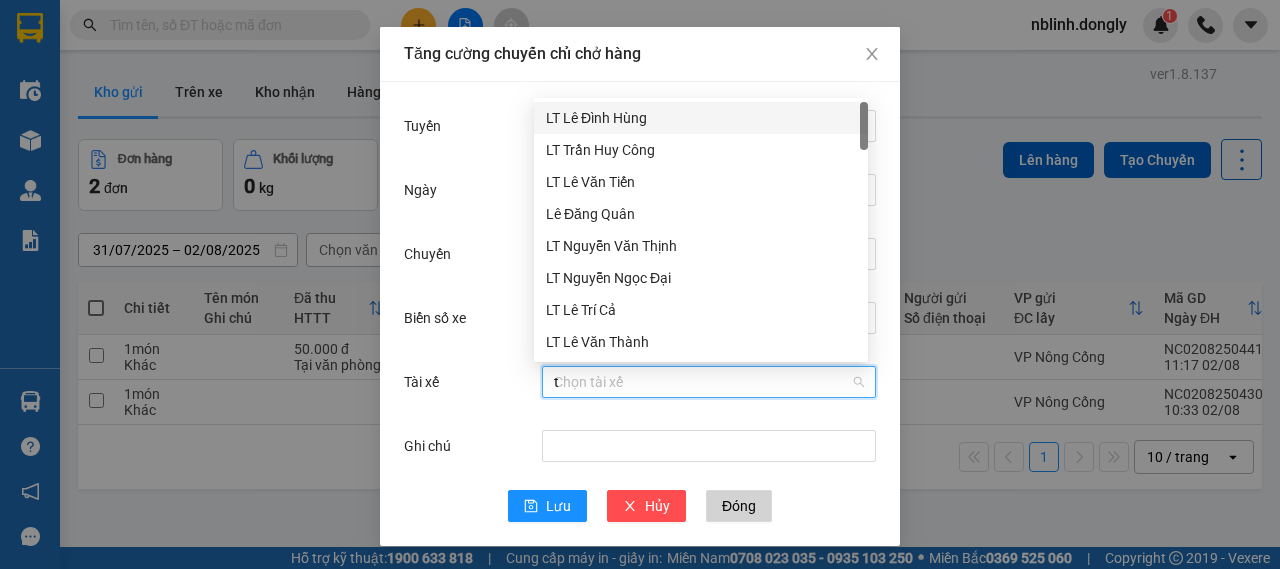 type on "tr" 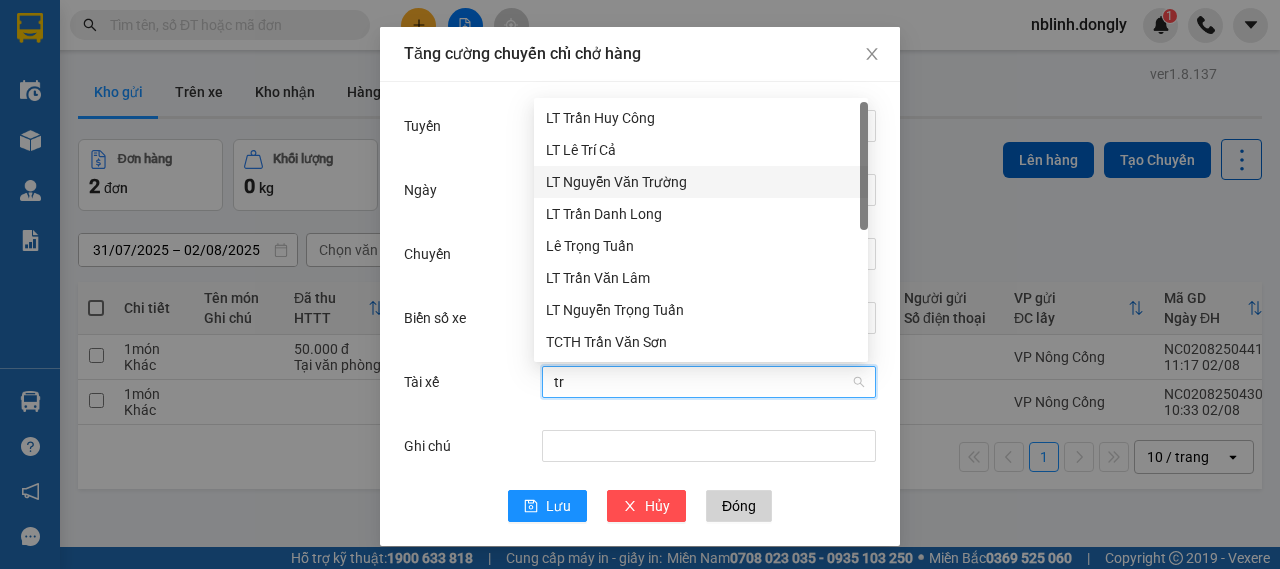 click on "LT Nguyễn Văn Trường" at bounding box center [701, 182] 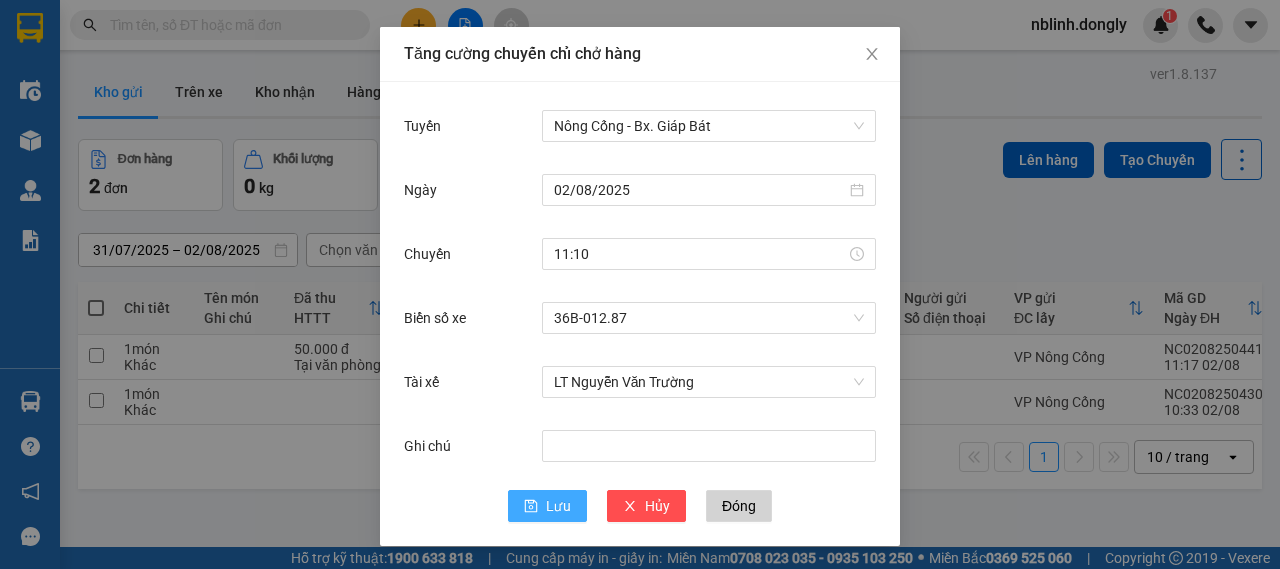 click on "Lưu" at bounding box center (558, 506) 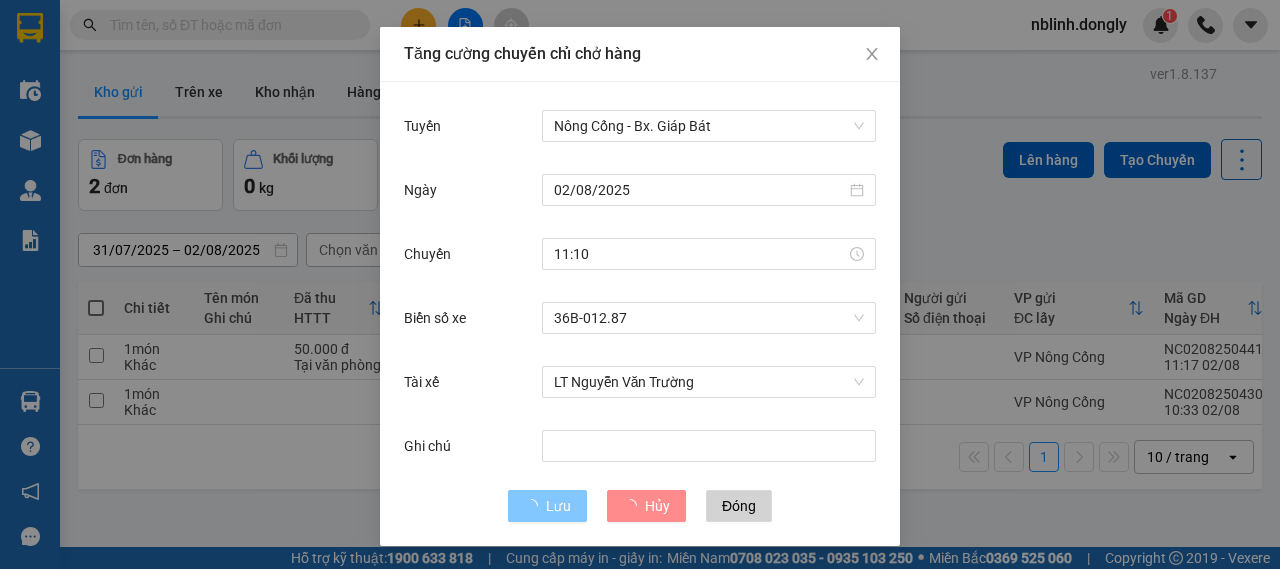 type 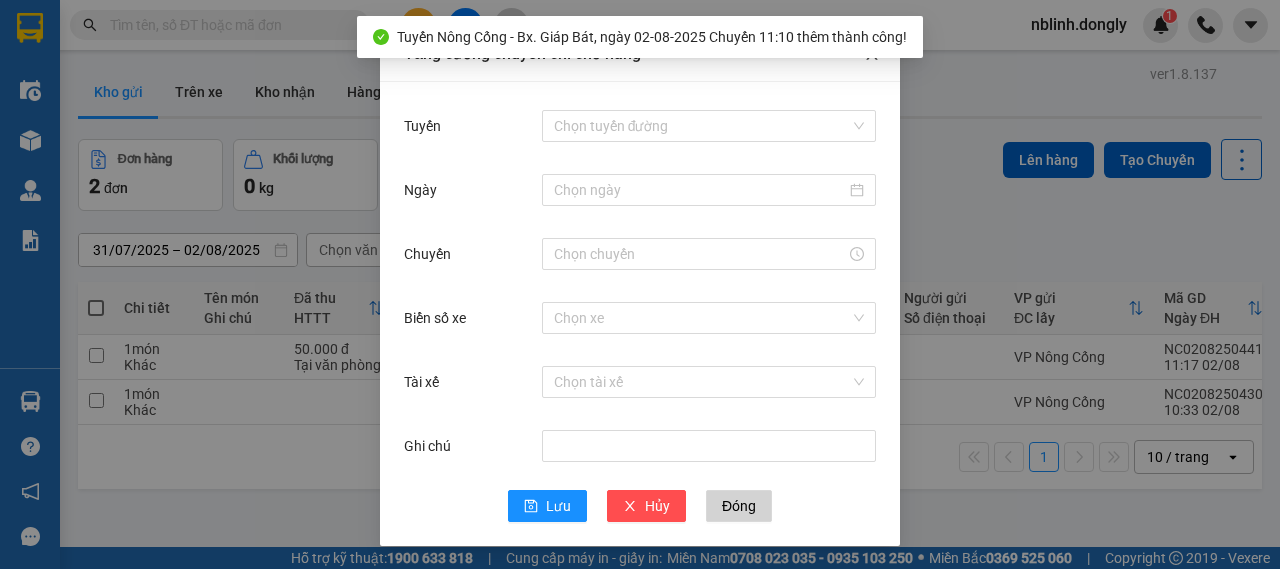 click 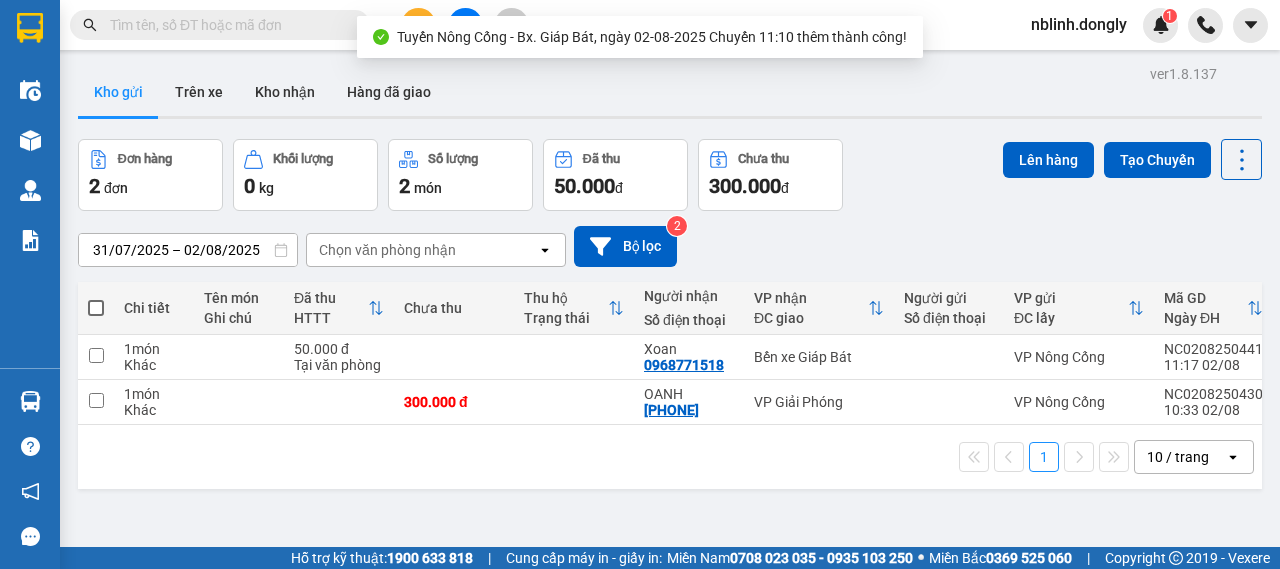 scroll, scrollTop: 0, scrollLeft: 0, axis: both 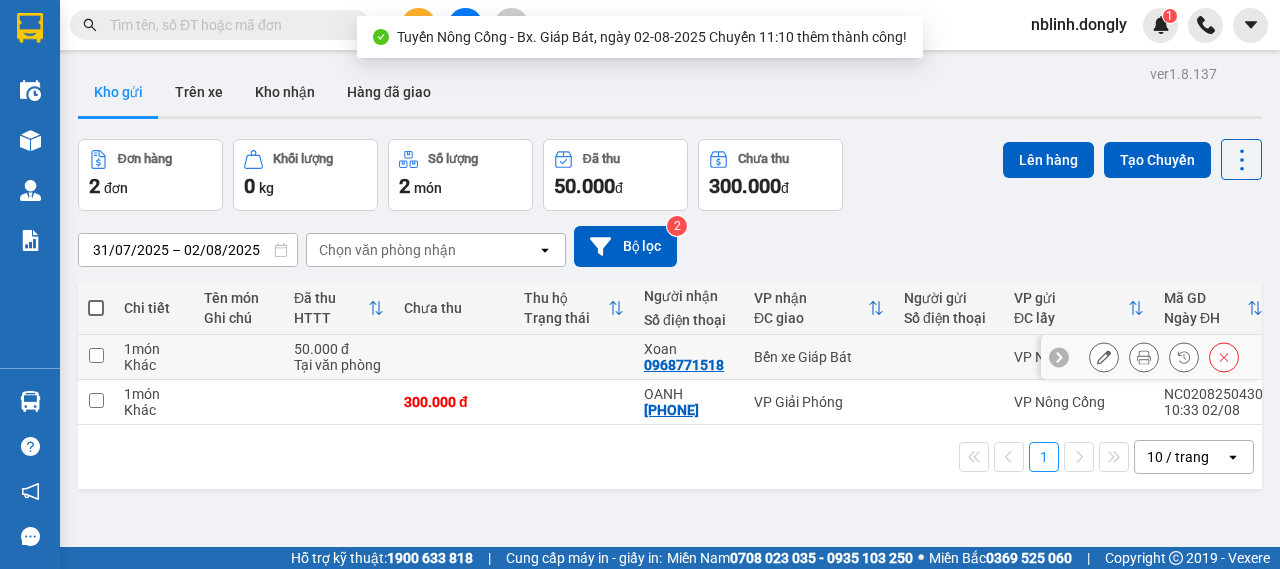 click at bounding box center (96, 355) 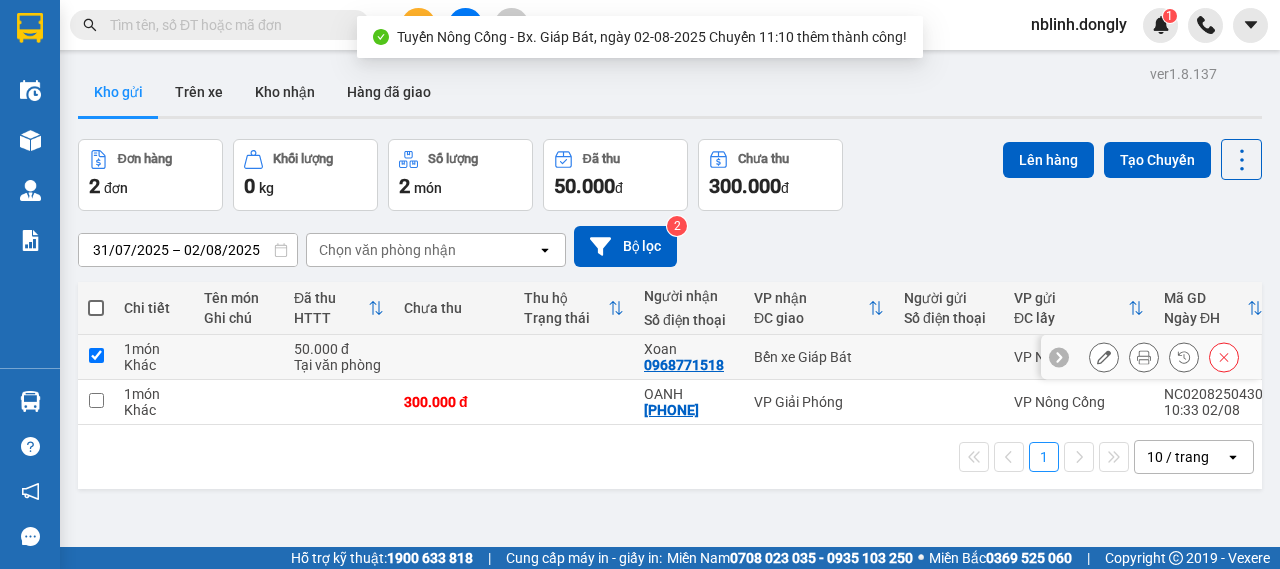 checkbox on "true" 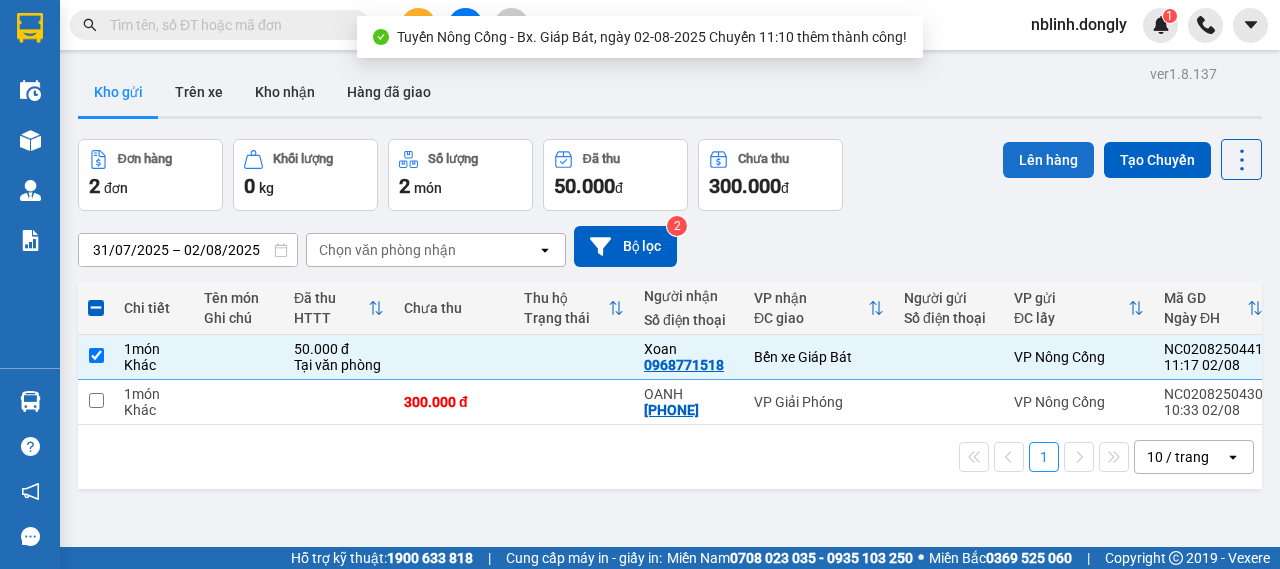 click on "Lên hàng" at bounding box center (1048, 160) 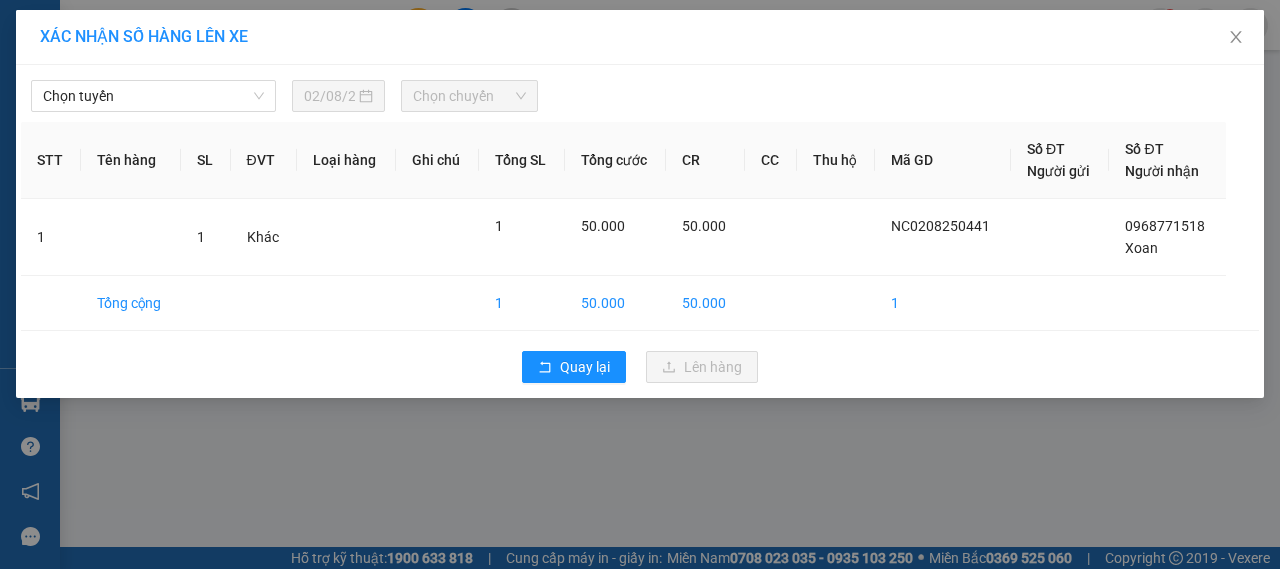 click on "Chọn tuyến" at bounding box center [153, 96] 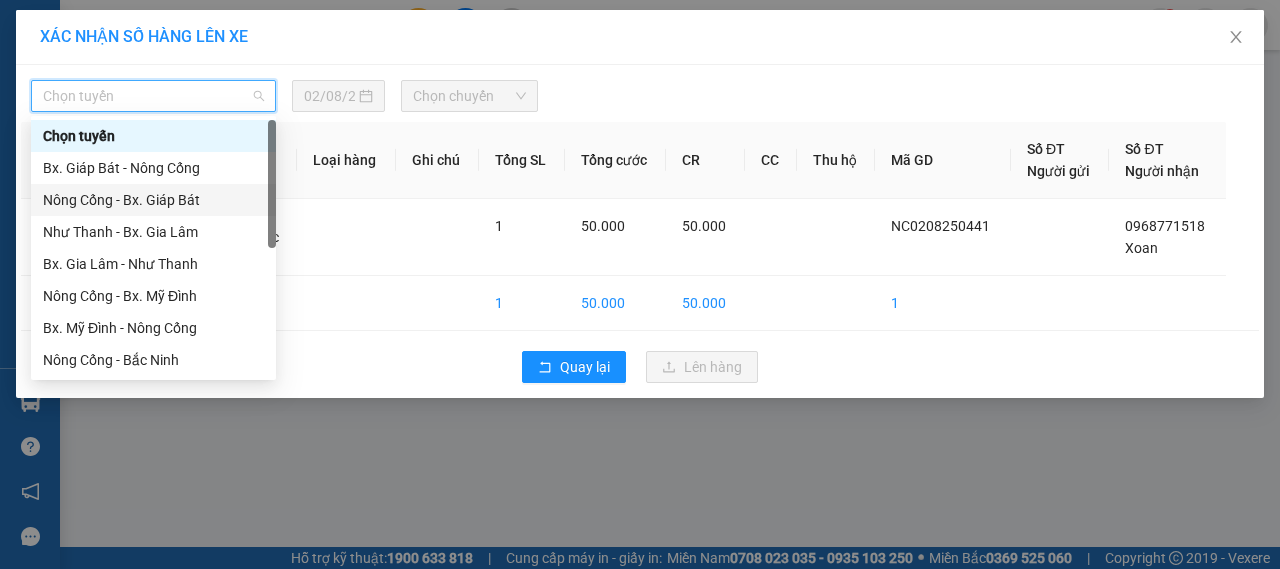 click on "Nông Cống - Bx. Giáp Bát" at bounding box center (153, 200) 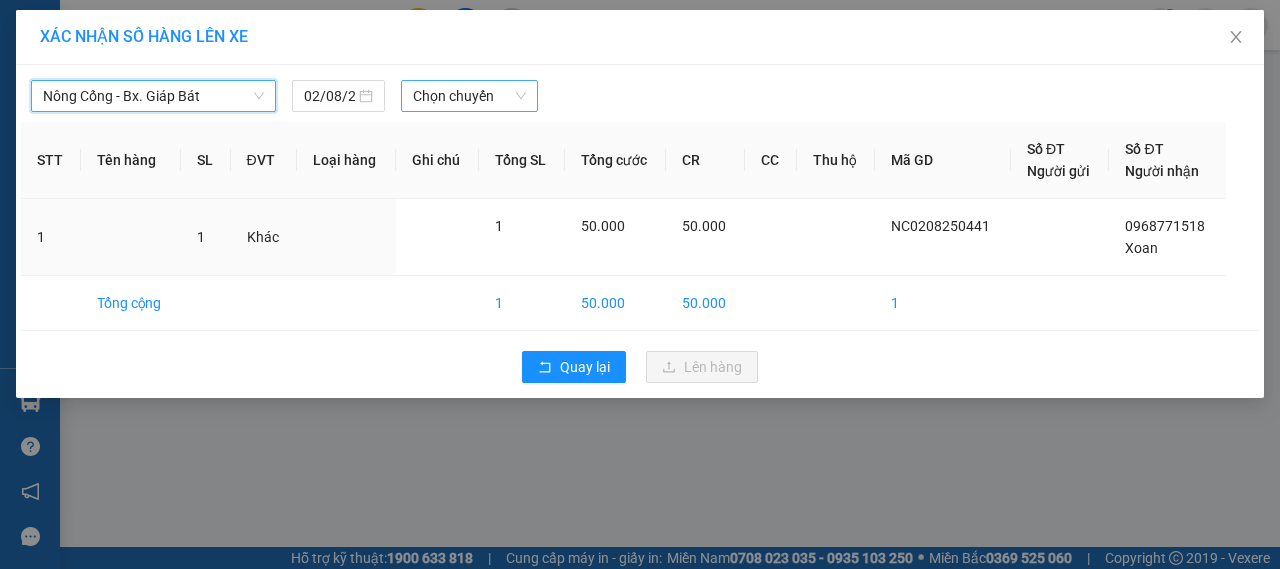 click on "Chọn chuyến" at bounding box center (469, 96) 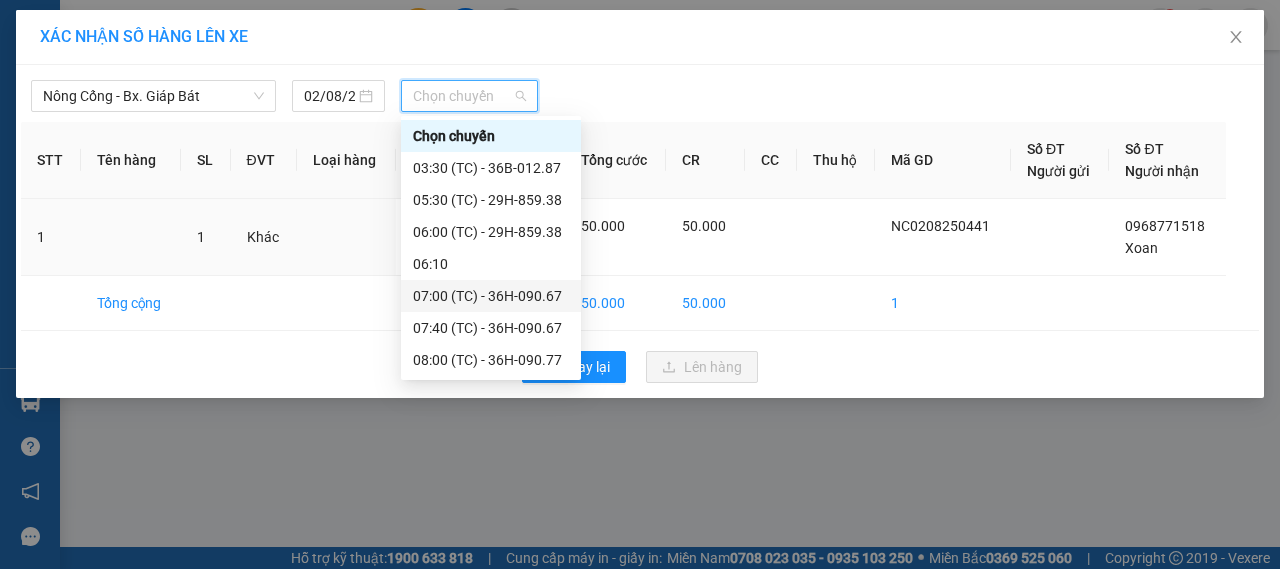 scroll, scrollTop: 224, scrollLeft: 0, axis: vertical 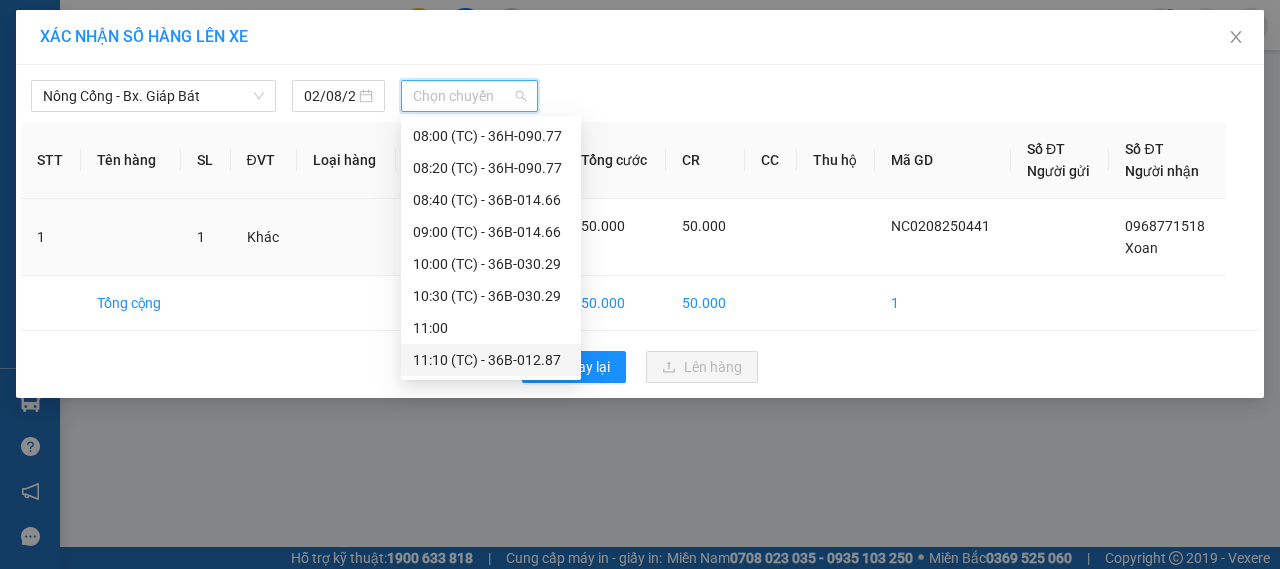 click on "[TIME] (TC) - 36B-012.87" at bounding box center [491, 360] 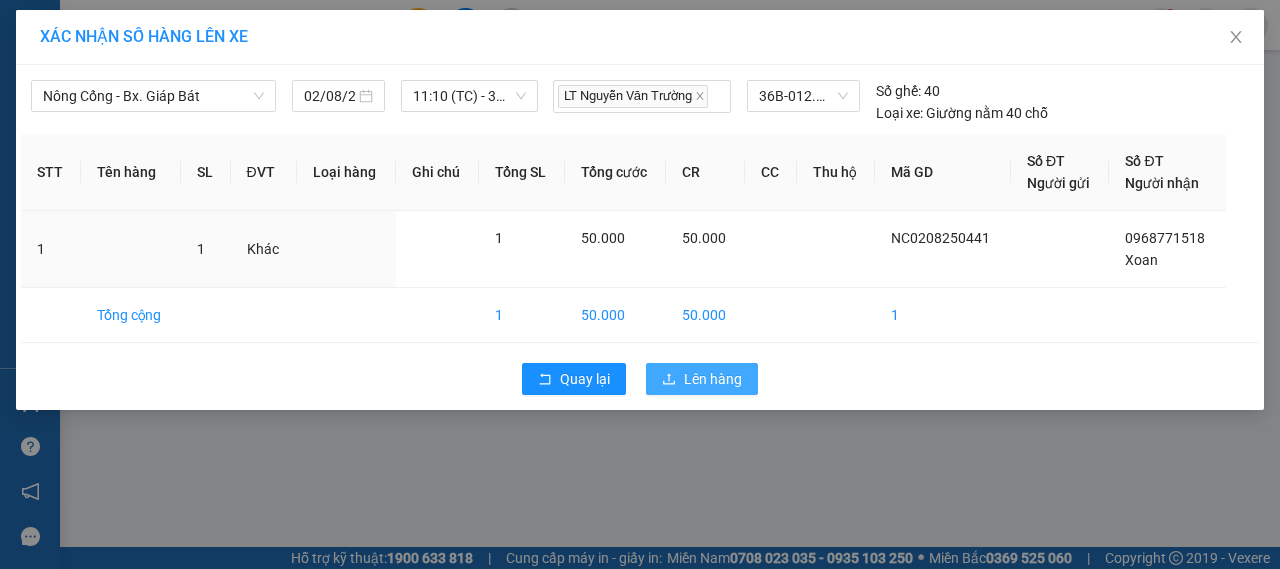 click on "Lên hàng" at bounding box center (702, 379) 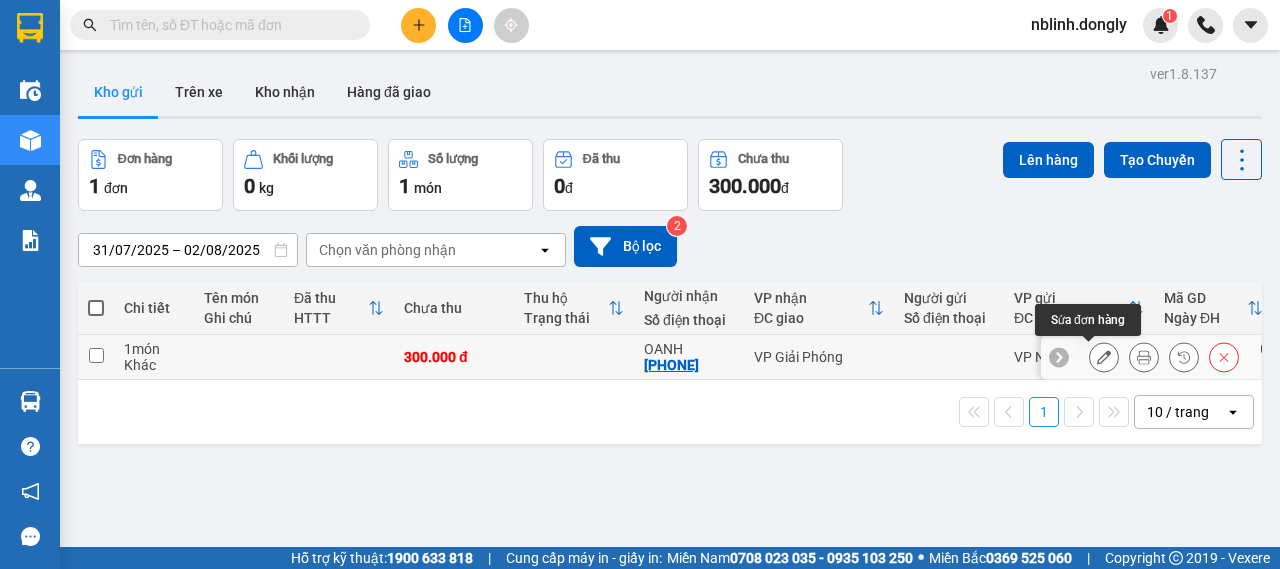 click 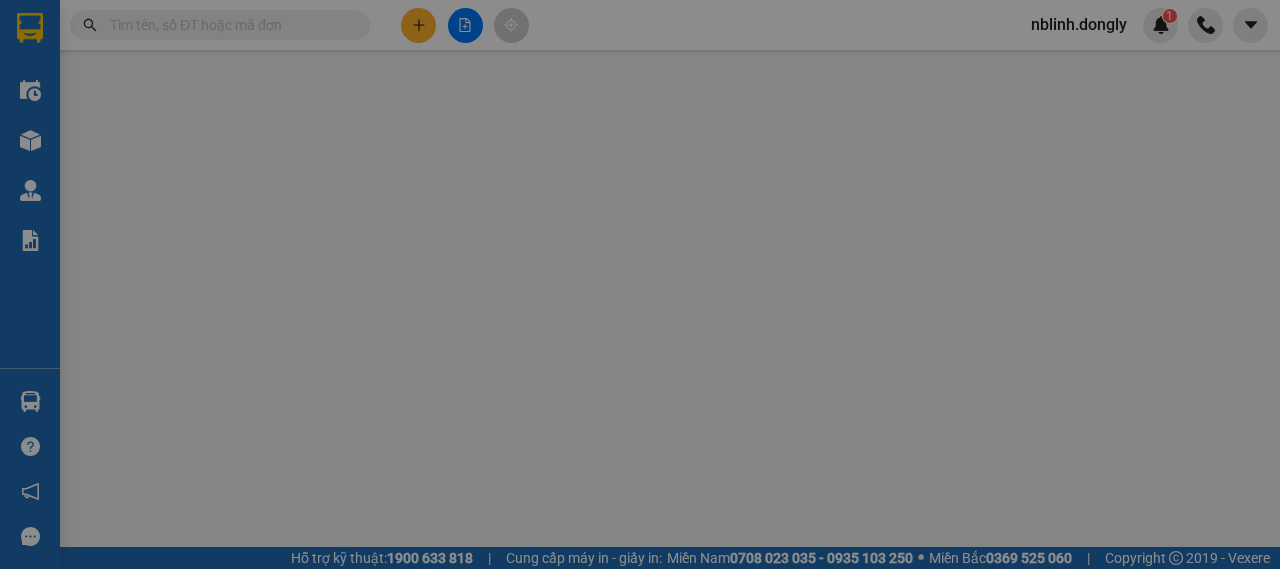 type on "[PHONE]" 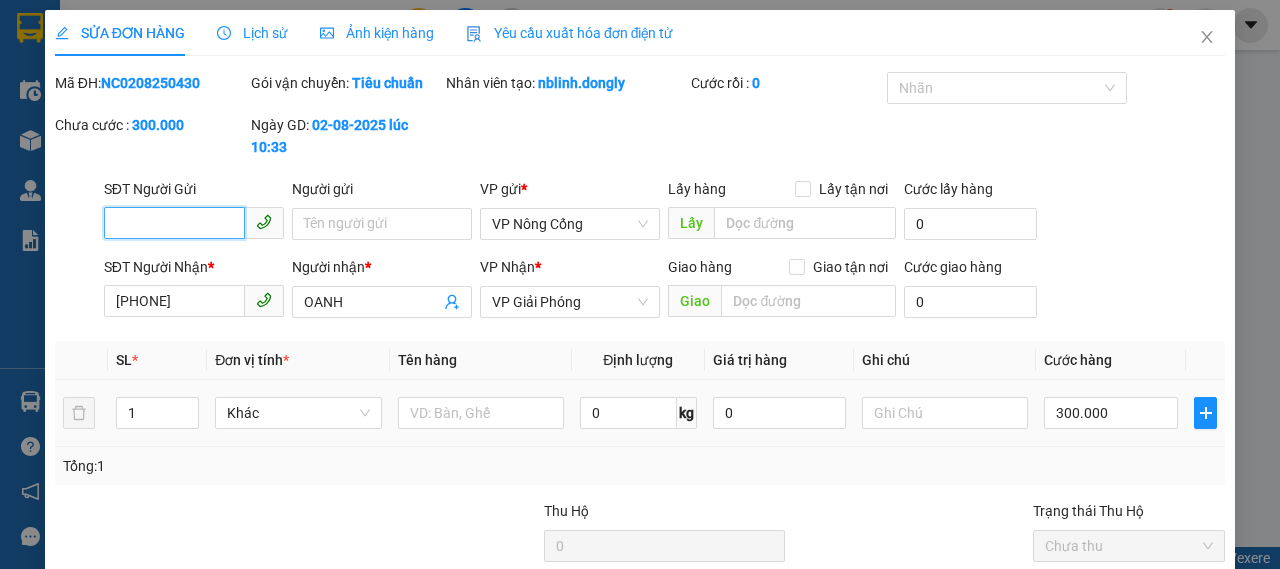 scroll, scrollTop: 195, scrollLeft: 0, axis: vertical 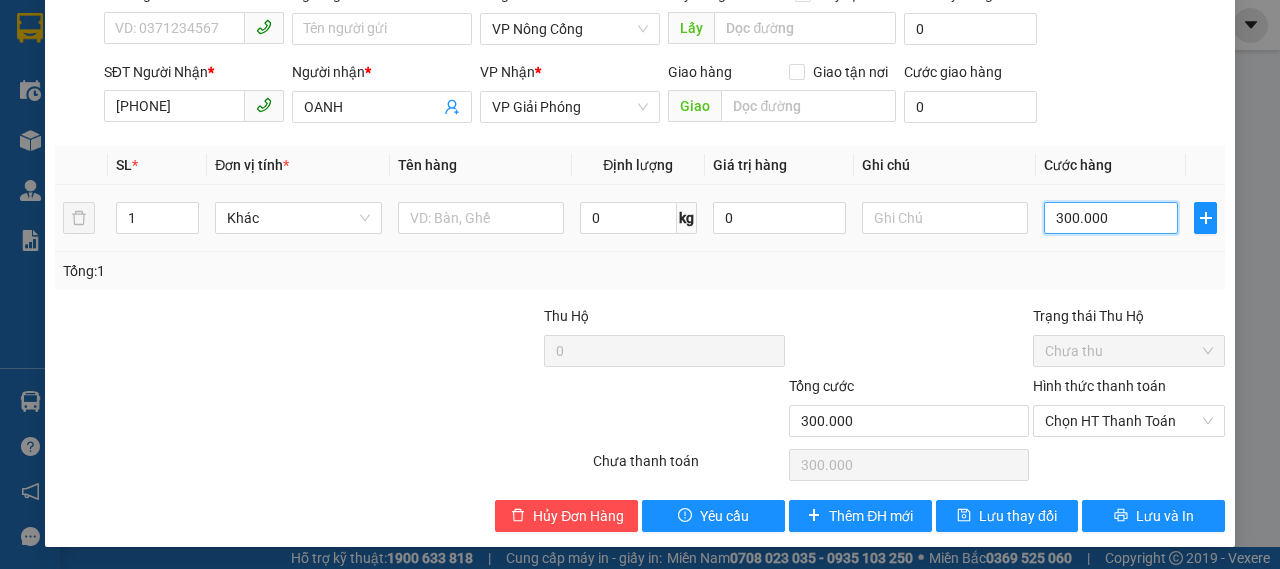 click on "300.000" at bounding box center (1111, 218) 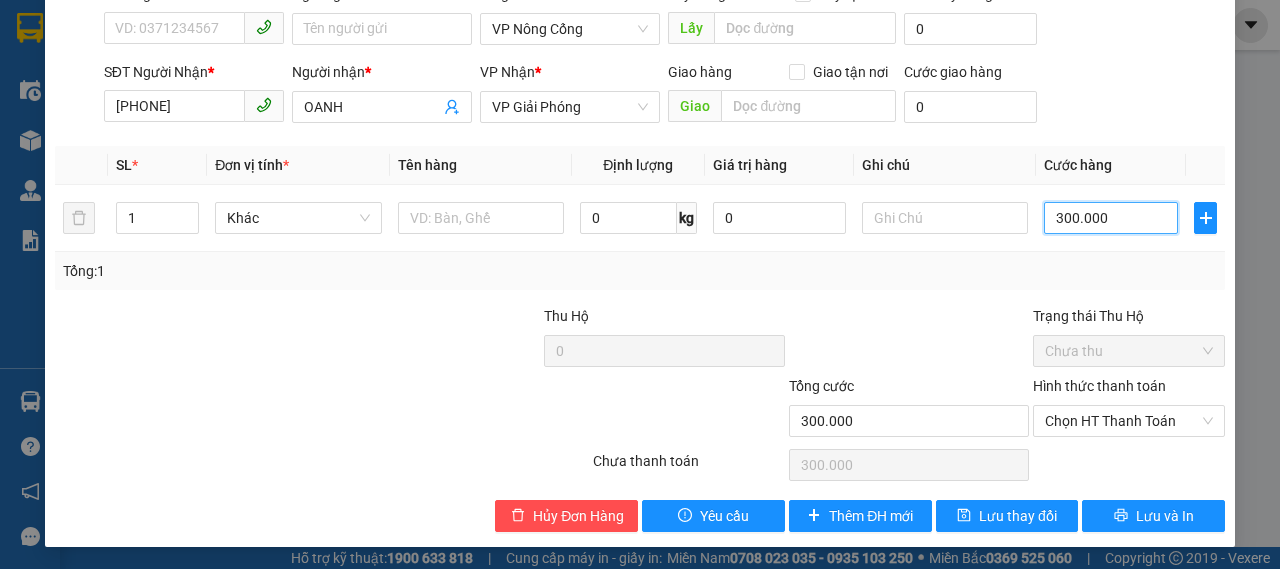type on "3" 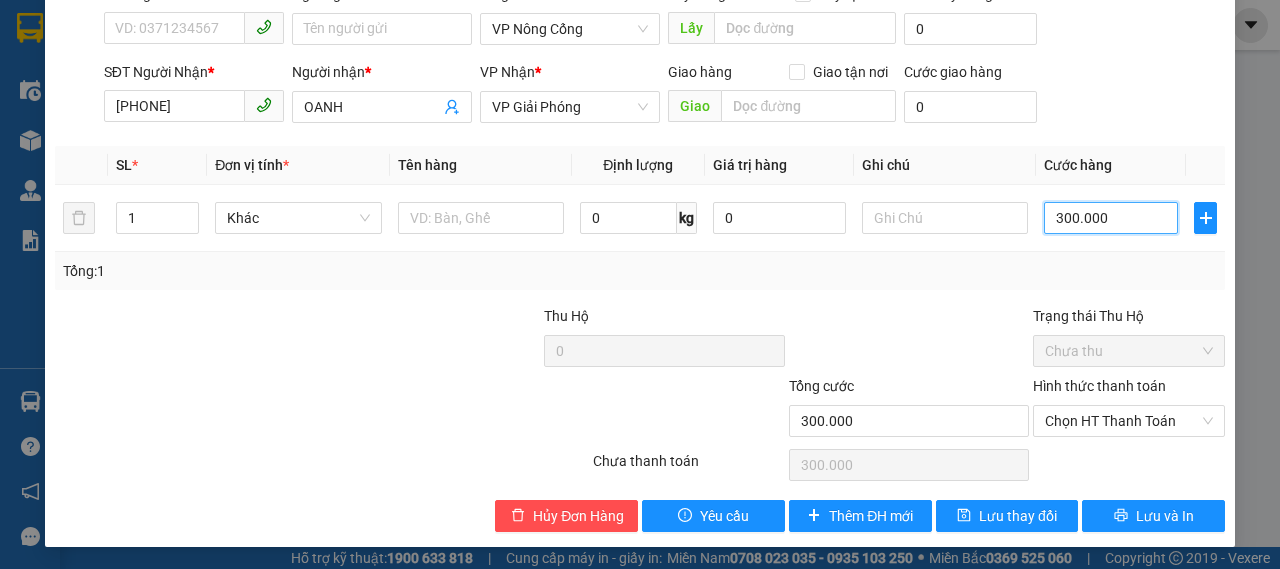 type on "3" 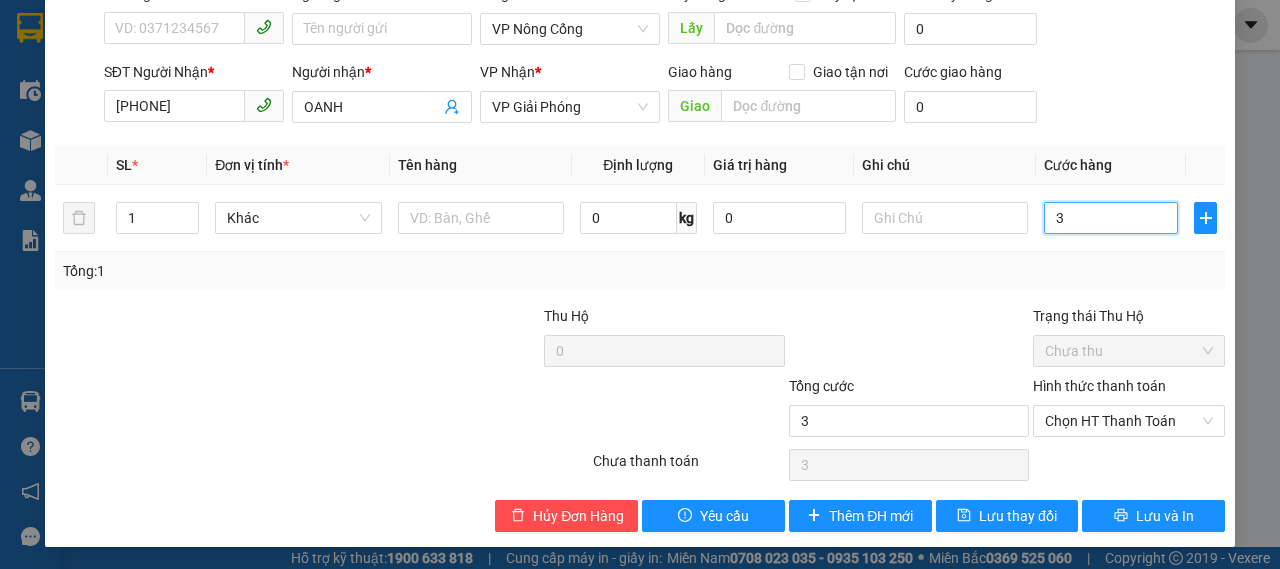 type on "35" 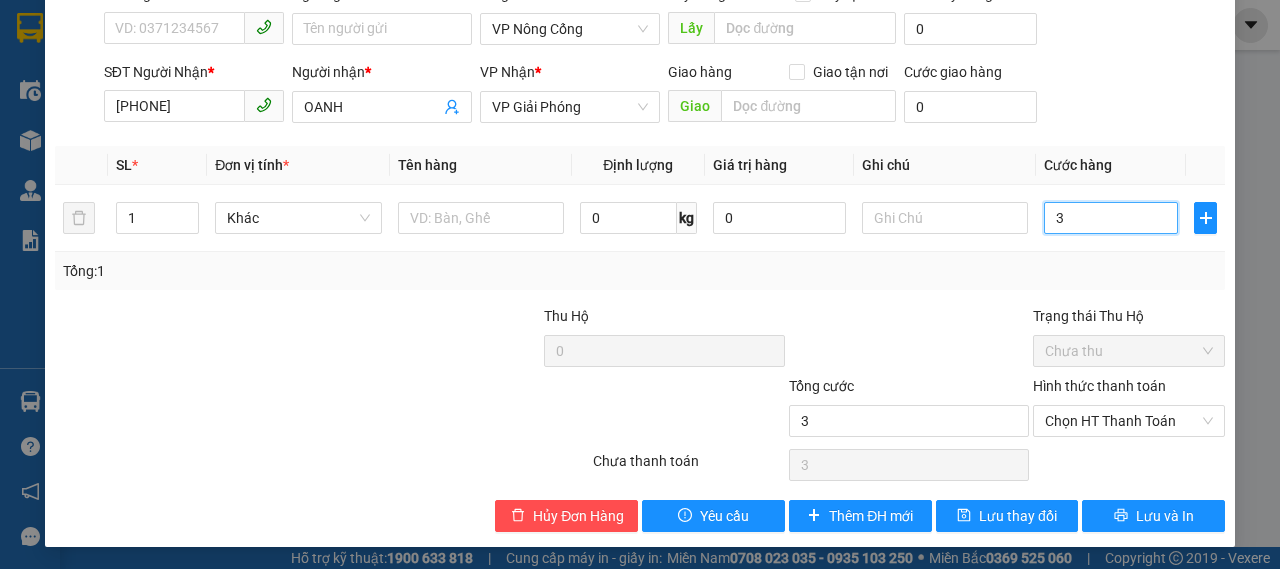 type on "35" 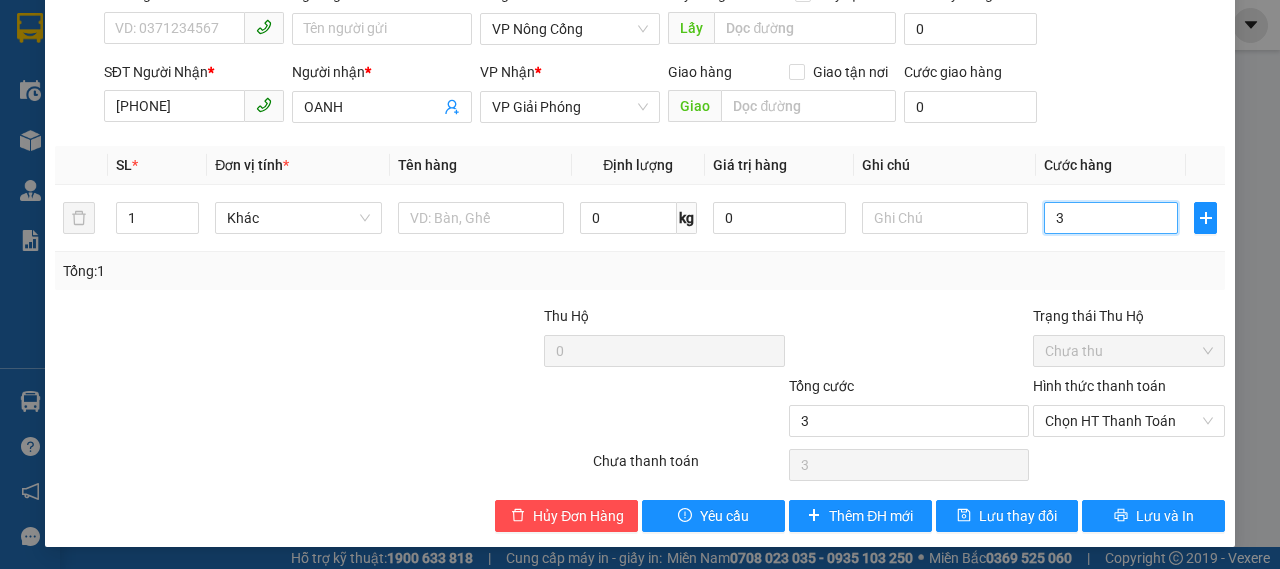 type on "35" 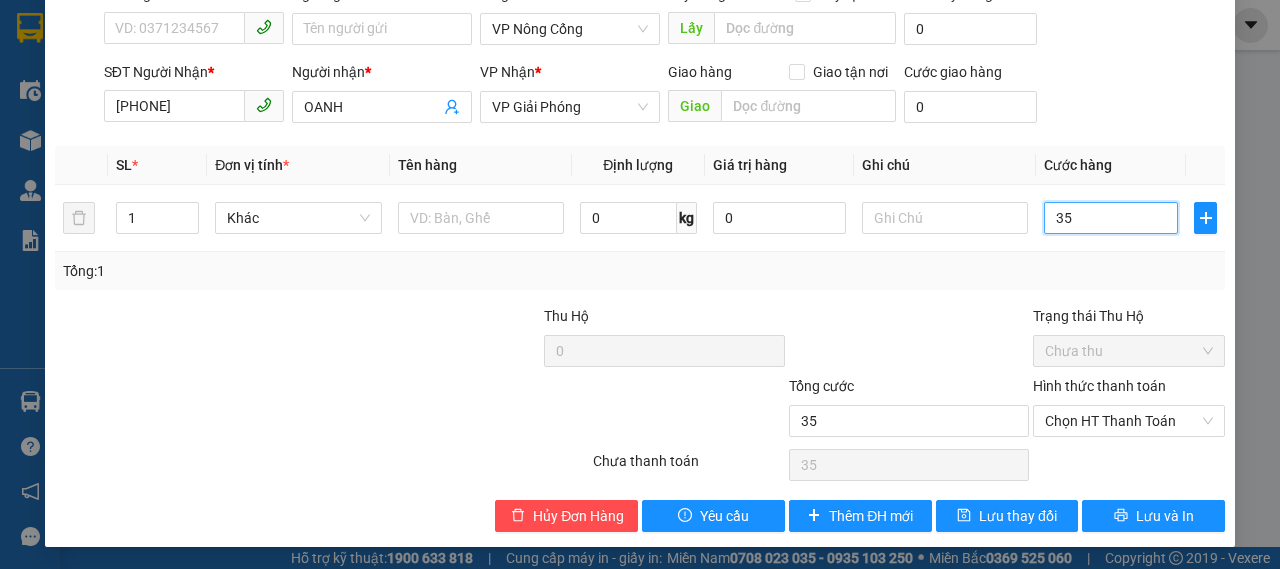 type on "350" 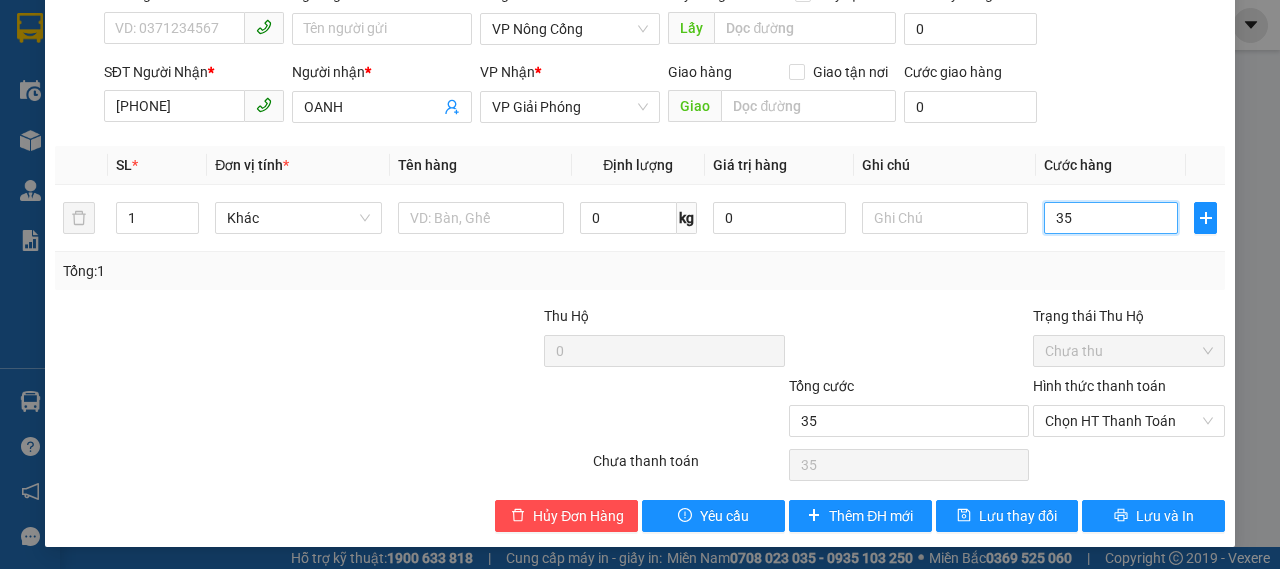 type on "350" 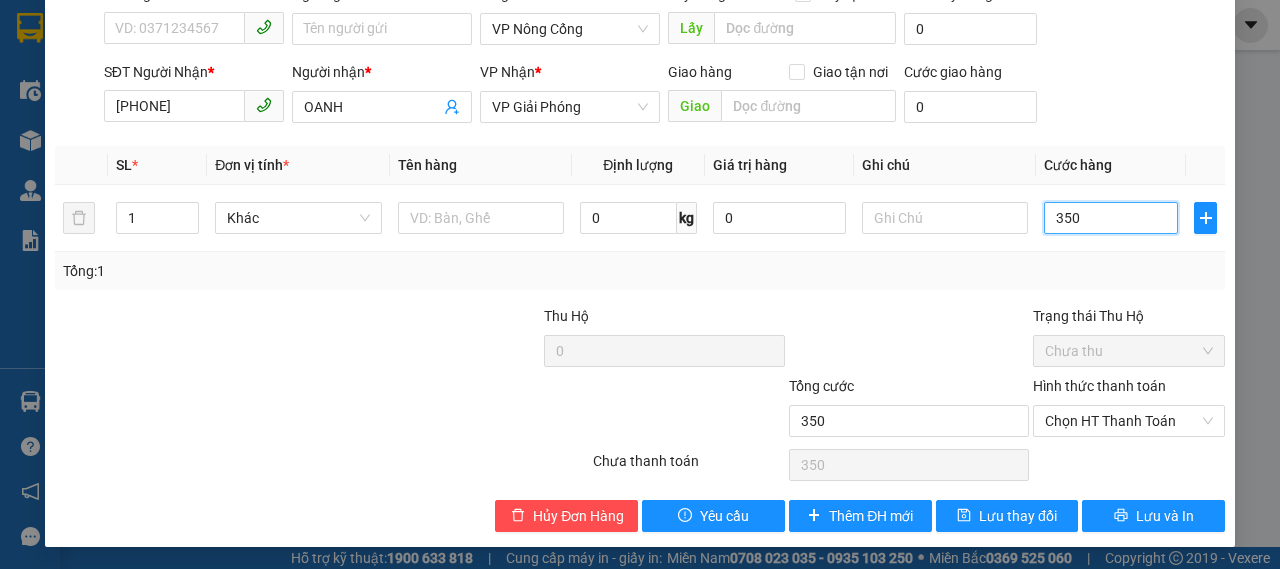 type on "350" 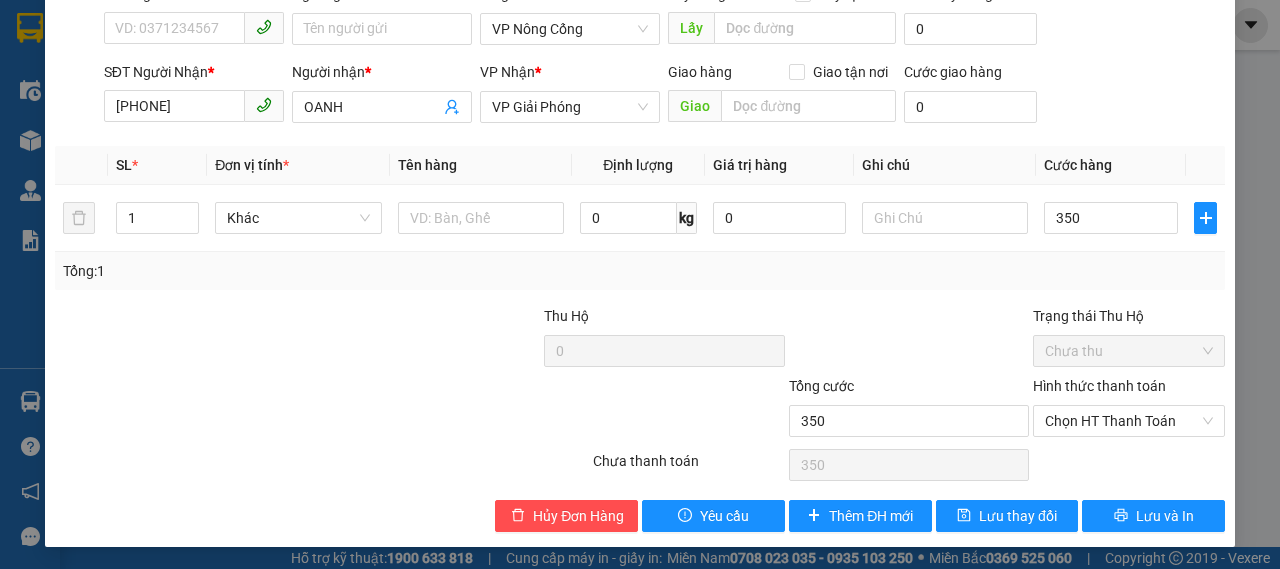 type on "350.000" 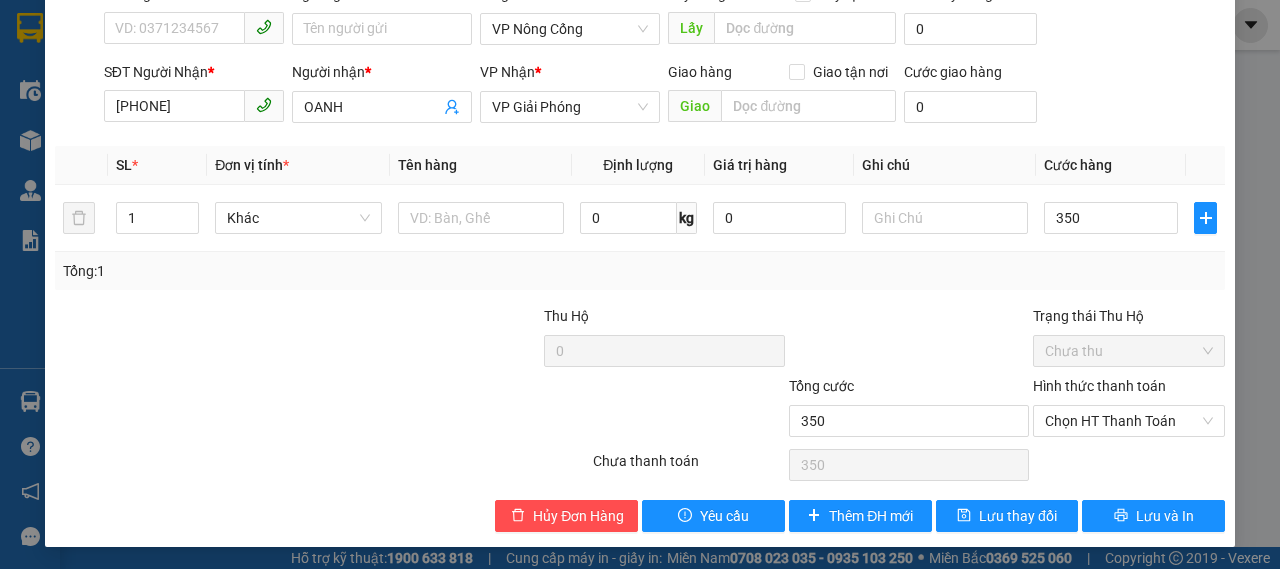 type on "350.000" 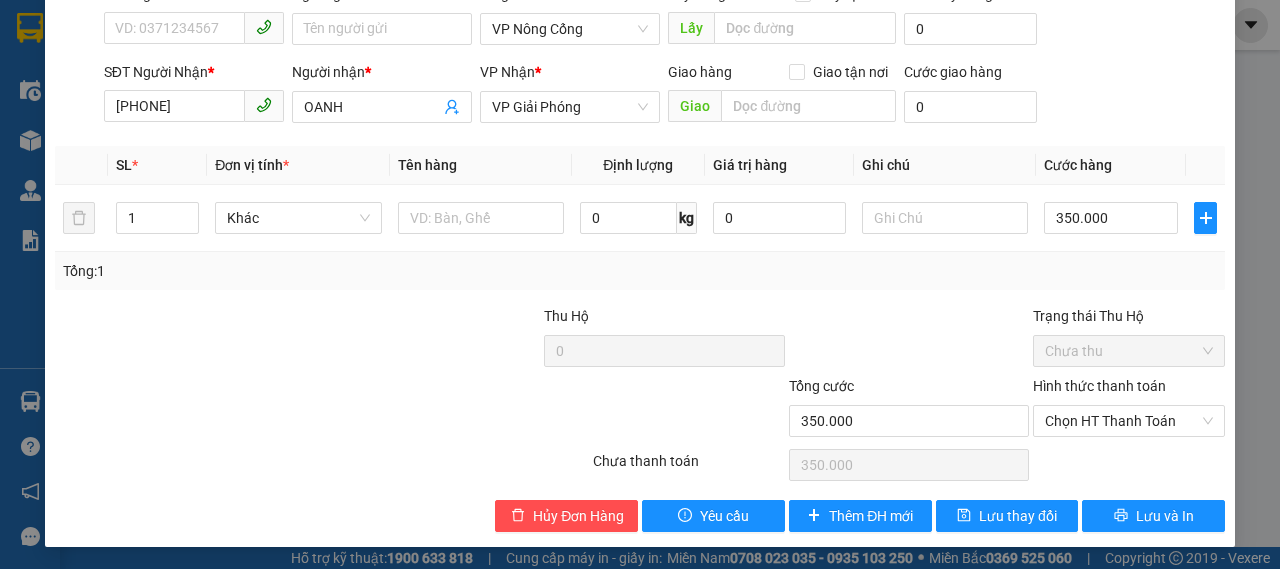 click at bounding box center [419, 340] 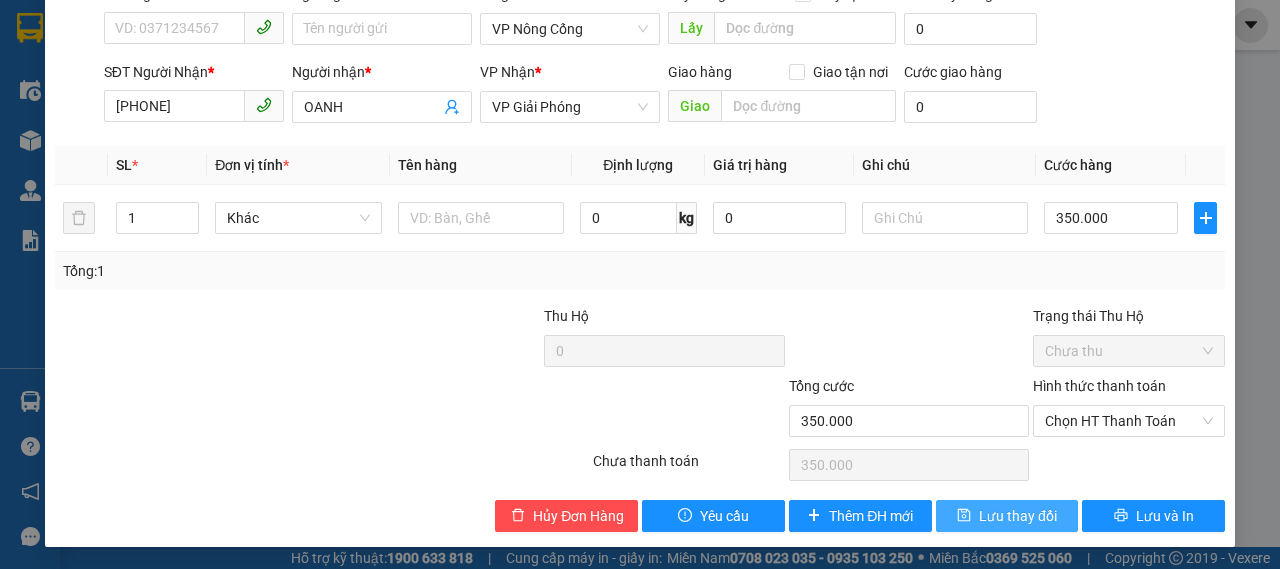 click on "Lưu thay đổi" at bounding box center (1018, 516) 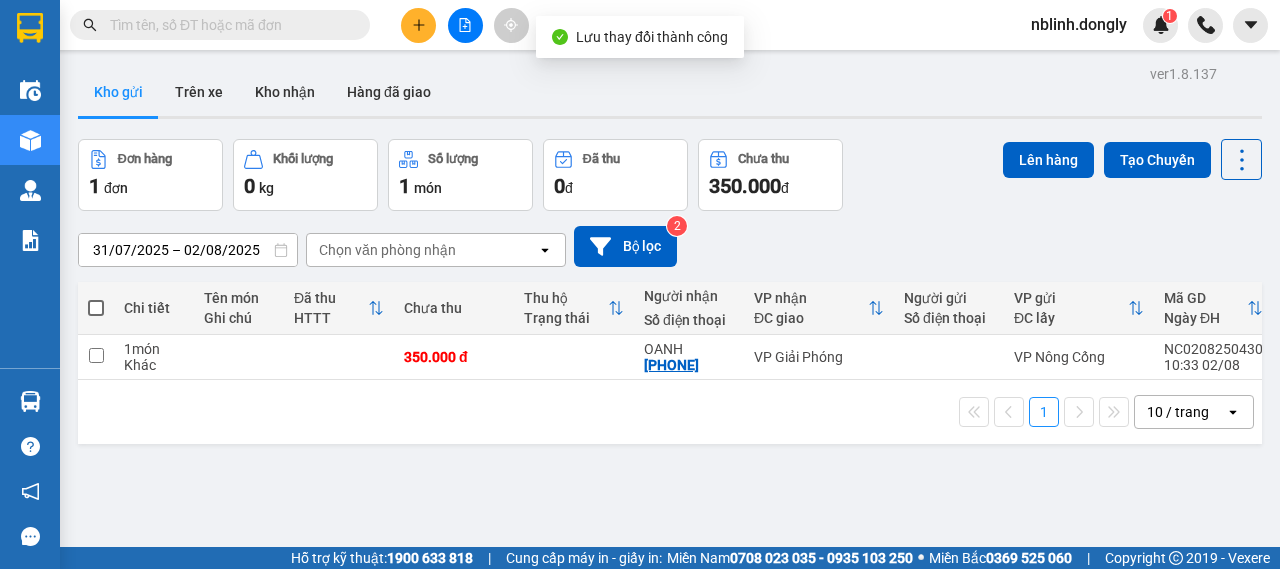 click on "ver 1.8.137 Kho gửi Trên xe Kho nhận Hàng đã giao Đơn hàng 1 đơn Khối lượng 0 kg Số lượng 1 món Đã thu 0 đ Chưa thu 350.000 đ Lên hàng Tạo Chuyến 31/07/2025 – [DATE] Press the down arrow key to interact with the calendar and select a date. Press the escape button to close the calendar. Selected date range is from 31/07/2025 to 02/08/2025. Chọn văn phòng nhận open Bộ lọc 2 Chi tiết Tên món Ghi chú Đã thu HTTT Chưa thu Thu hộ Trạng thái Người nhận Số điện thoại VP nhận ĐC giao Người gửi Số điện thoại VP gửi ĐC lấy Mã GD Ngày ĐH Nhân viên 1 món Khác 350.000 đ OANH [PHONE] VP Giải Phóng VP Nông Cống NC0208250430 10:33 02/08 nblinh.dongly 1 10 / trang open Đang tải dữ liệu" at bounding box center (670, 344) 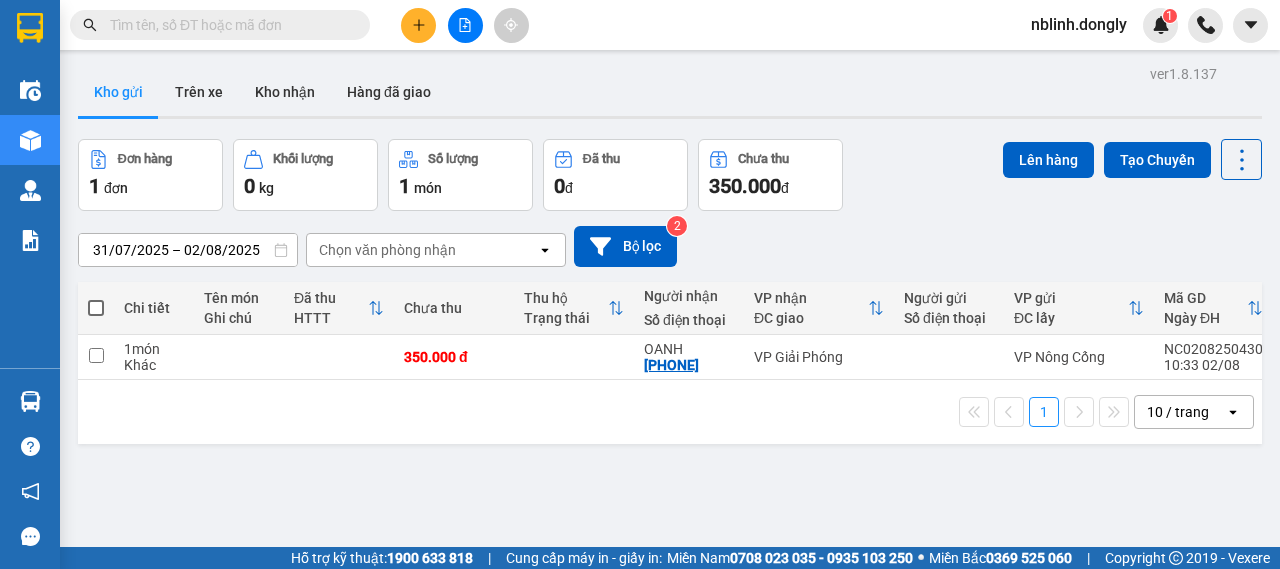 click at bounding box center [96, 308] 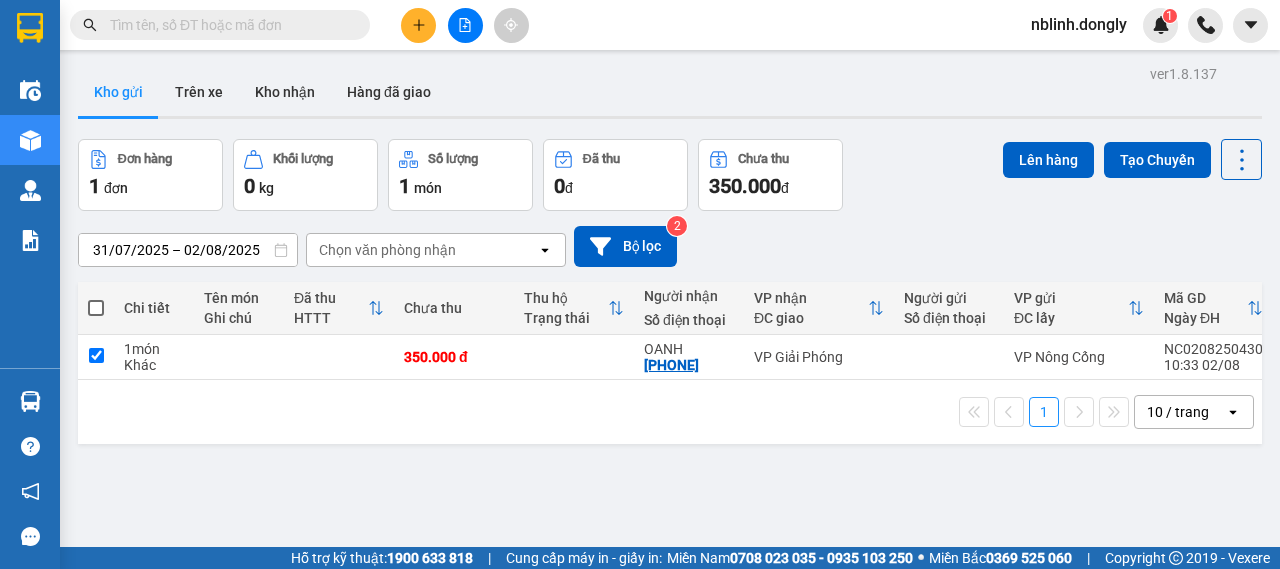 checkbox on "true" 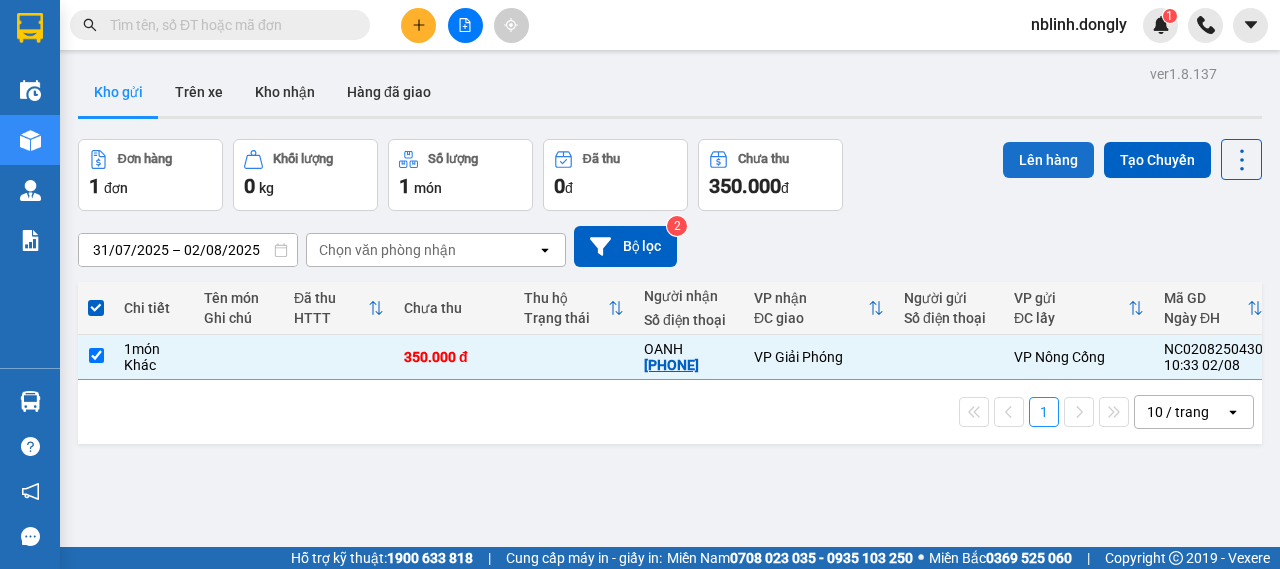 click on "Lên hàng" at bounding box center (1048, 160) 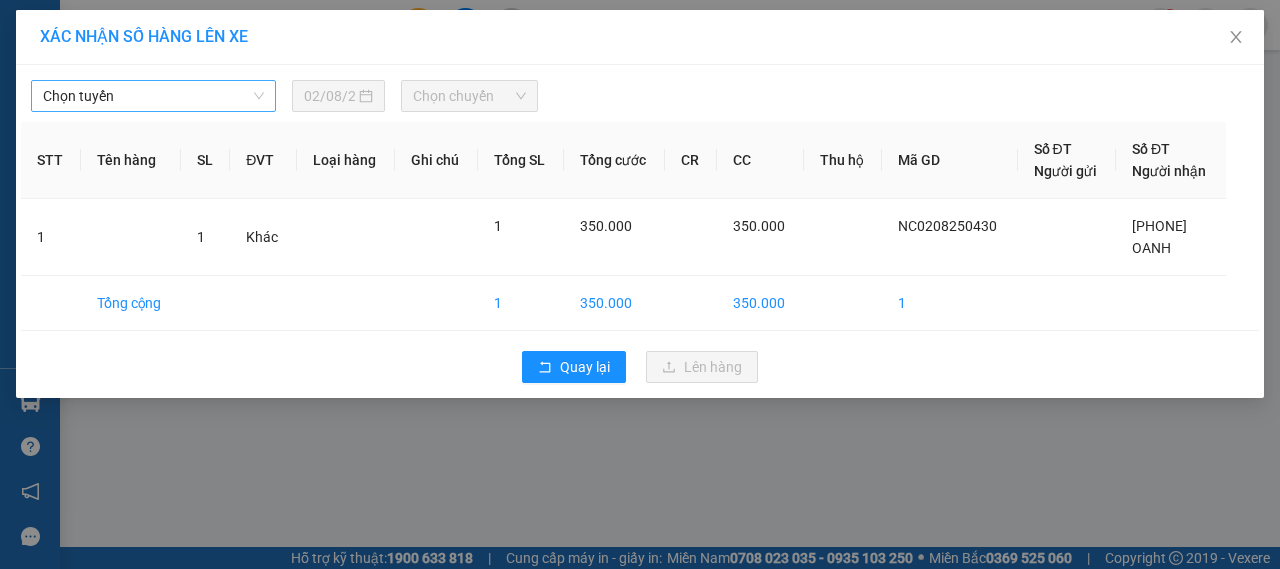 click on "Chọn tuyến" at bounding box center (153, 96) 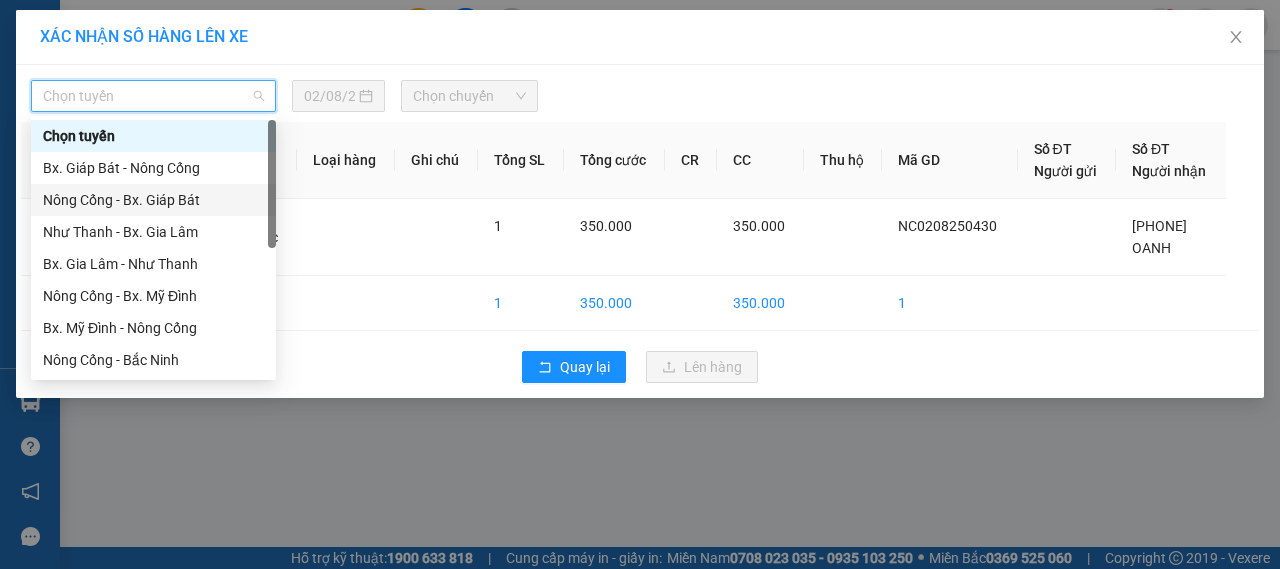 click on "Nông Cống - Bx. Giáp Bát" at bounding box center (153, 200) 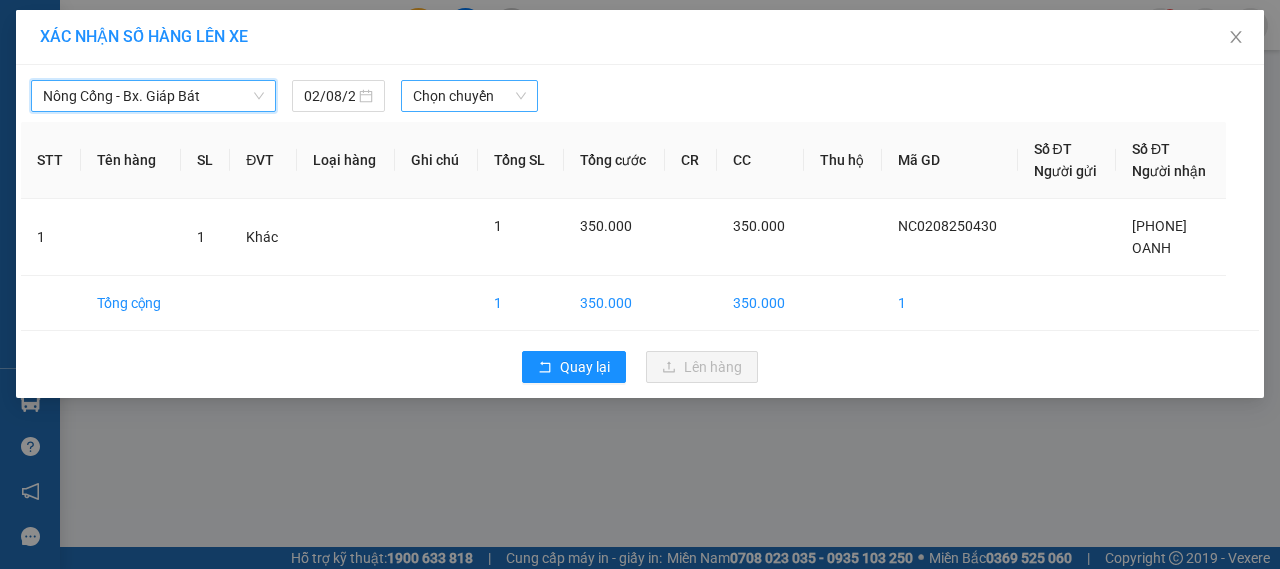 click on "Chọn chuyến" at bounding box center (469, 96) 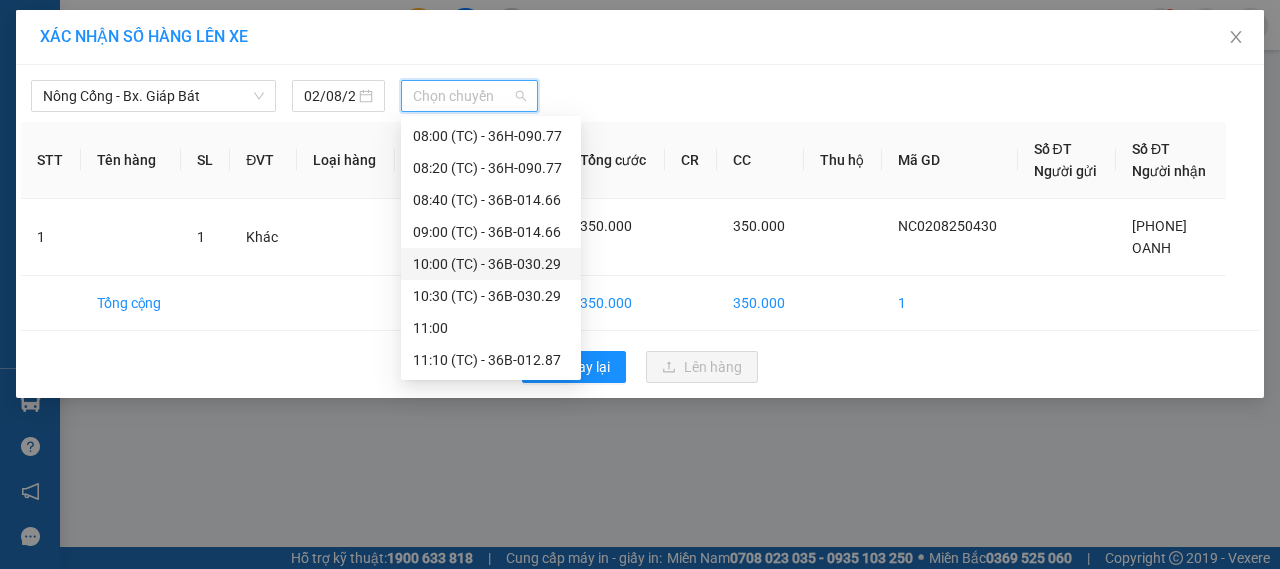 scroll, scrollTop: 0, scrollLeft: 0, axis: both 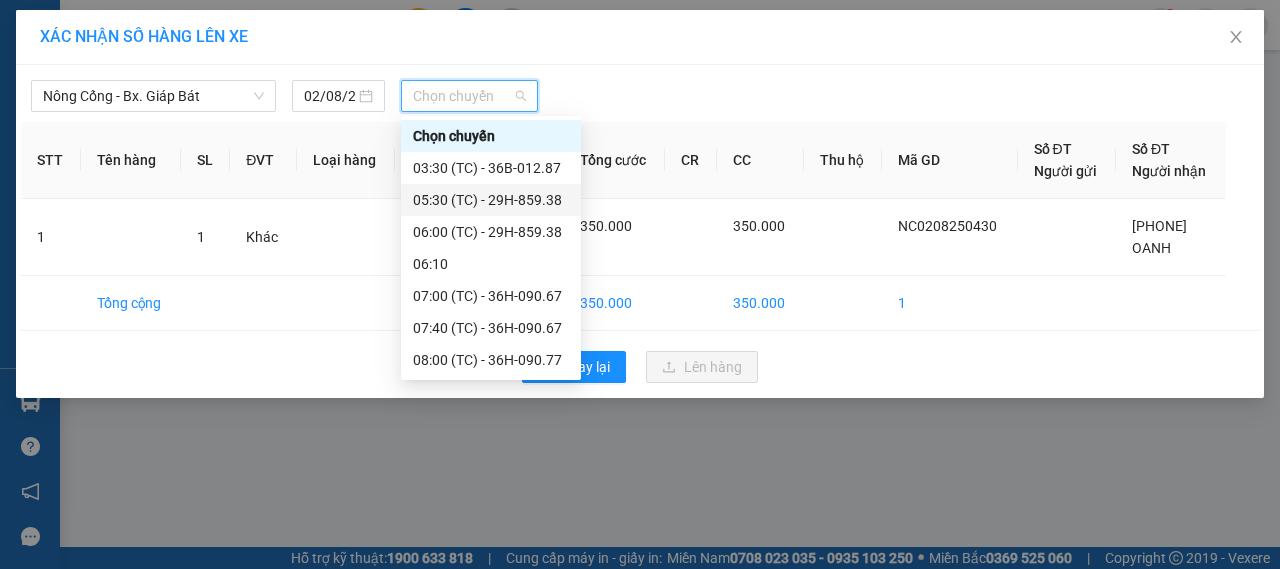 click on "05:30   (TC)   - 29H-859.38" at bounding box center [491, 200] 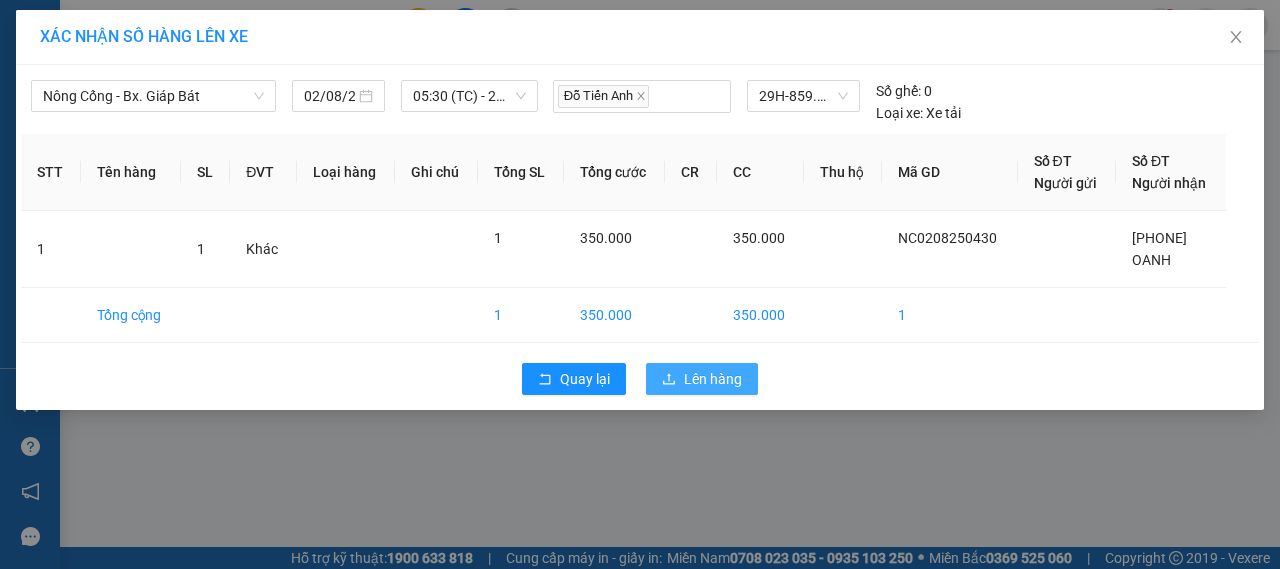 click on "Lên hàng" at bounding box center [713, 379] 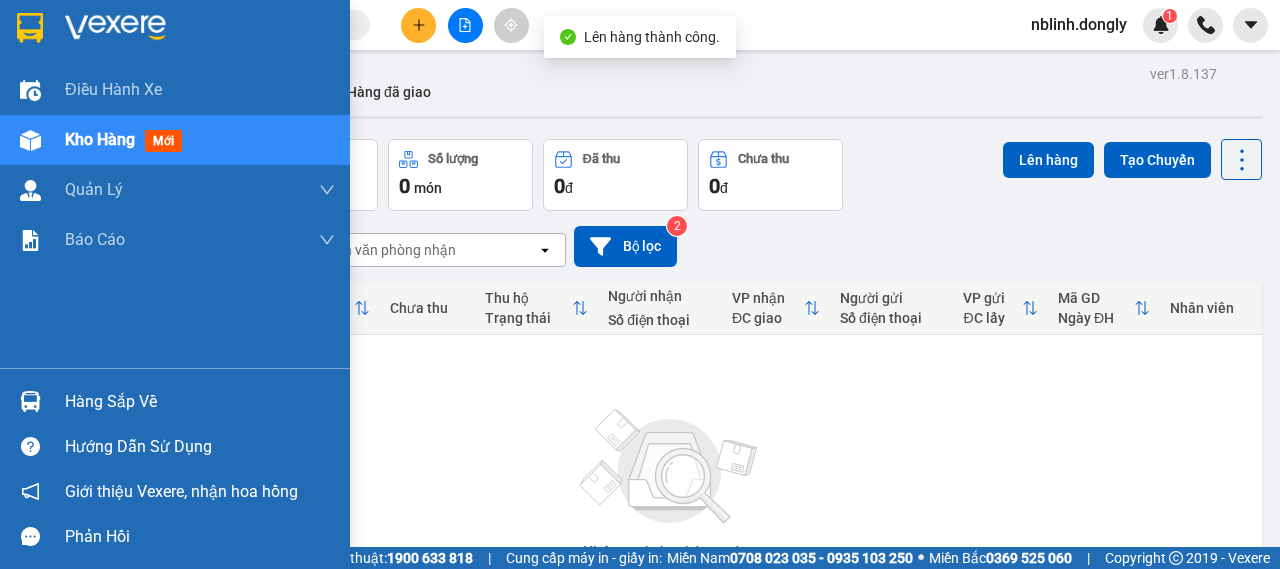 click at bounding box center [115, 28] 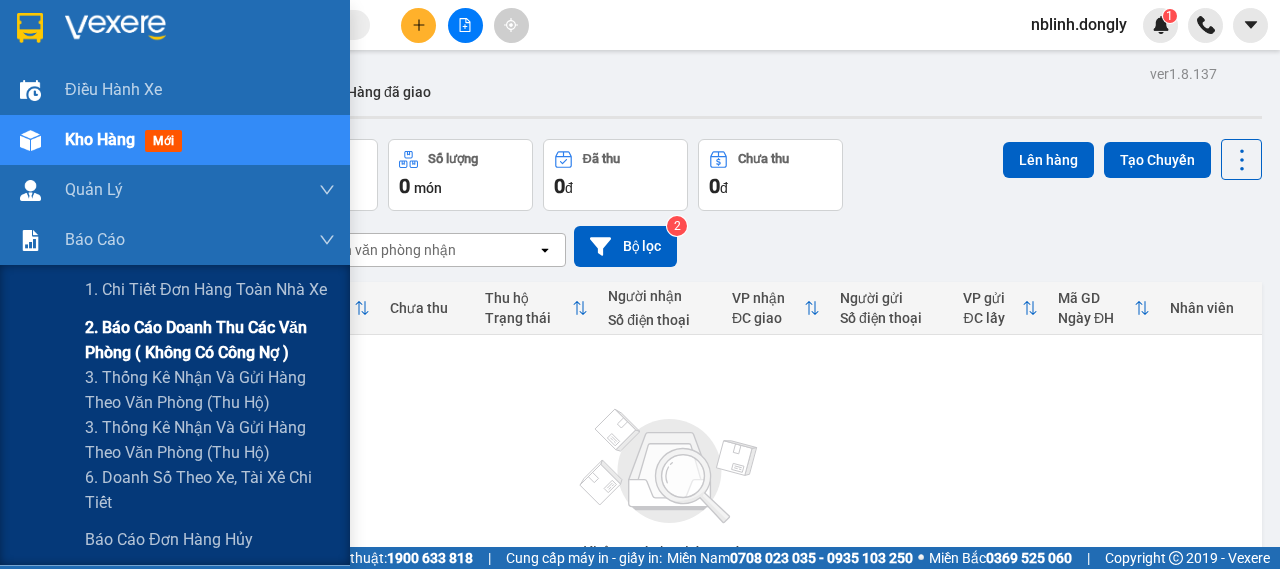 click on "2. Báo cáo doanh thu các văn phòng ( không có công nợ )" at bounding box center [210, 340] 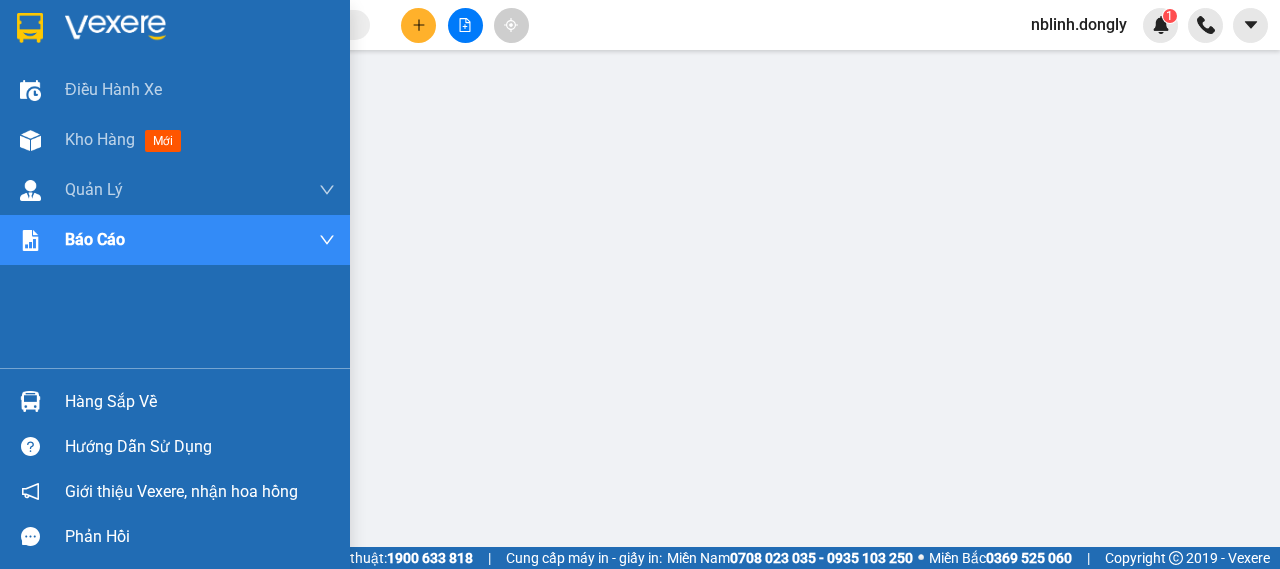 click at bounding box center (115, 28) 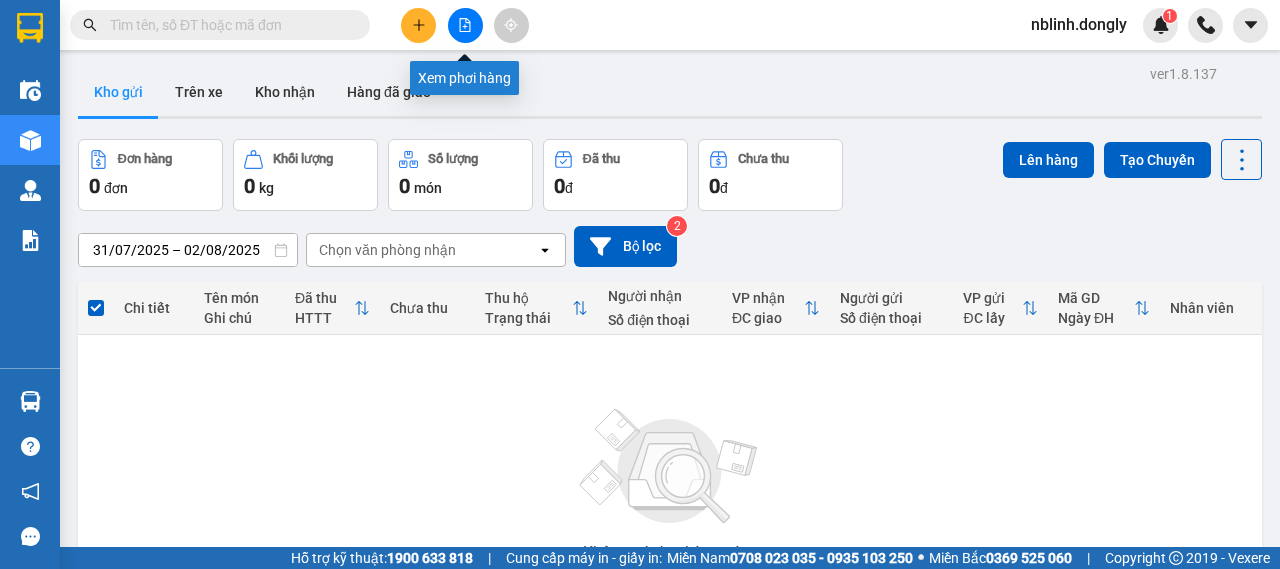 click at bounding box center [418, 25] 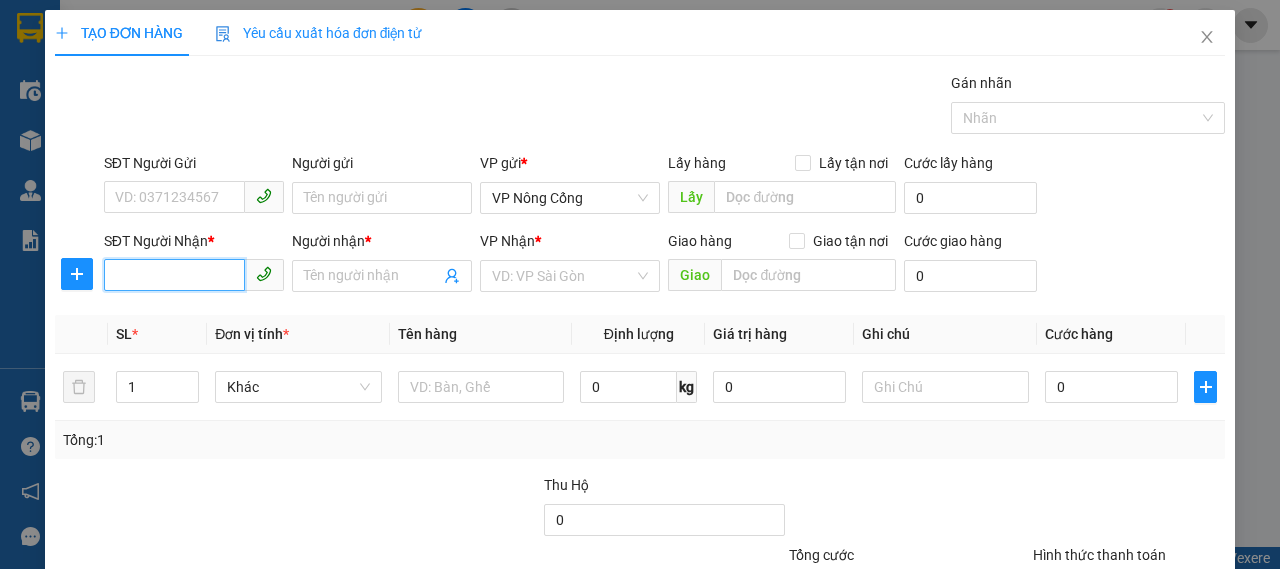 click on "SĐT Người Nhận  *" at bounding box center [174, 275] 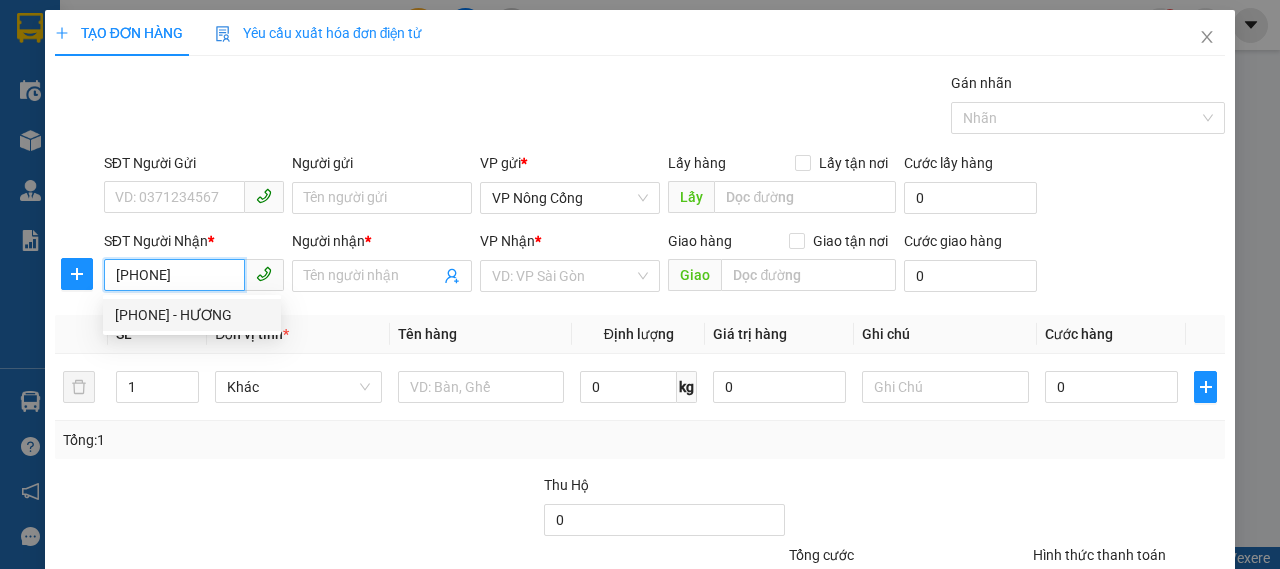 click on "[PHONE] - HƯƠNG" at bounding box center (192, 315) 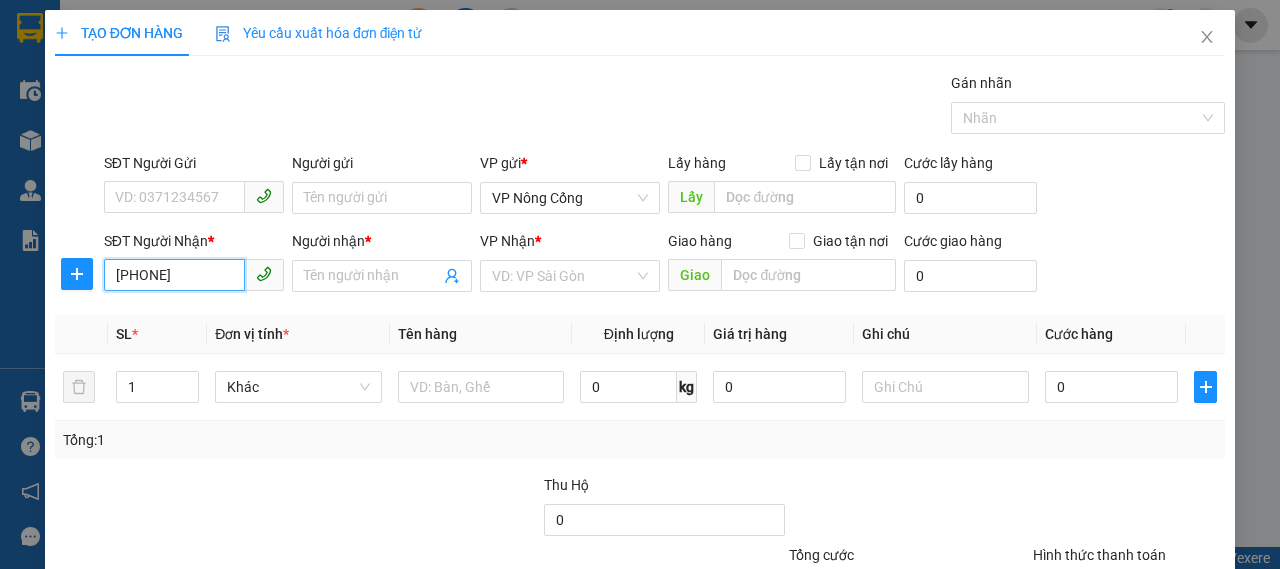 type on "HƯƠNG" 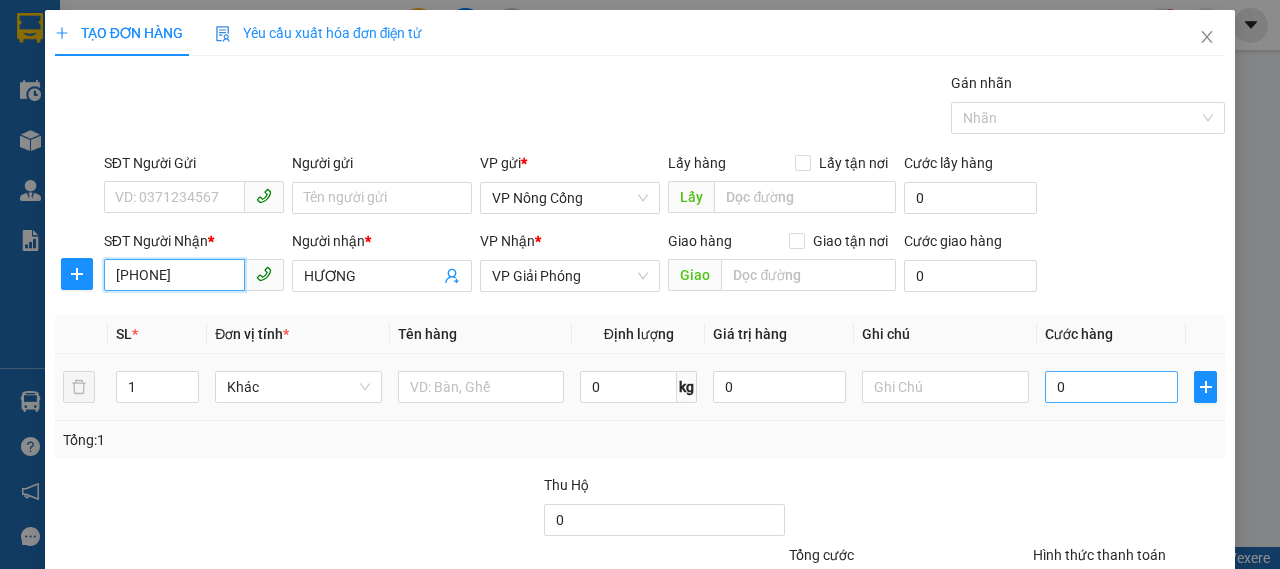 type on "[PHONE]" 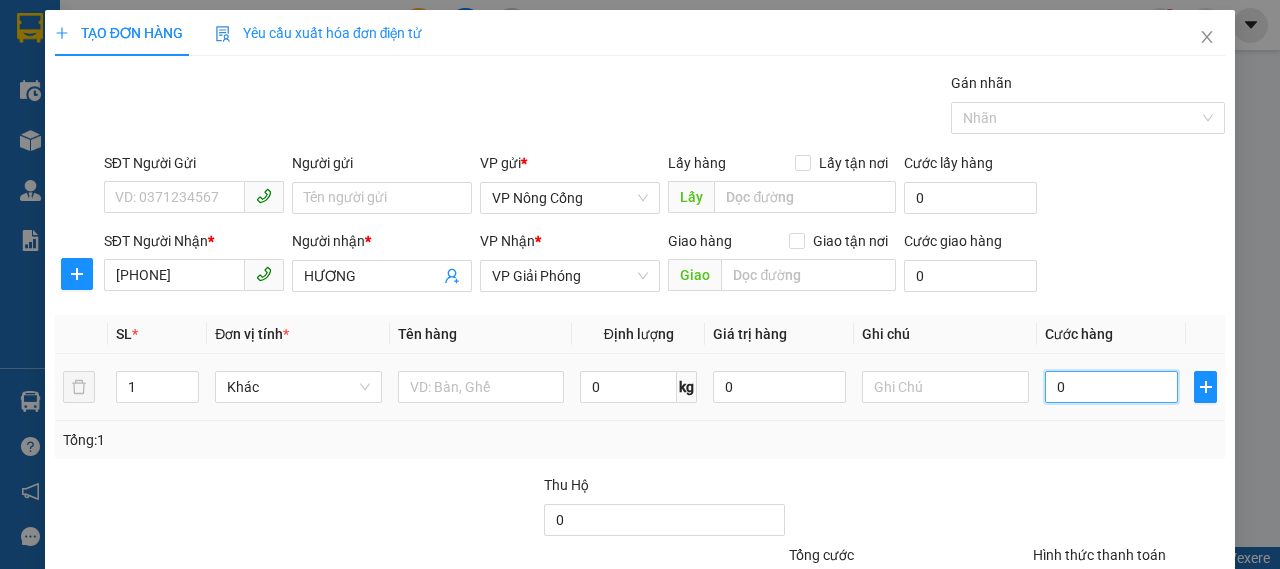 click on "0" at bounding box center (1111, 387) 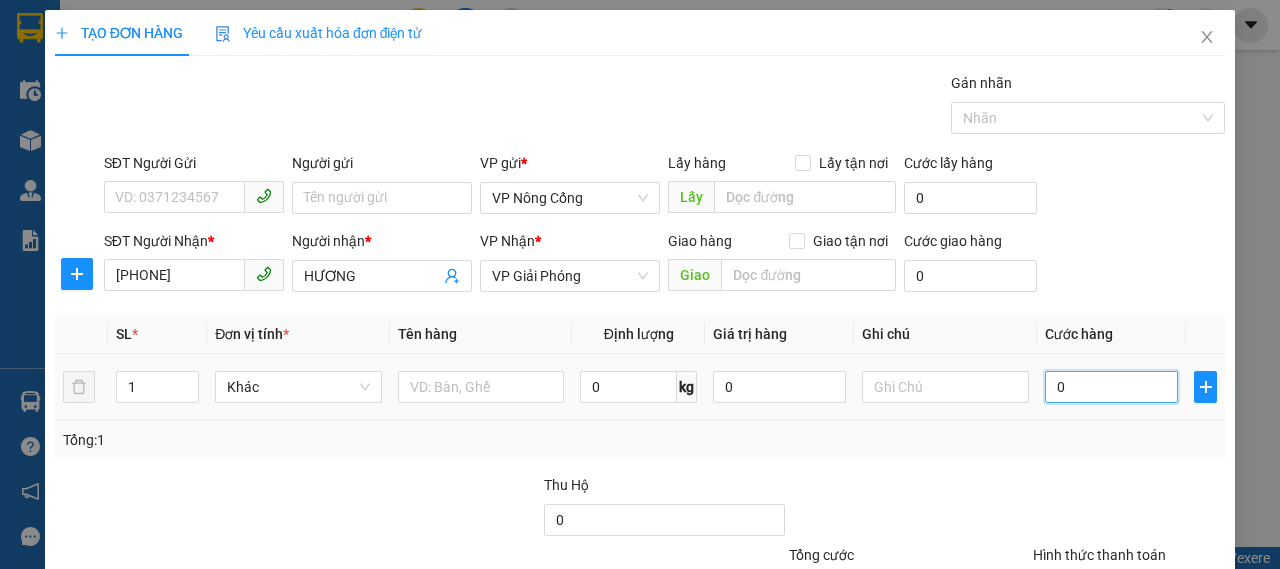 click on "0" at bounding box center [1111, 387] 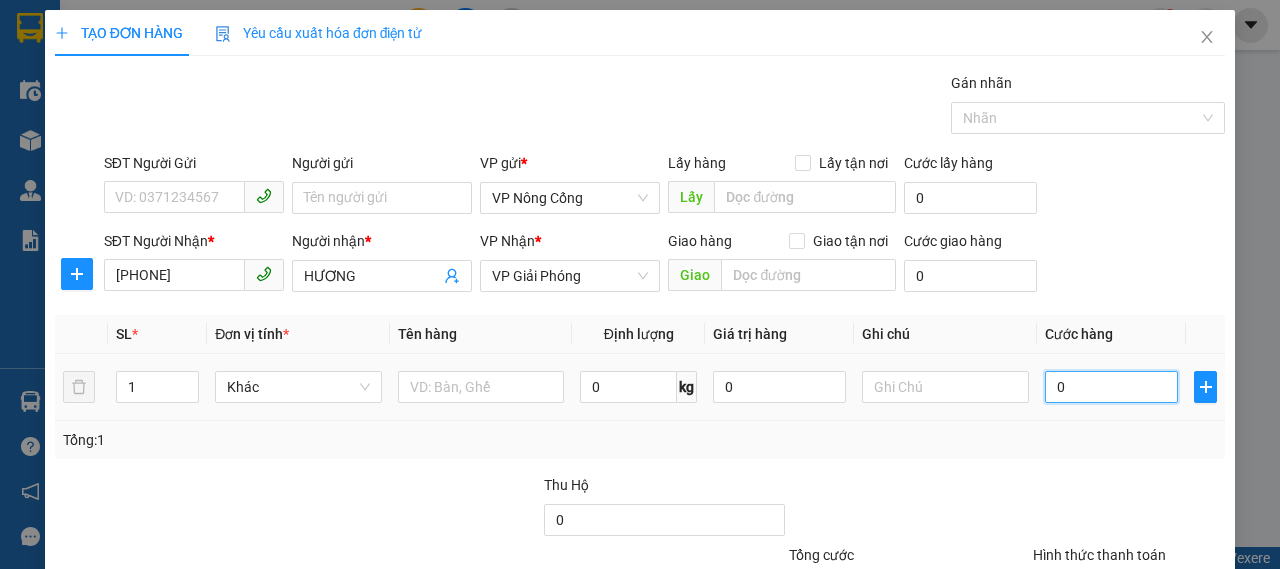 type on "80" 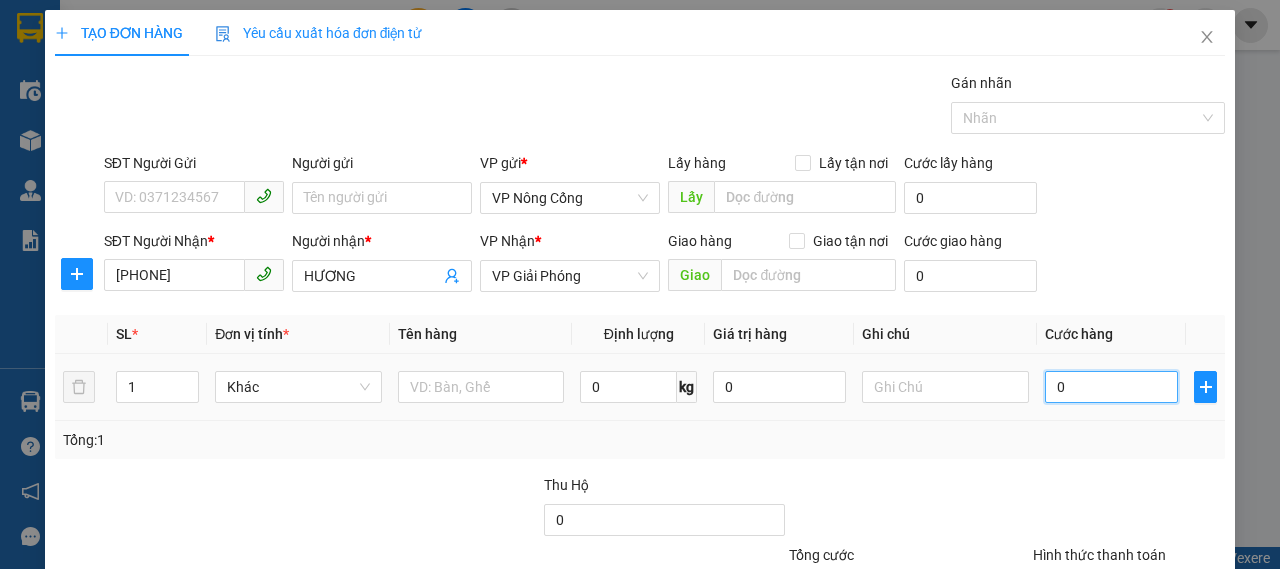 type on "80" 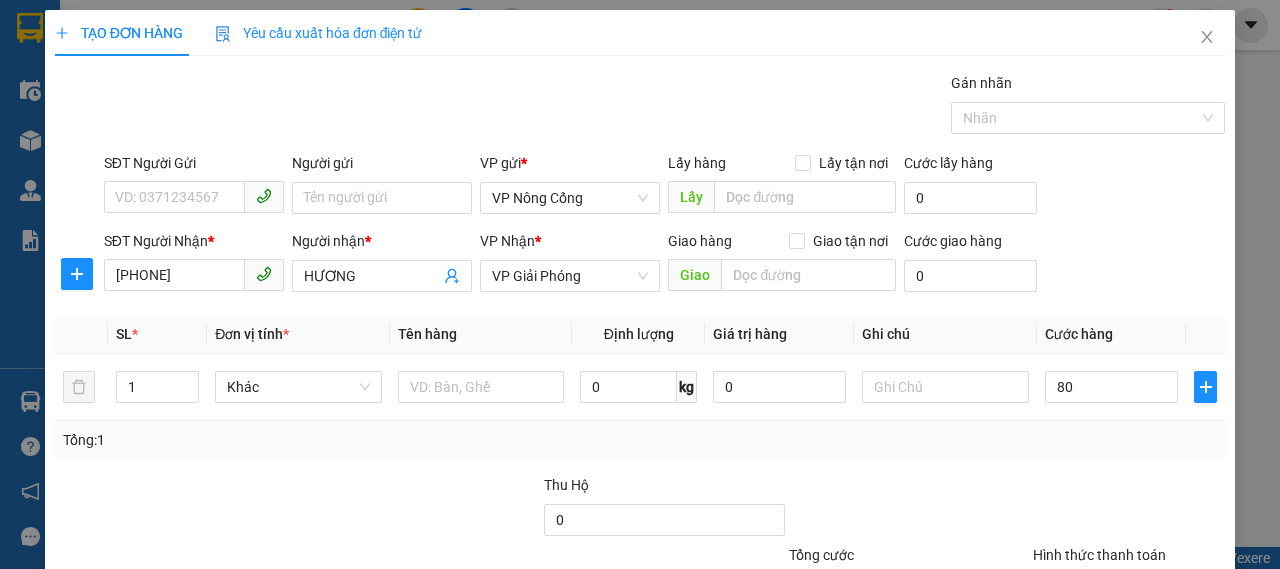 type on "80.000" 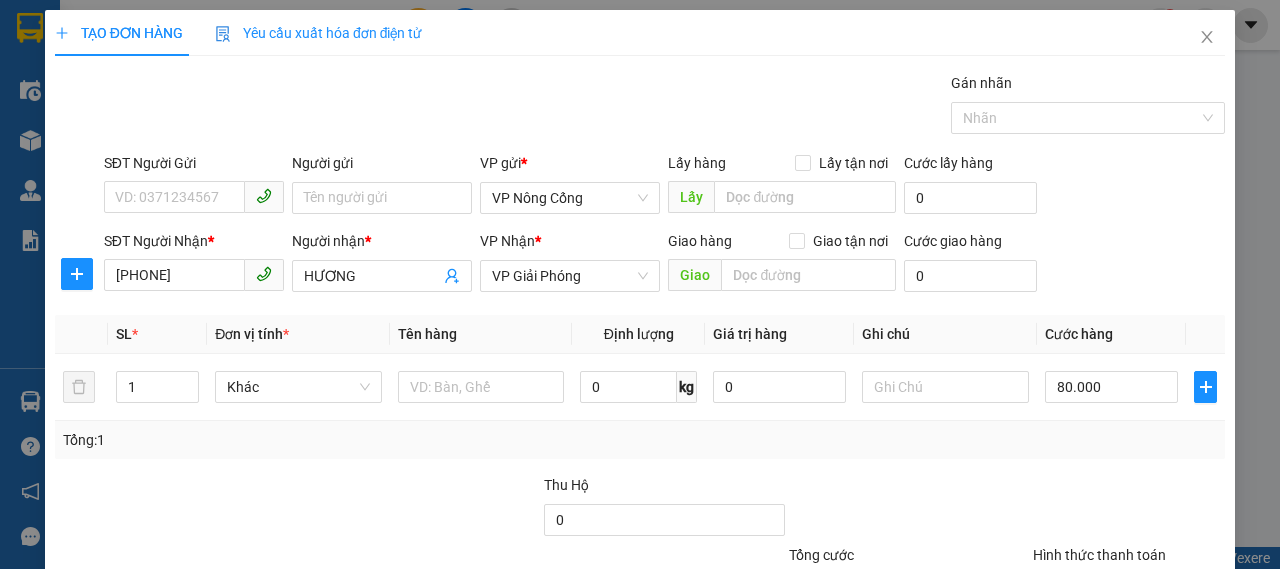 click at bounding box center (419, 509) 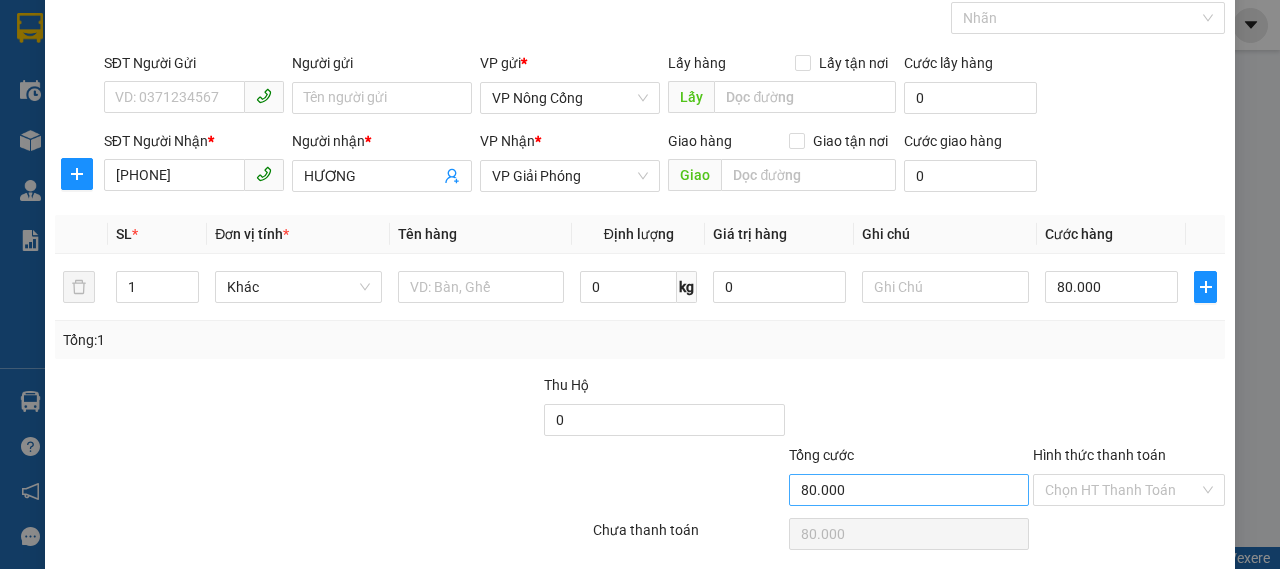 scroll, scrollTop: 168, scrollLeft: 0, axis: vertical 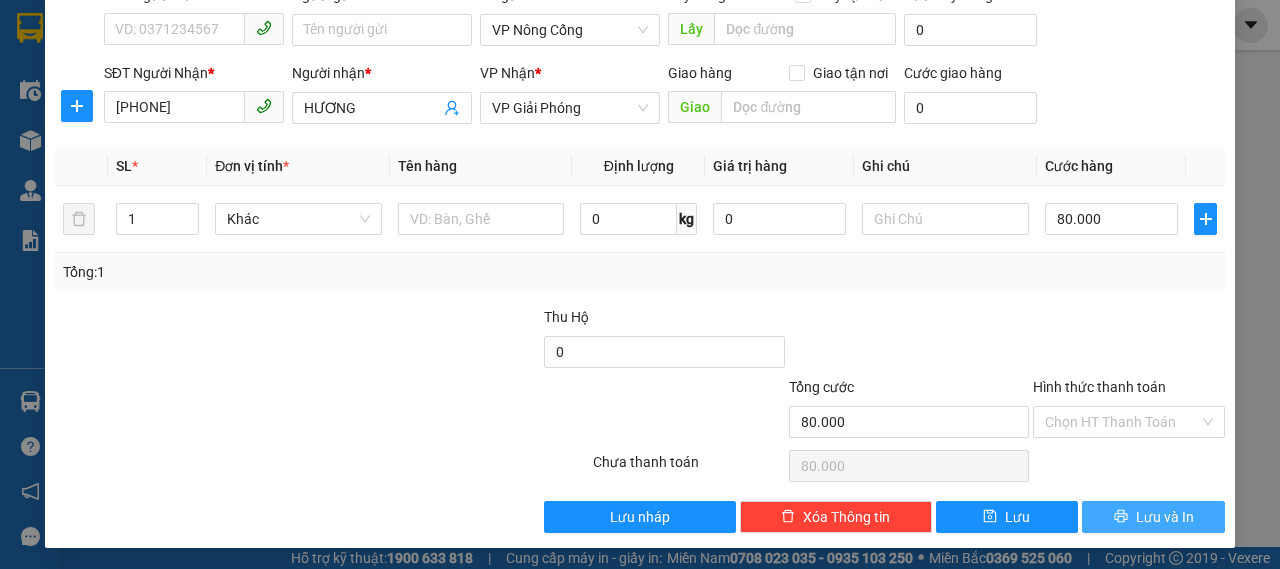 click on "Lưu và In" at bounding box center [1153, 517] 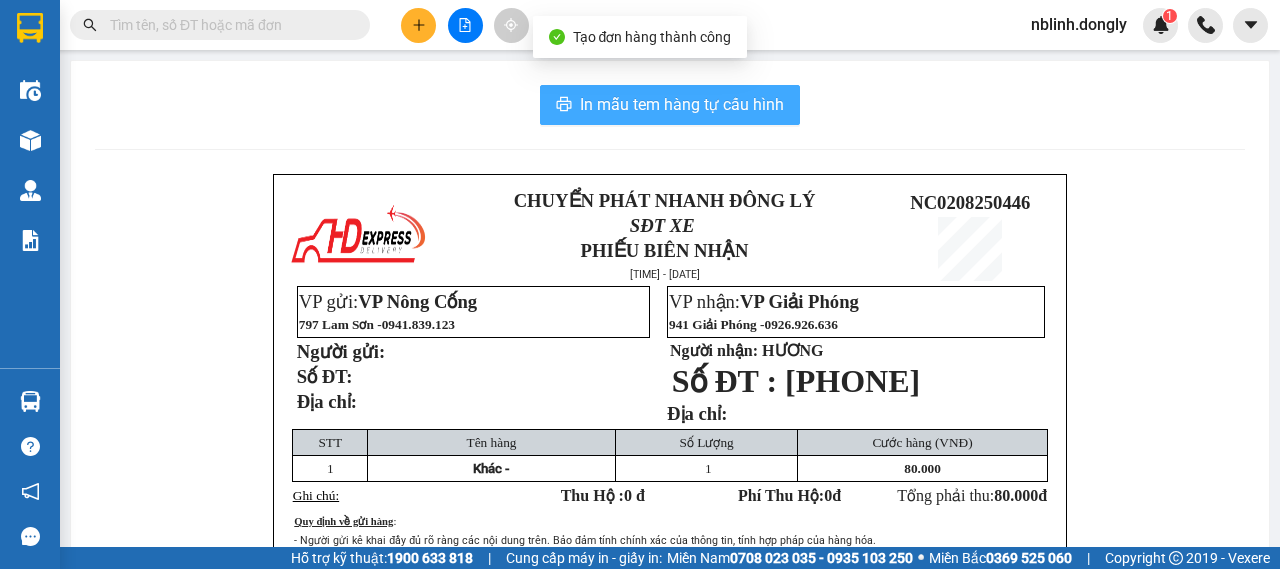 click on "In mẫu tem hàng tự cấu hình" at bounding box center [682, 104] 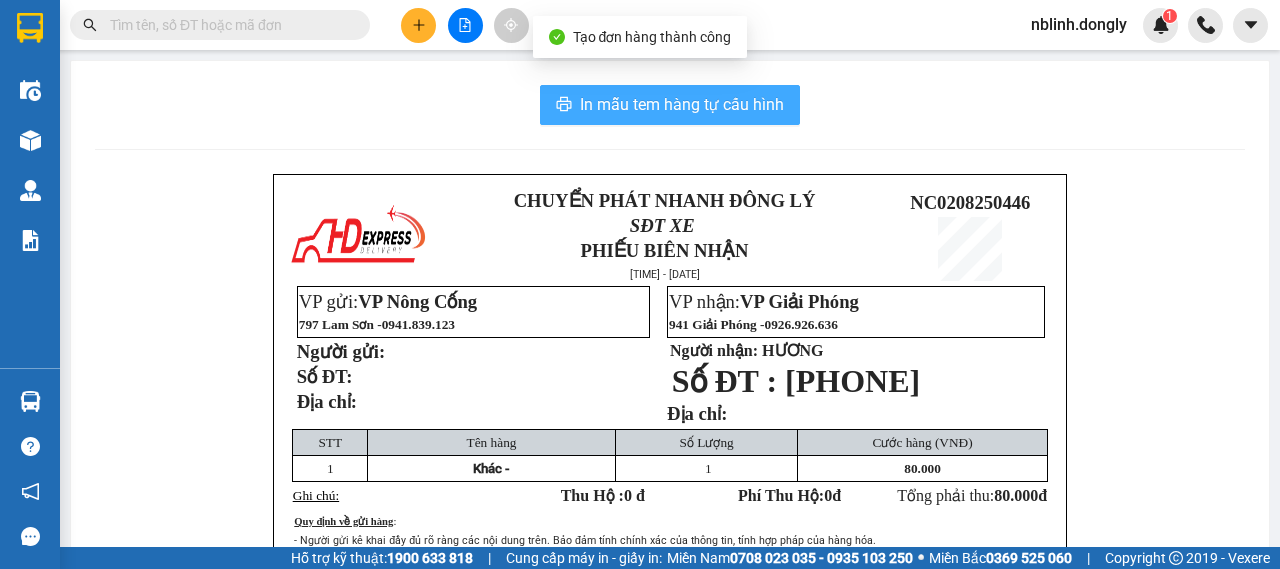 scroll, scrollTop: 0, scrollLeft: 0, axis: both 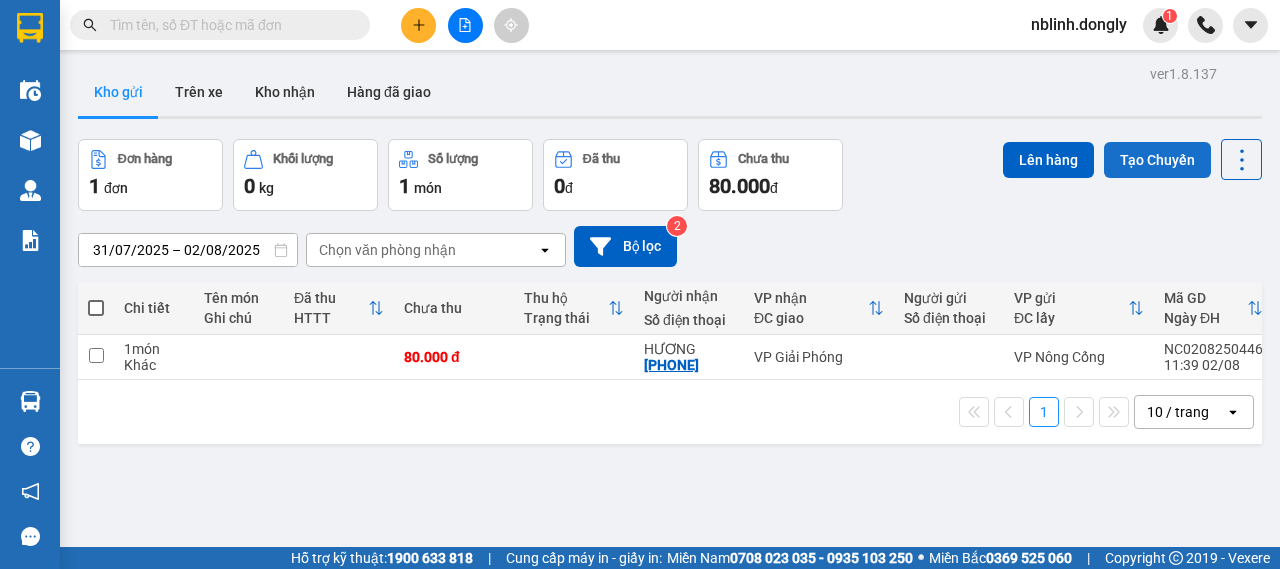 click on "Tạo Chuyến" at bounding box center (1157, 160) 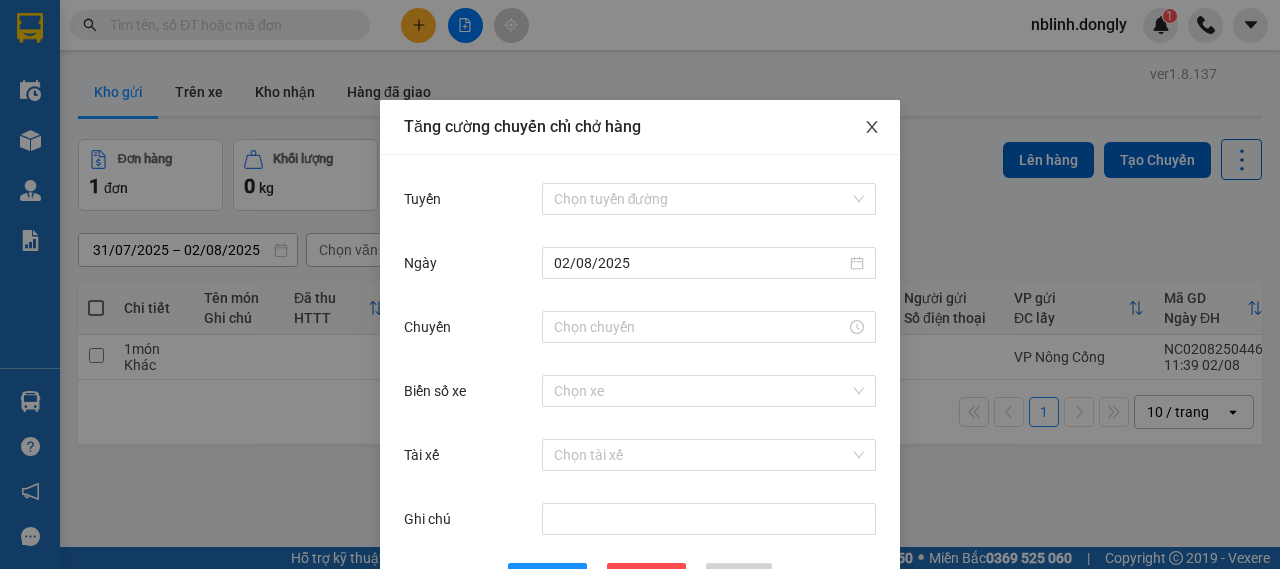 click 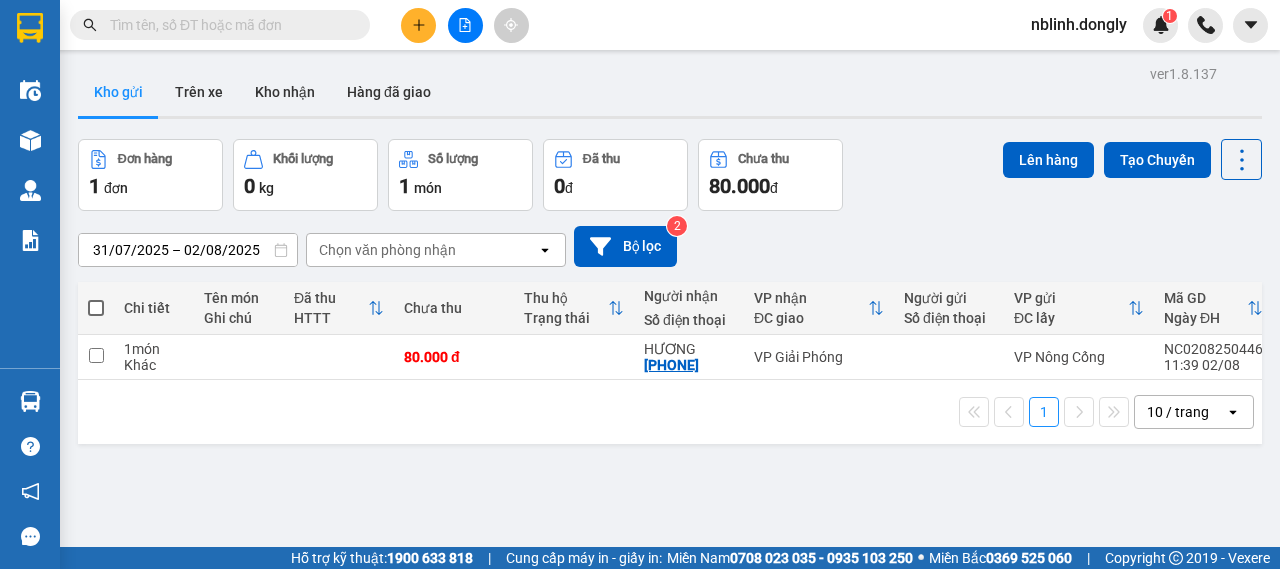 click 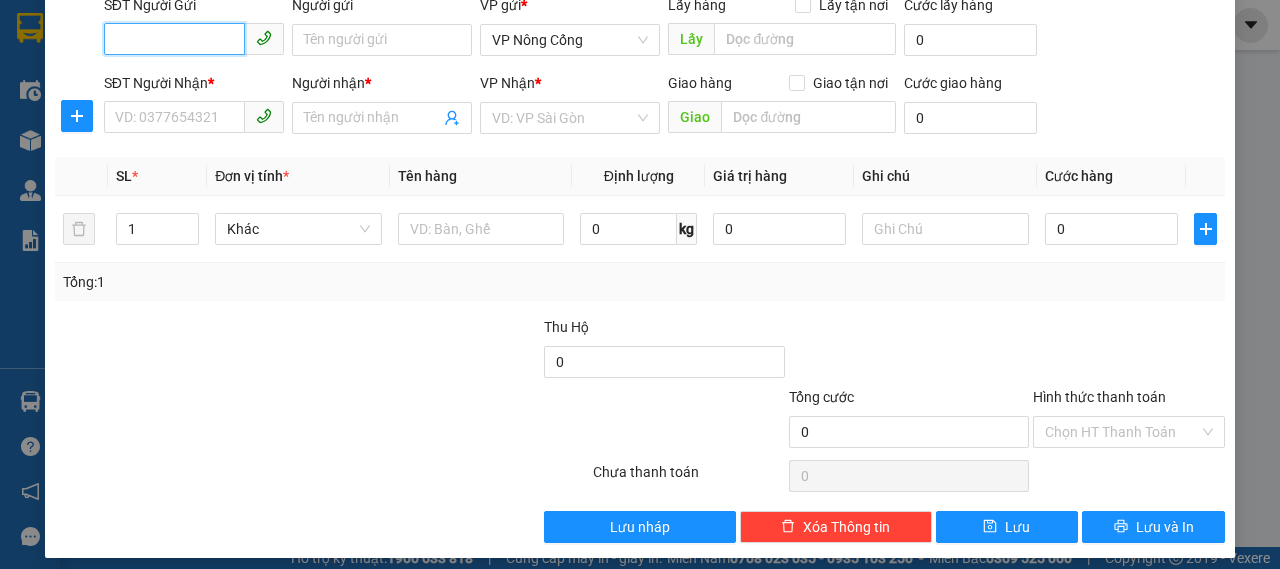 scroll, scrollTop: 168, scrollLeft: 0, axis: vertical 